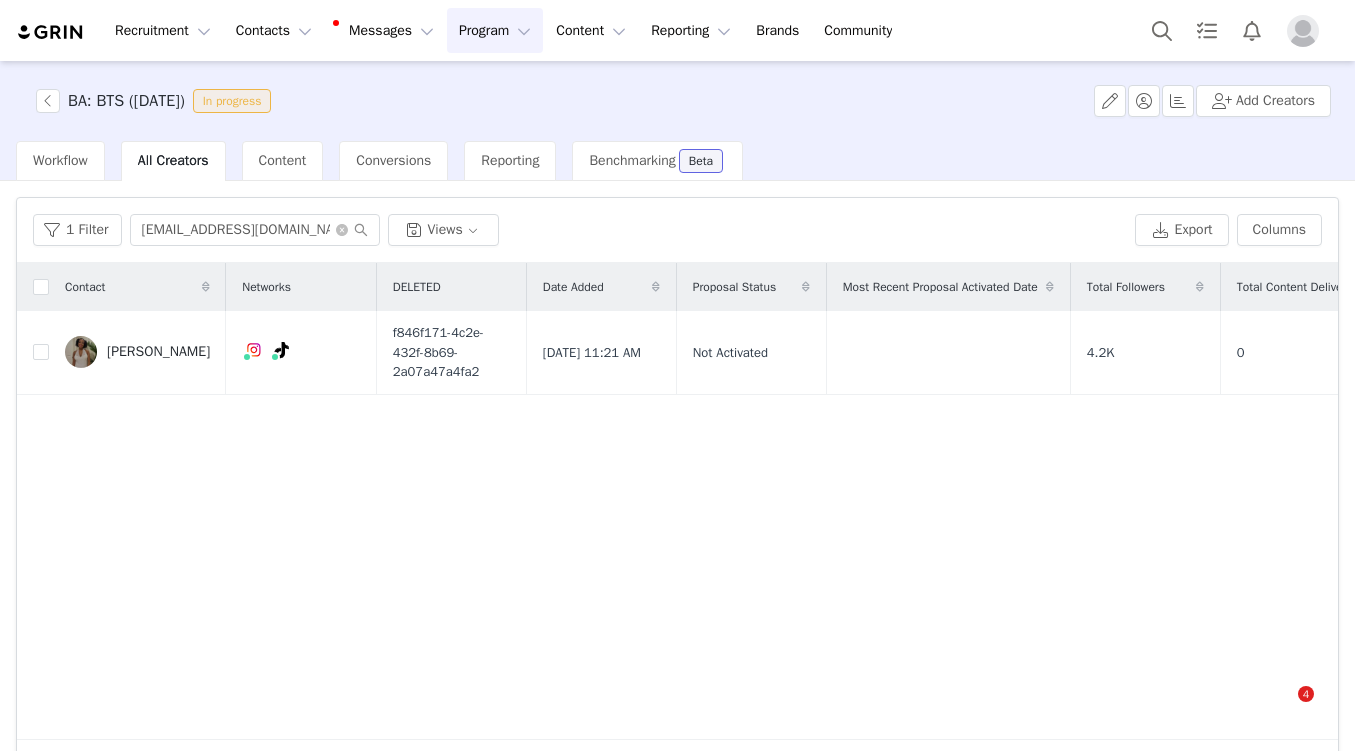 scroll, scrollTop: 0, scrollLeft: 0, axis: both 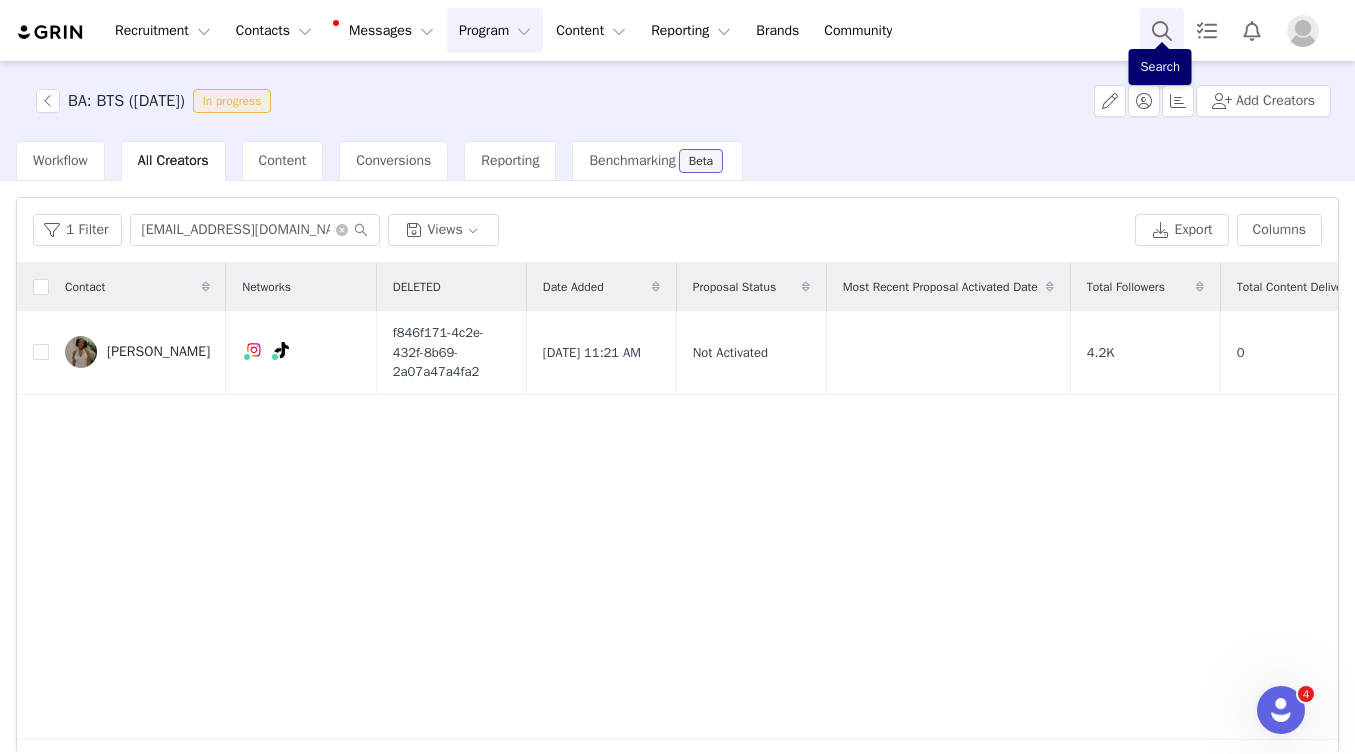 click at bounding box center [1162, 30] 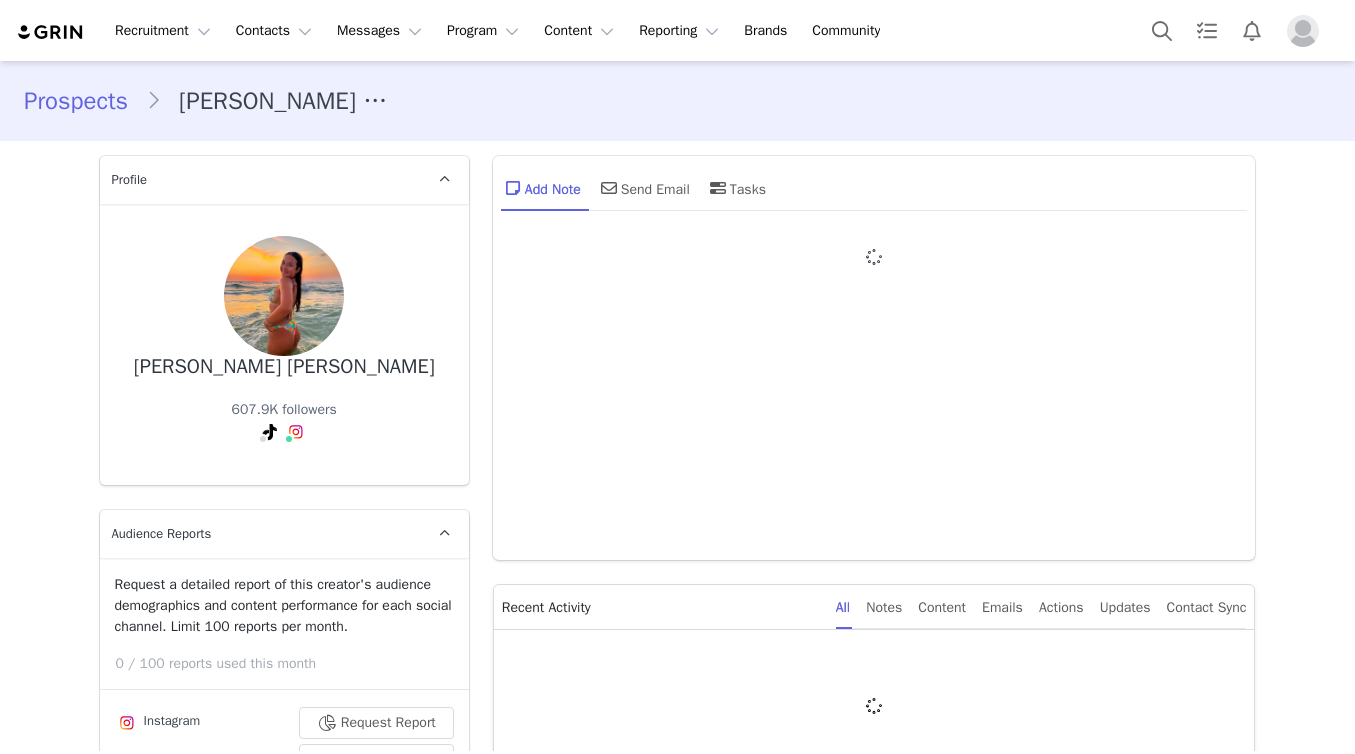 type on "+1 ([GEOGRAPHIC_DATA])" 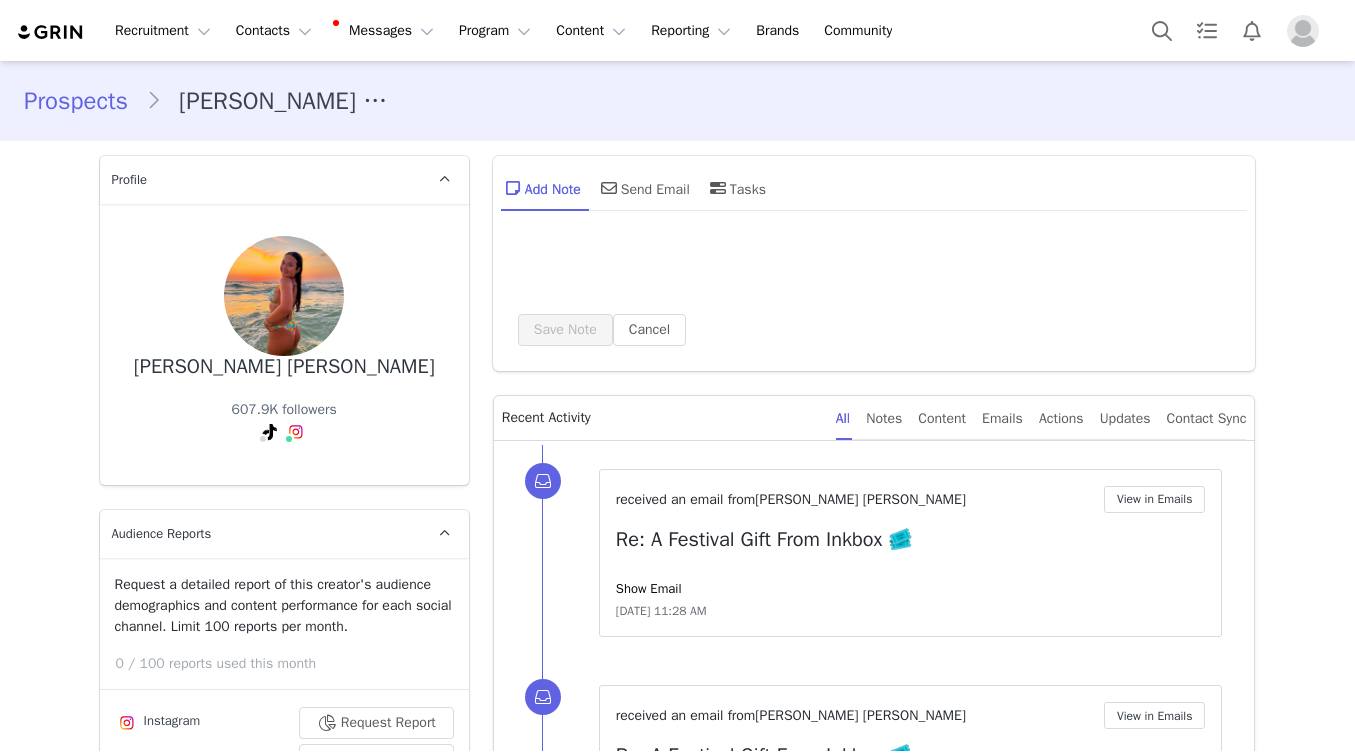 scroll, scrollTop: 0, scrollLeft: 0, axis: both 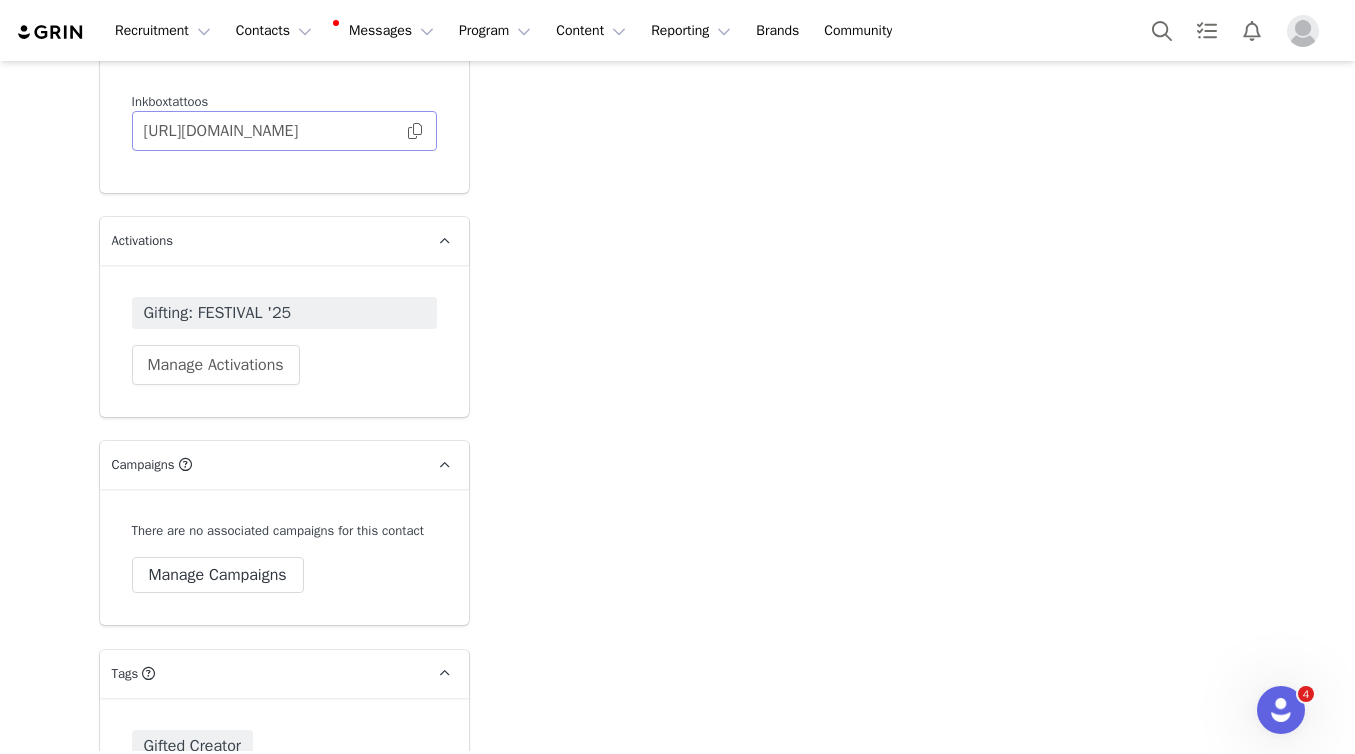 click at bounding box center [415, 131] 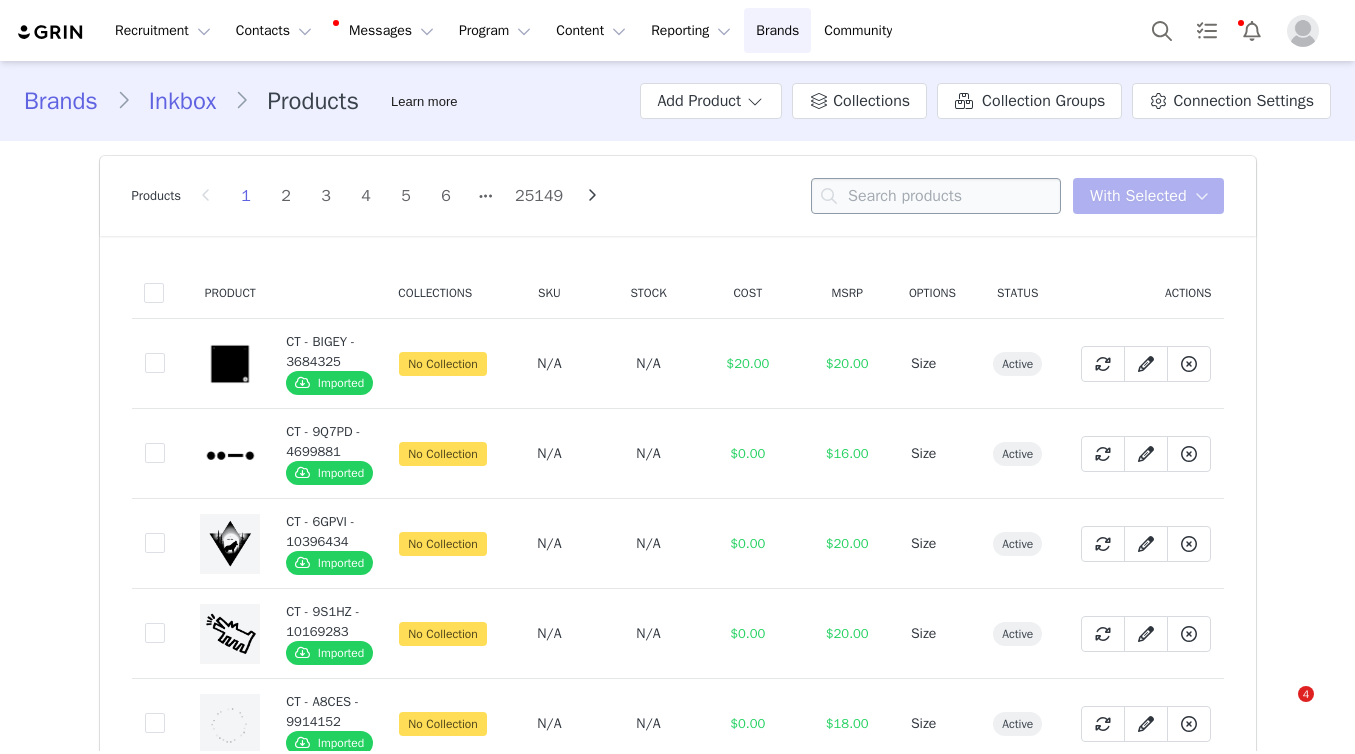 scroll, scrollTop: 0, scrollLeft: 0, axis: both 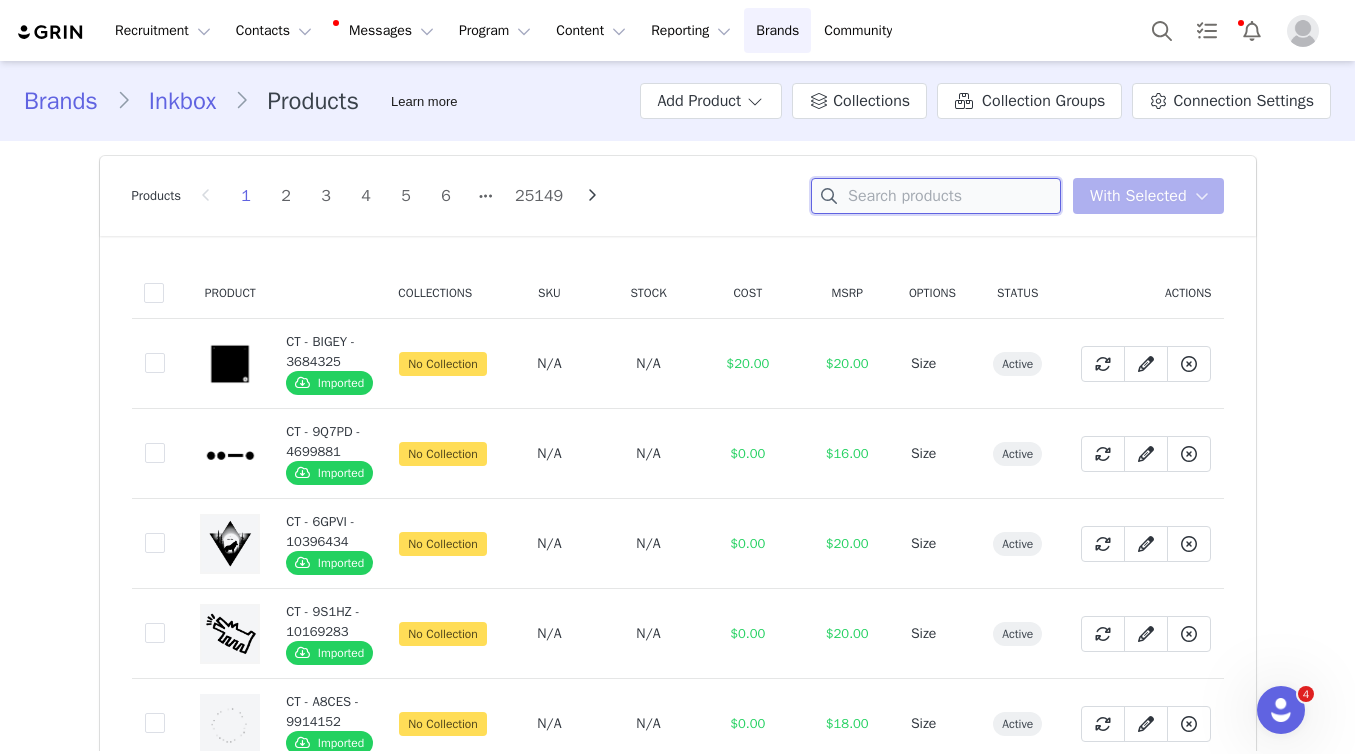 click at bounding box center (936, 196) 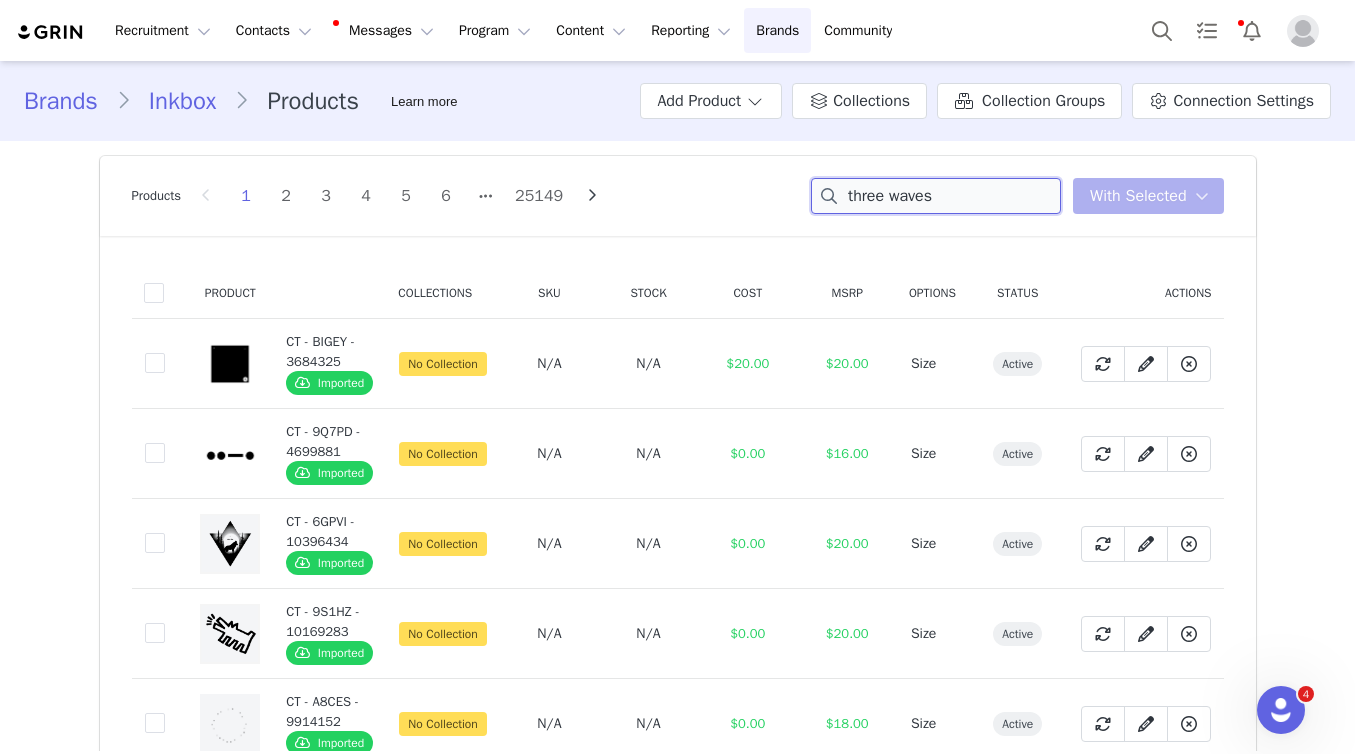 type on "three waves" 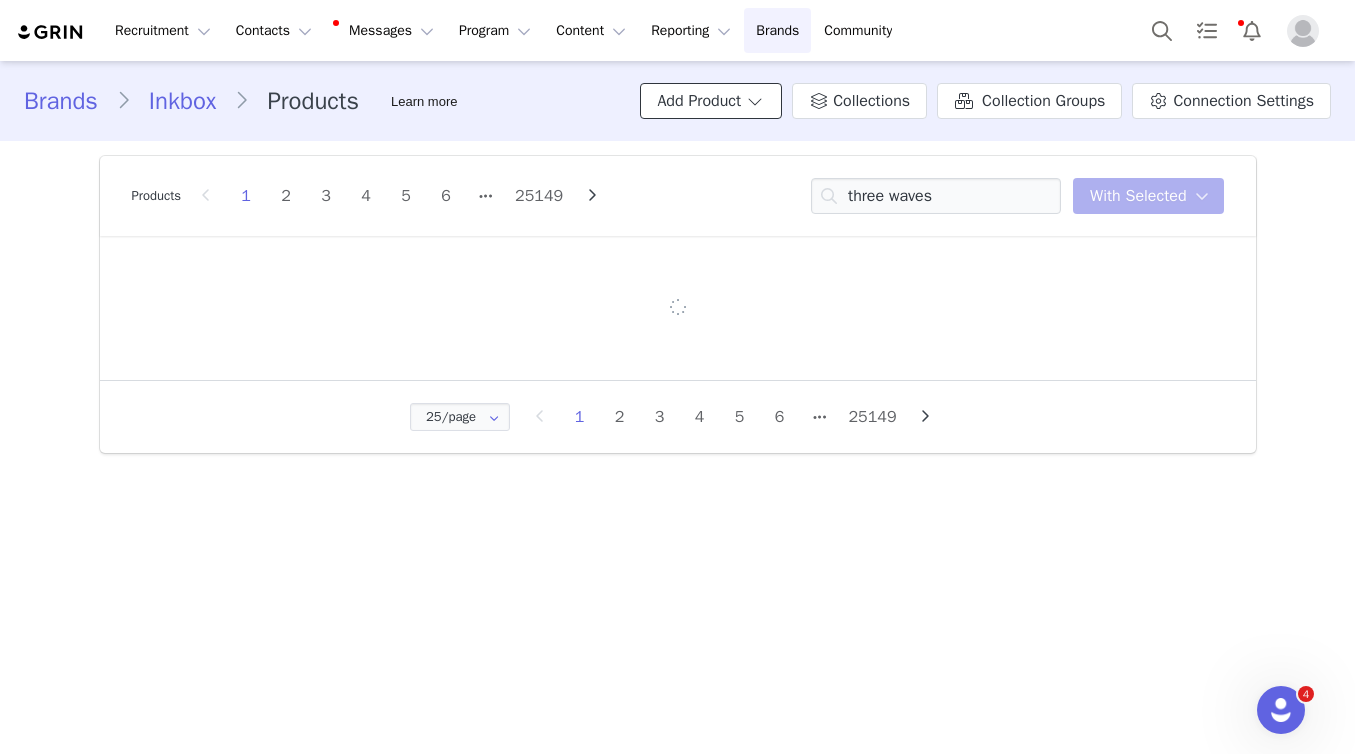 click on "Add Product" at bounding box center (711, 101) 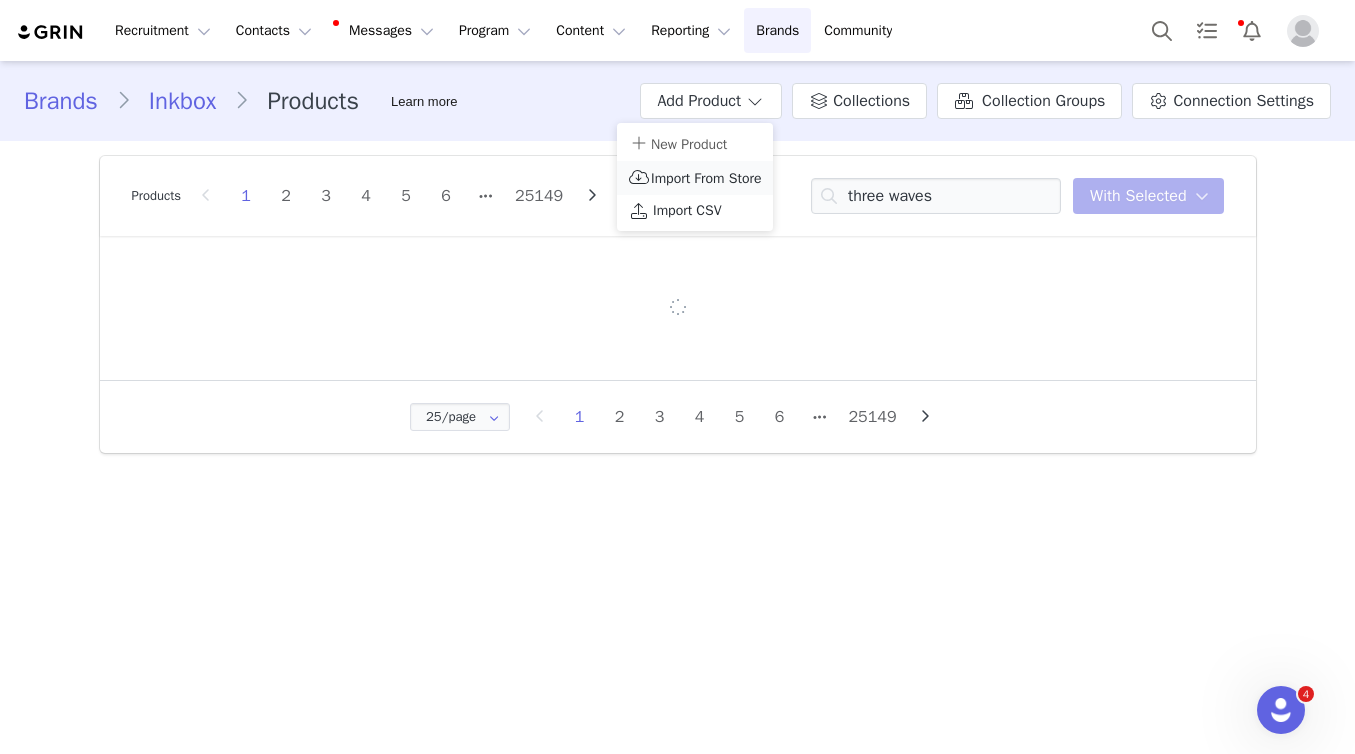 click on "Import From Store" at bounding box center [706, 178] 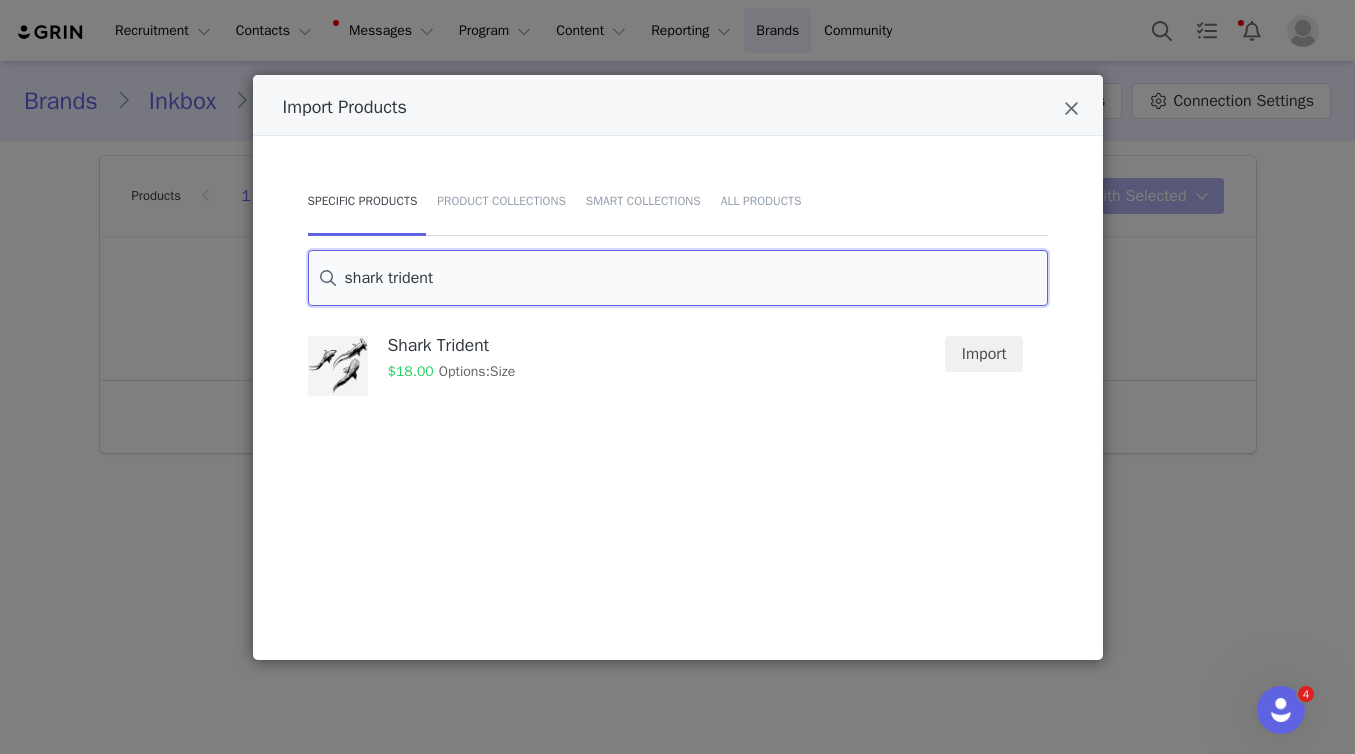 drag, startPoint x: 592, startPoint y: 282, endPoint x: 265, endPoint y: 153, distance: 351.52524 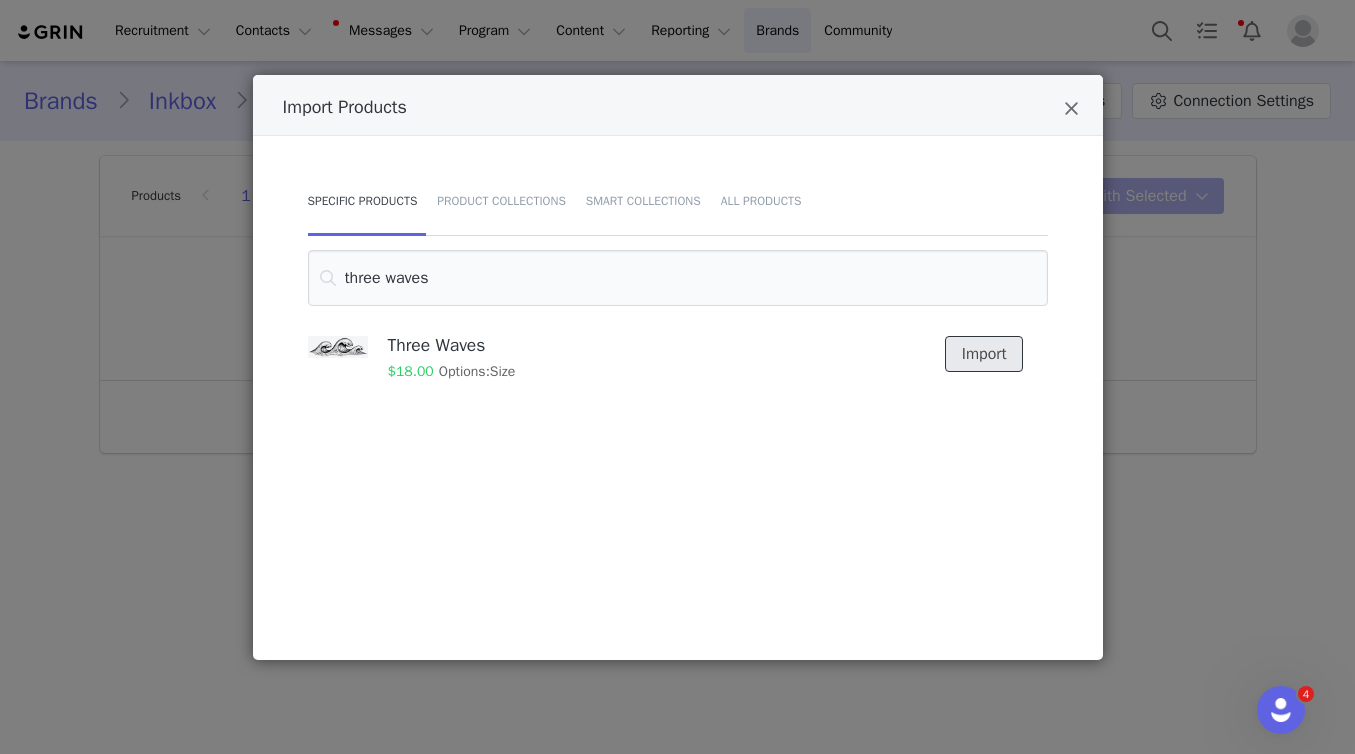 click on "Import" at bounding box center [984, 354] 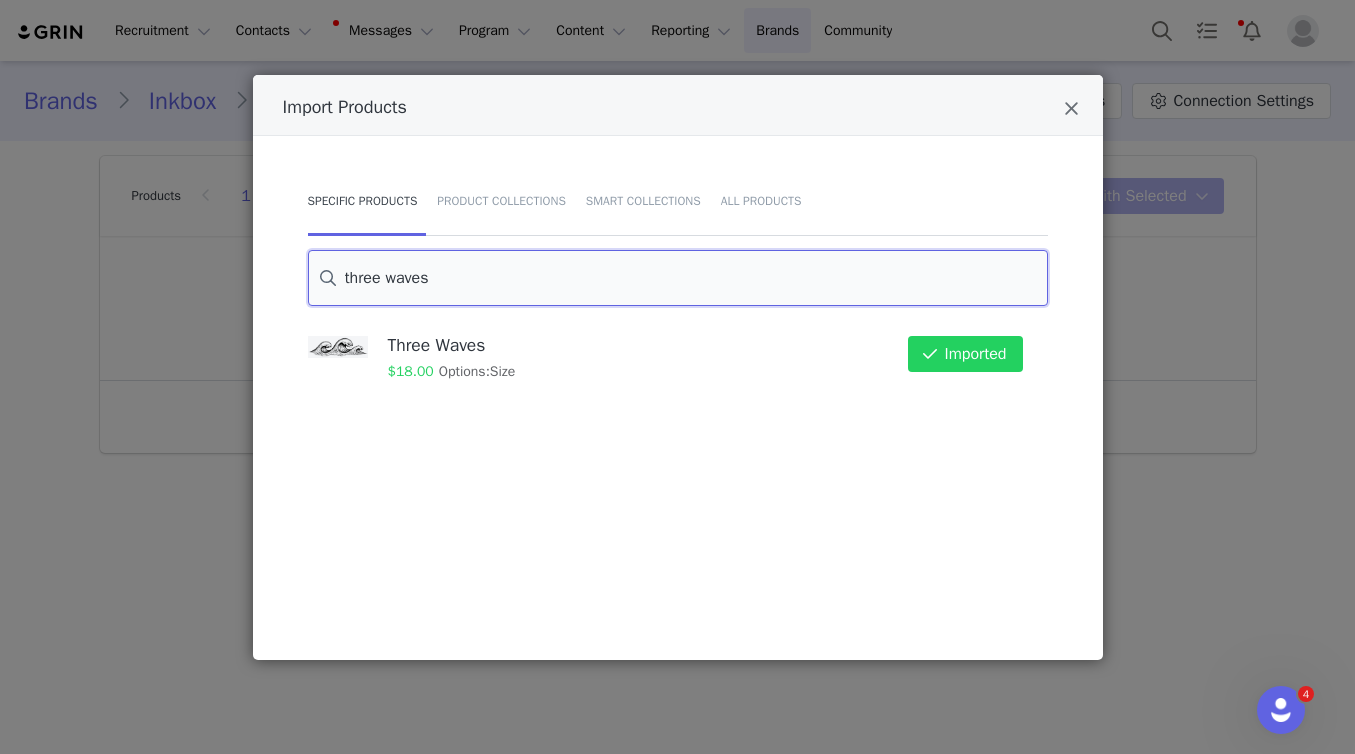 drag, startPoint x: 632, startPoint y: 282, endPoint x: 338, endPoint y: 196, distance: 306.3201 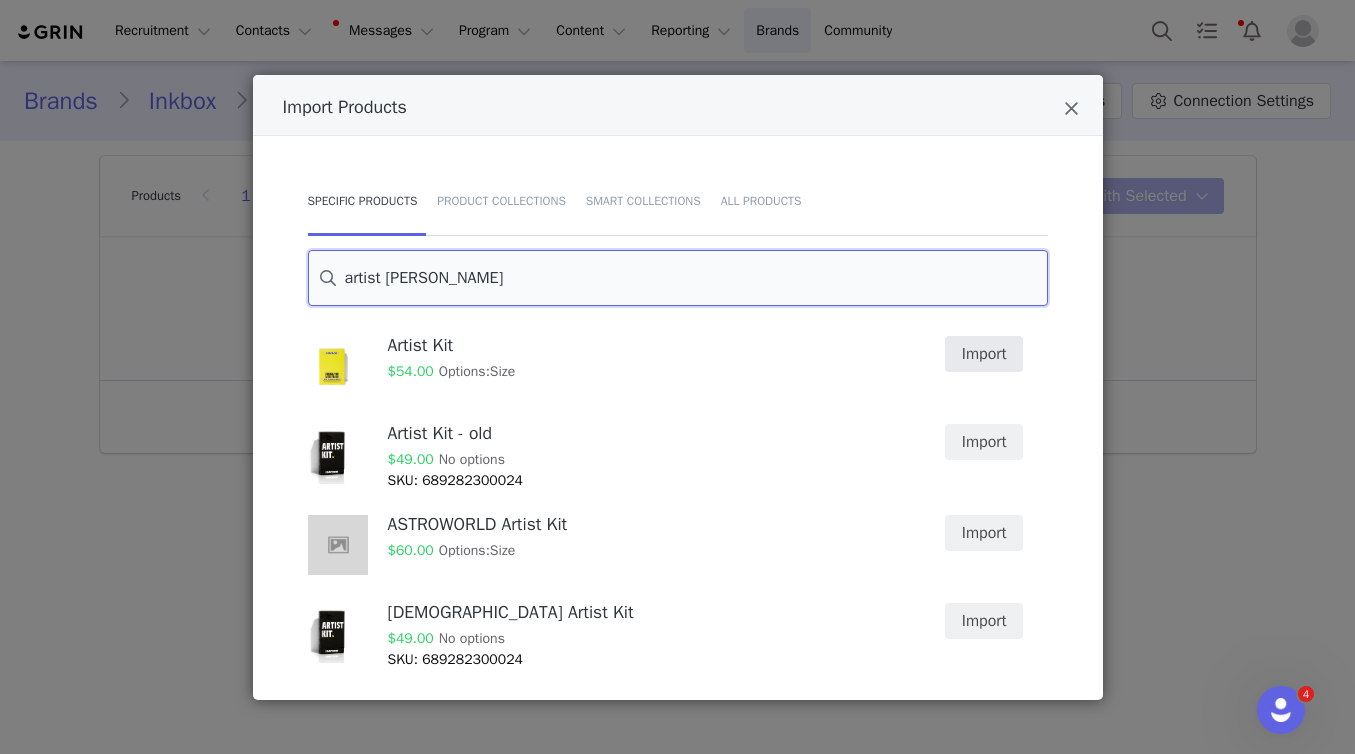 type on "artist kit" 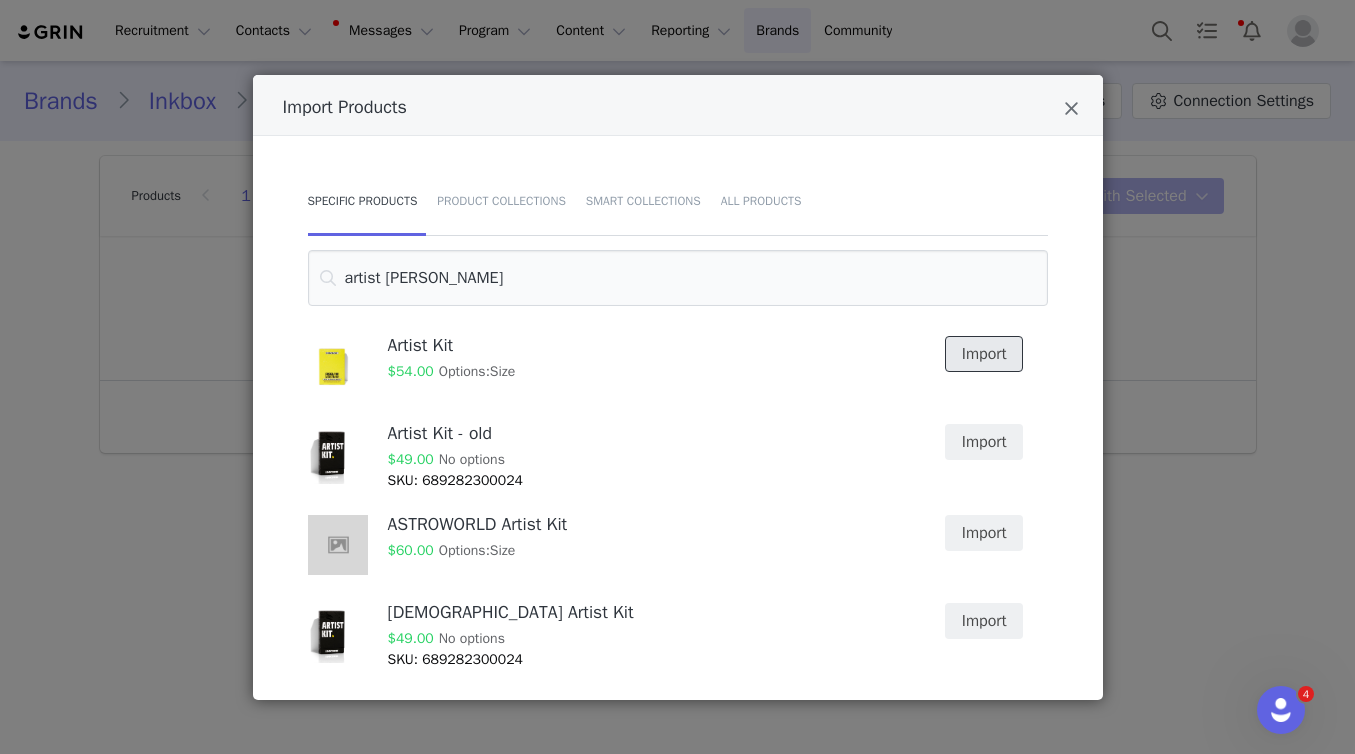 click on "Import" at bounding box center (984, 354) 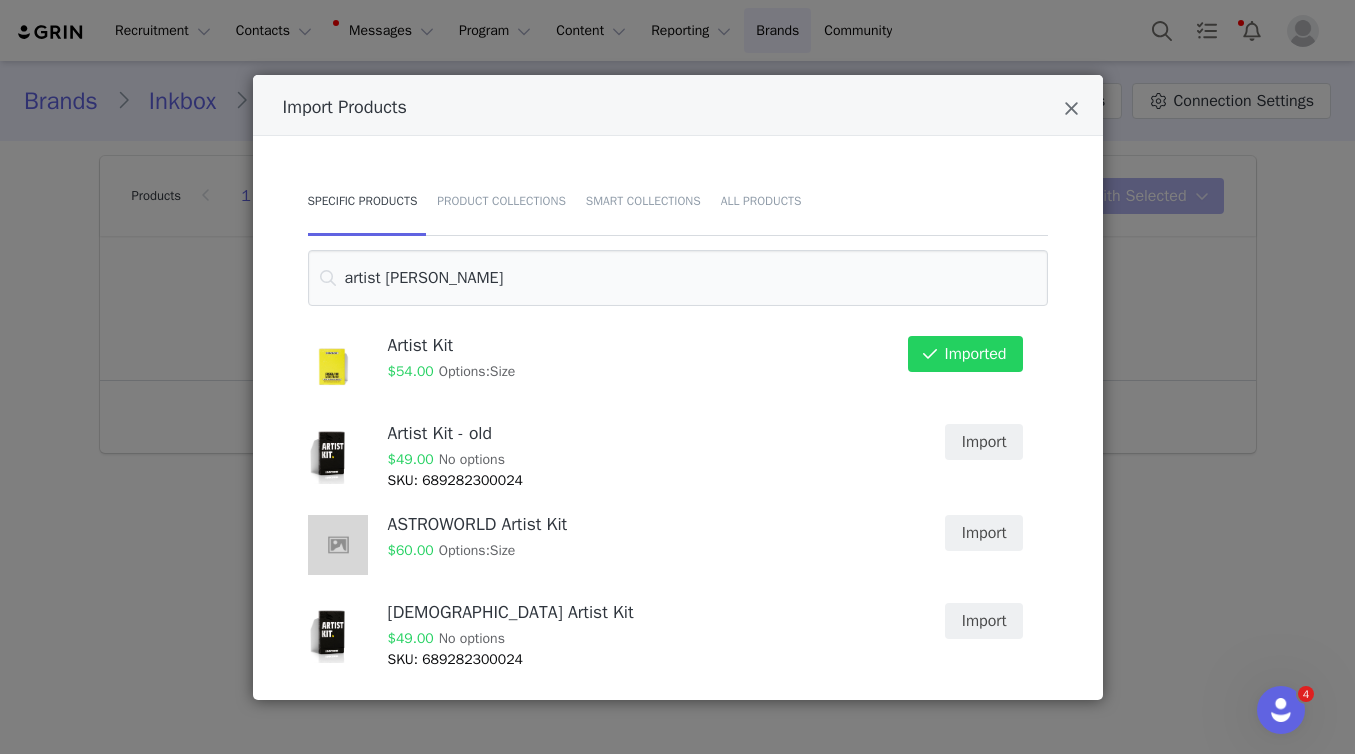 click on "Import Products" at bounding box center (678, 105) 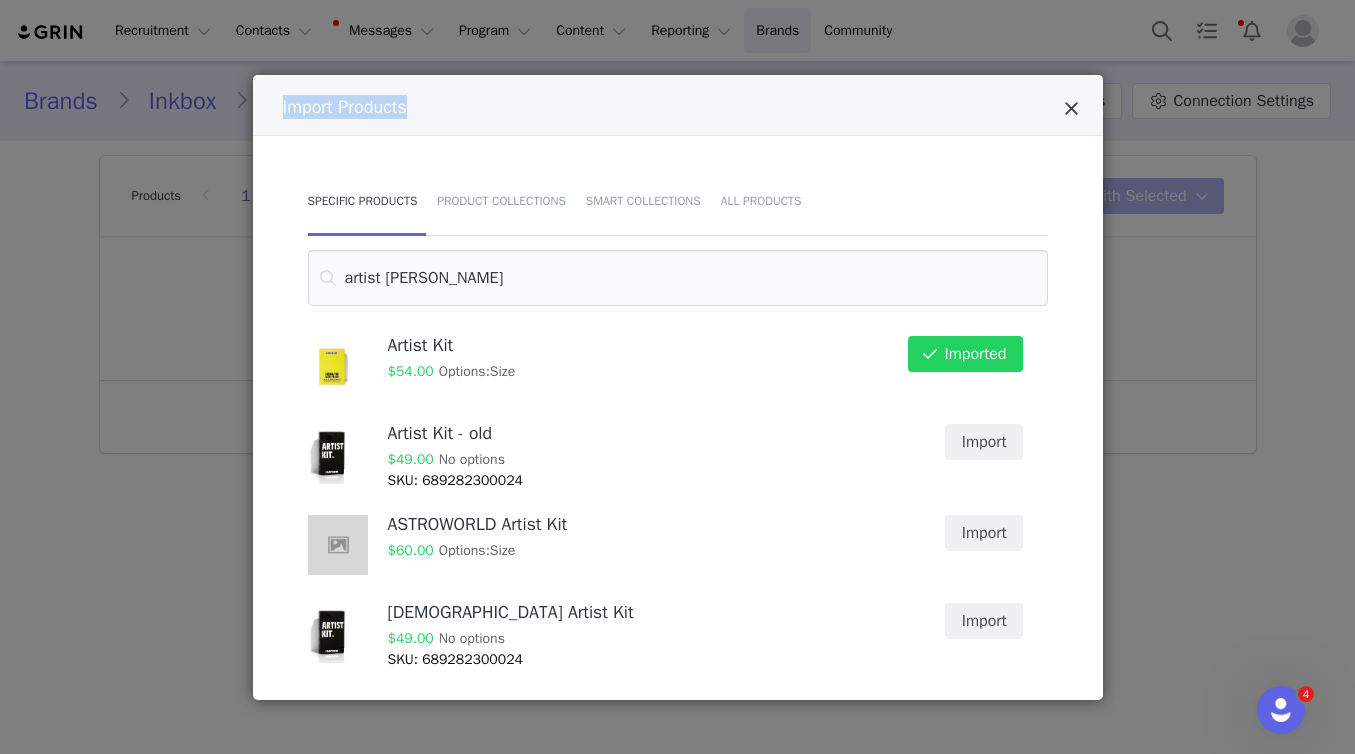 click at bounding box center (1071, 109) 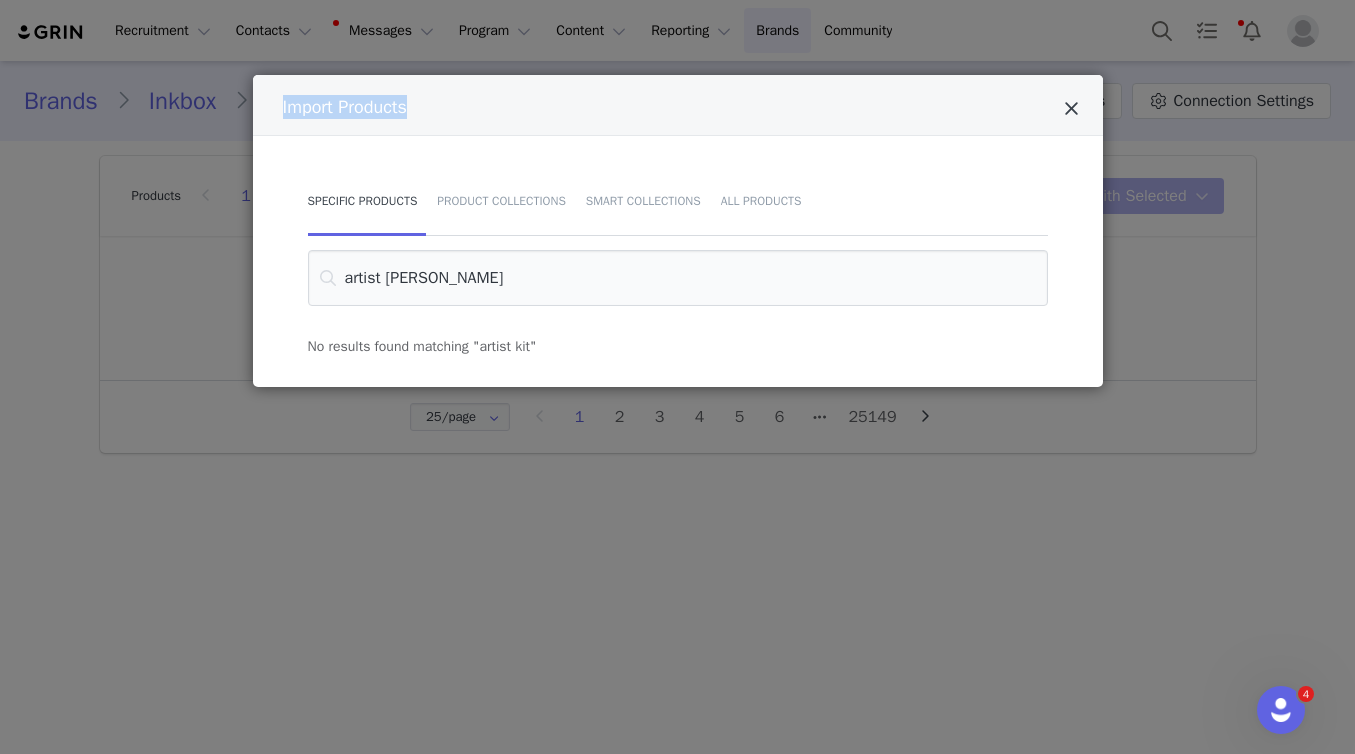 click at bounding box center (1071, 109) 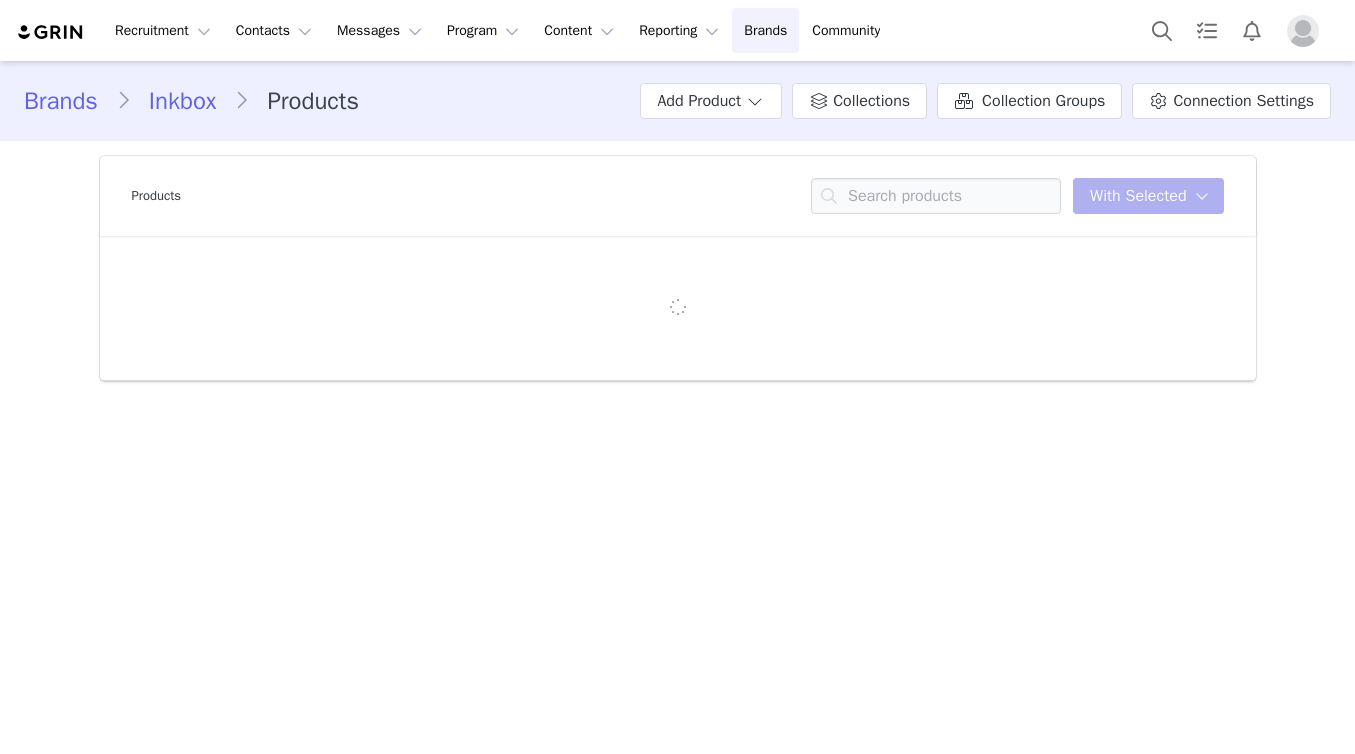 scroll, scrollTop: 0, scrollLeft: 0, axis: both 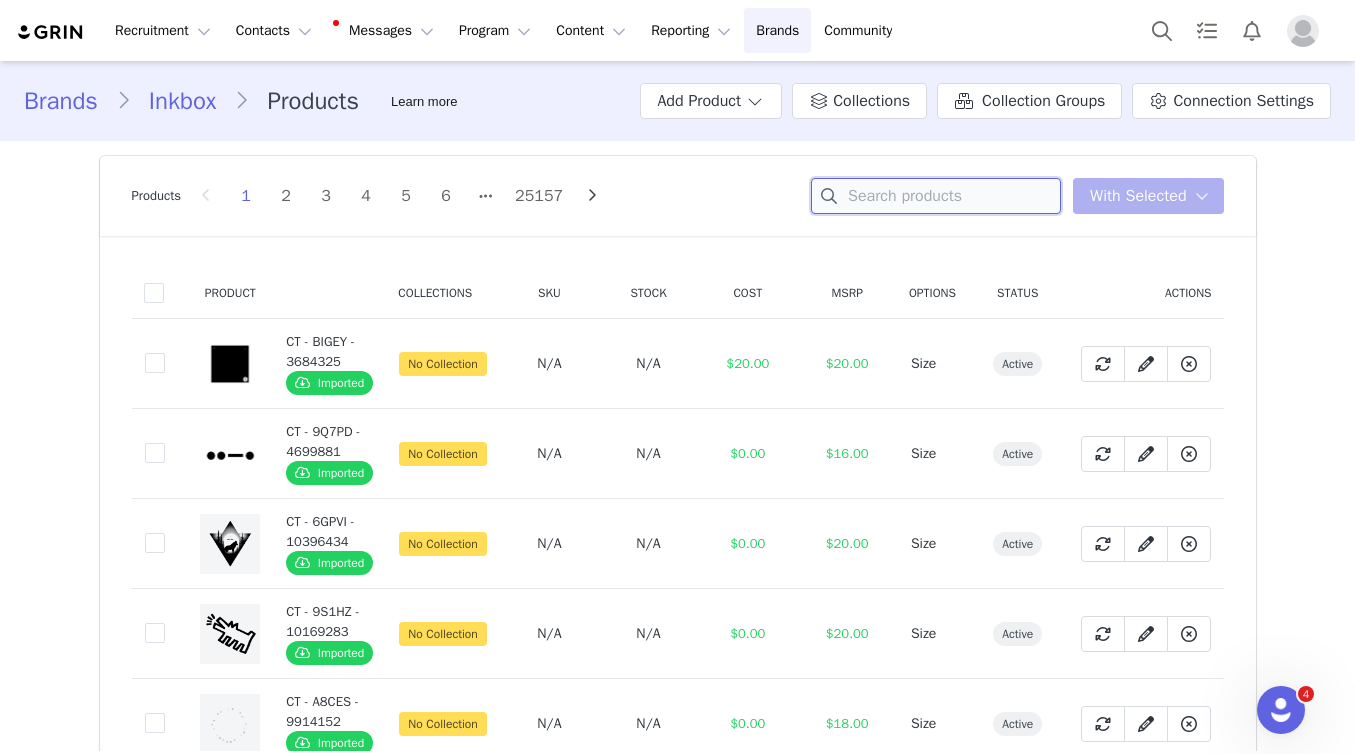 click at bounding box center (936, 196) 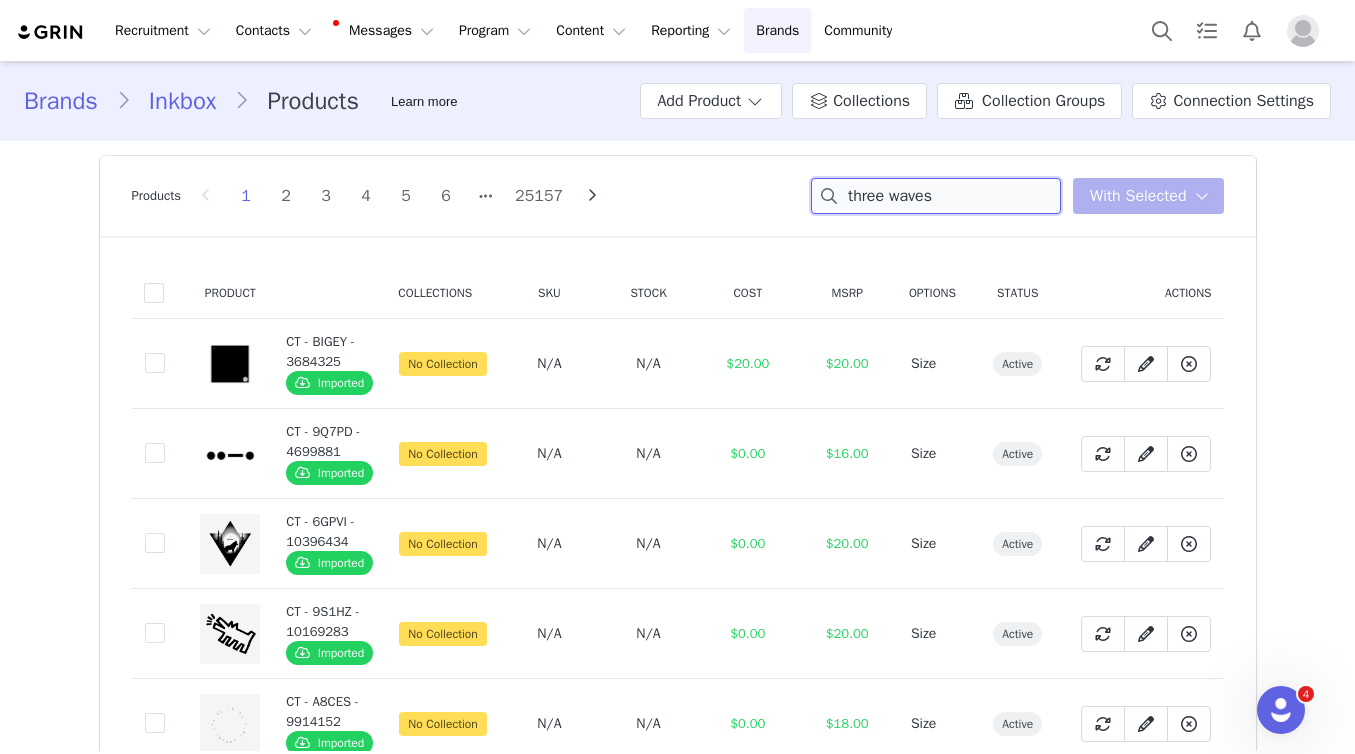 drag, startPoint x: 959, startPoint y: 201, endPoint x: 805, endPoint y: 134, distance: 167.94344 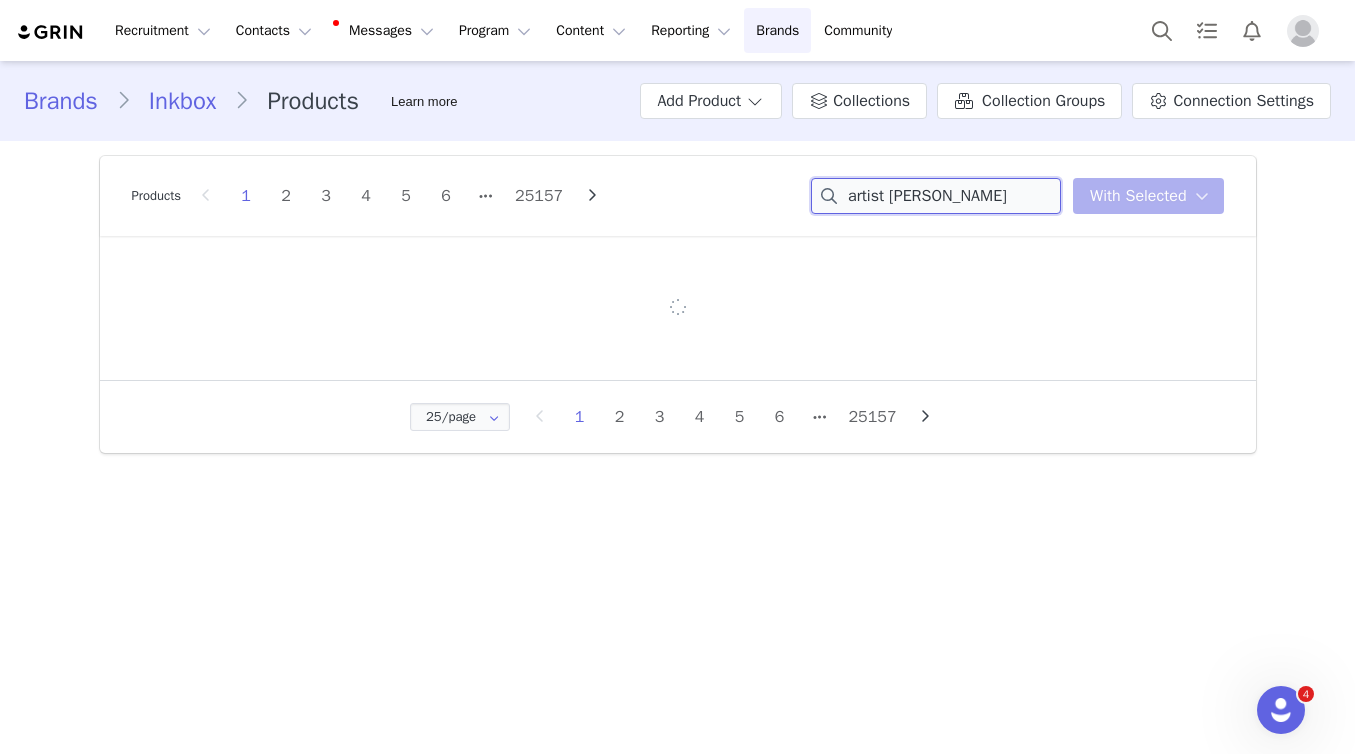 type on "artist kit" 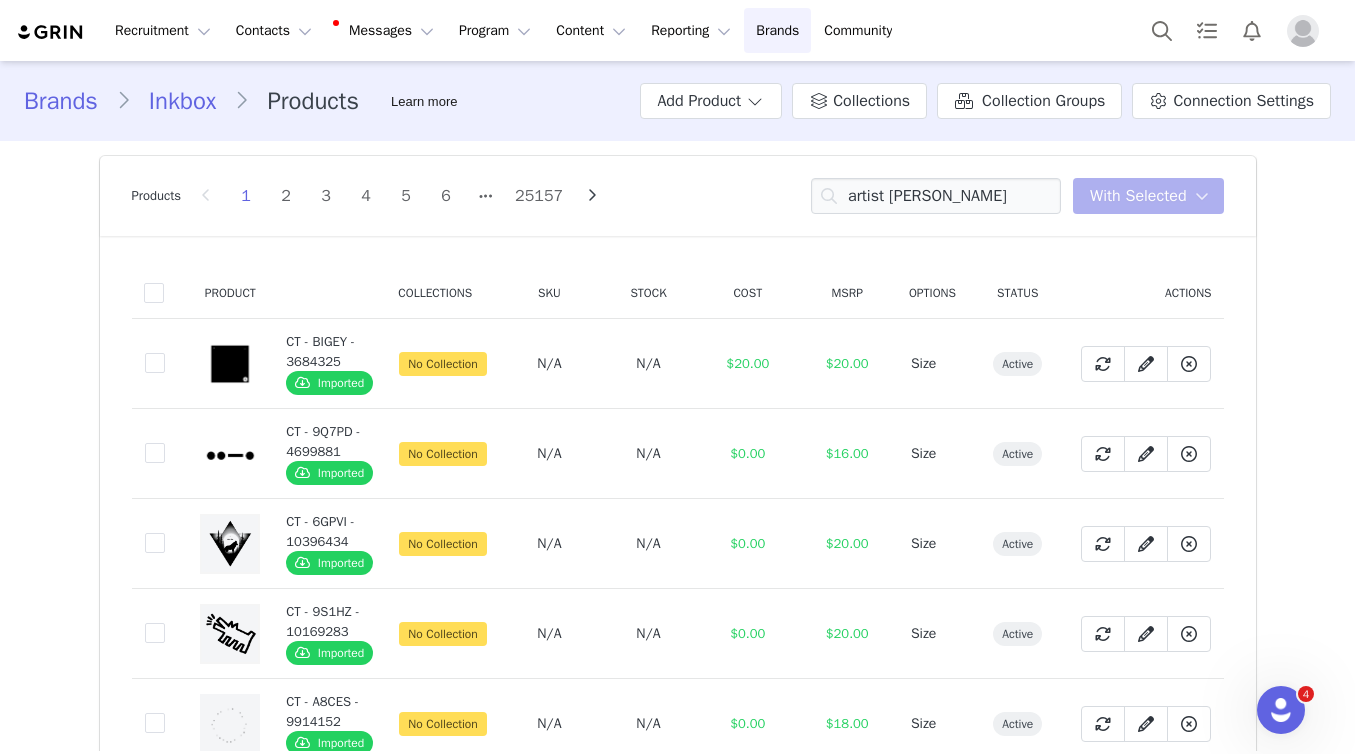 click on "Products 1 2 3 4 5 6 25157 artist kit  You have 0 product s  selected   Add to Collections   Remove from Collections   Enable Inventory Tracking   Disable Inventory Tracking   Sync Imported Products   Sync Imported Product Quantities   Delete Products   Clear Selected  With Selected" at bounding box center (678, 196) 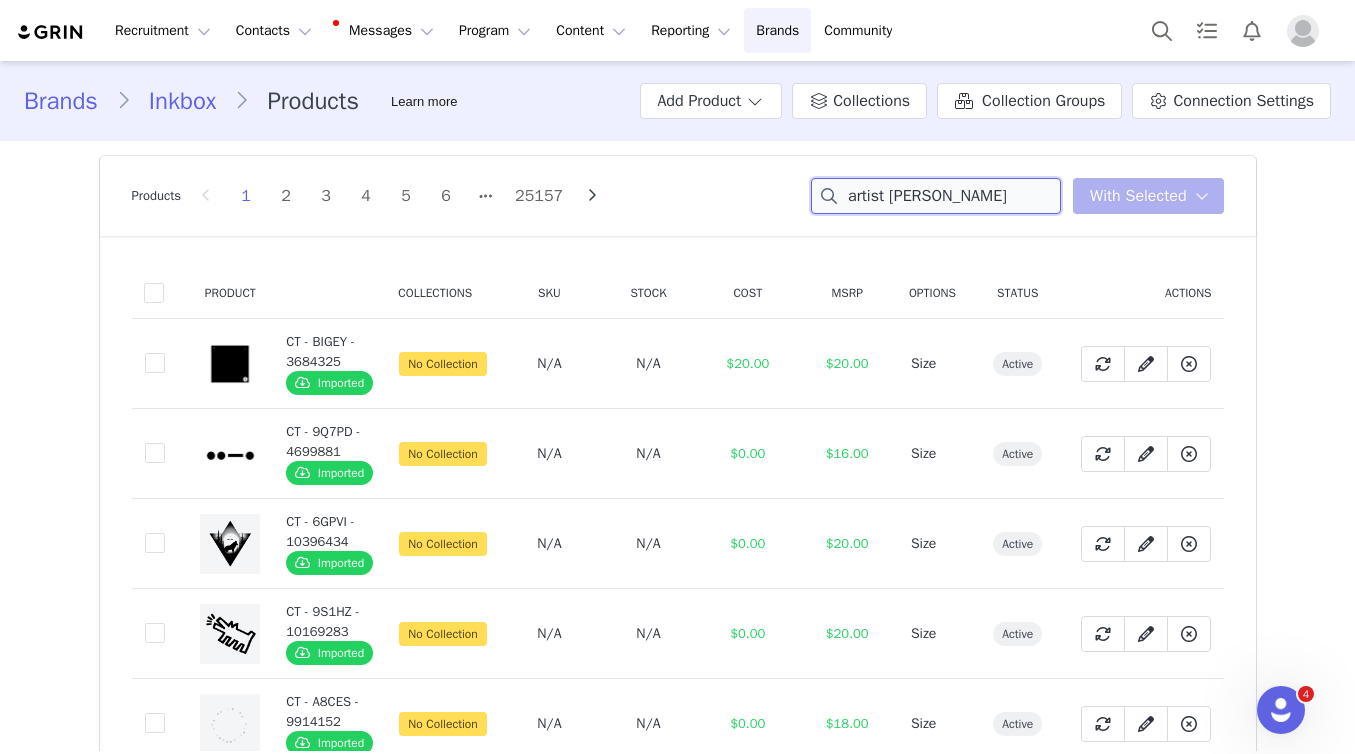 click on "artist kit" at bounding box center [936, 196] 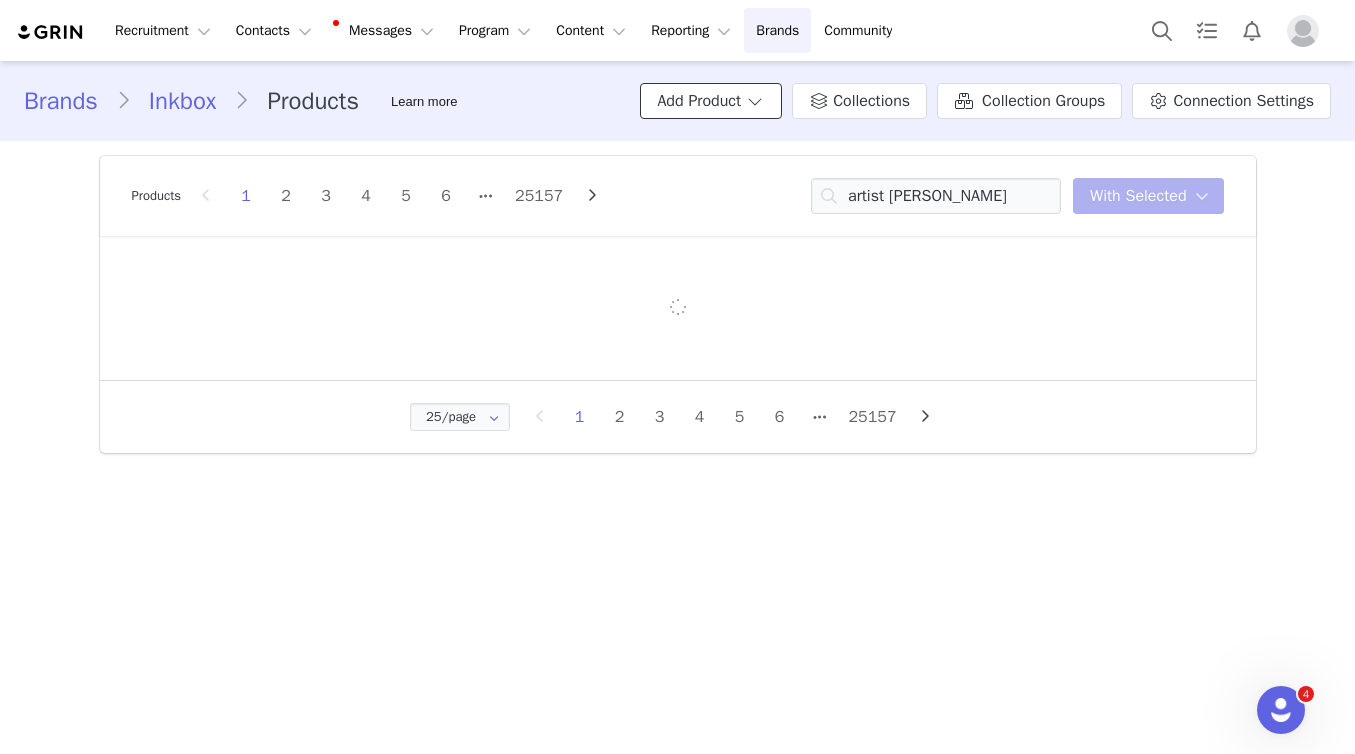 click at bounding box center (755, 101) 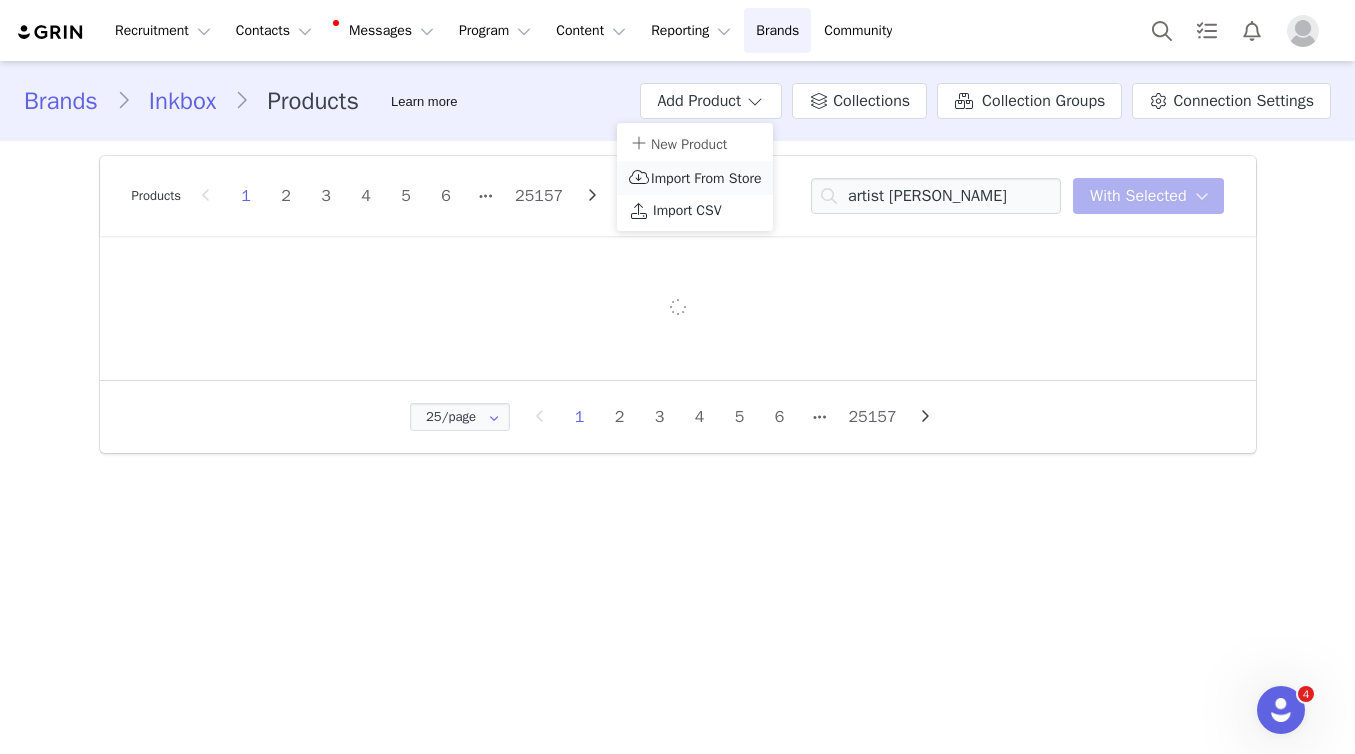 click on "Import From Store" at bounding box center [706, 178] 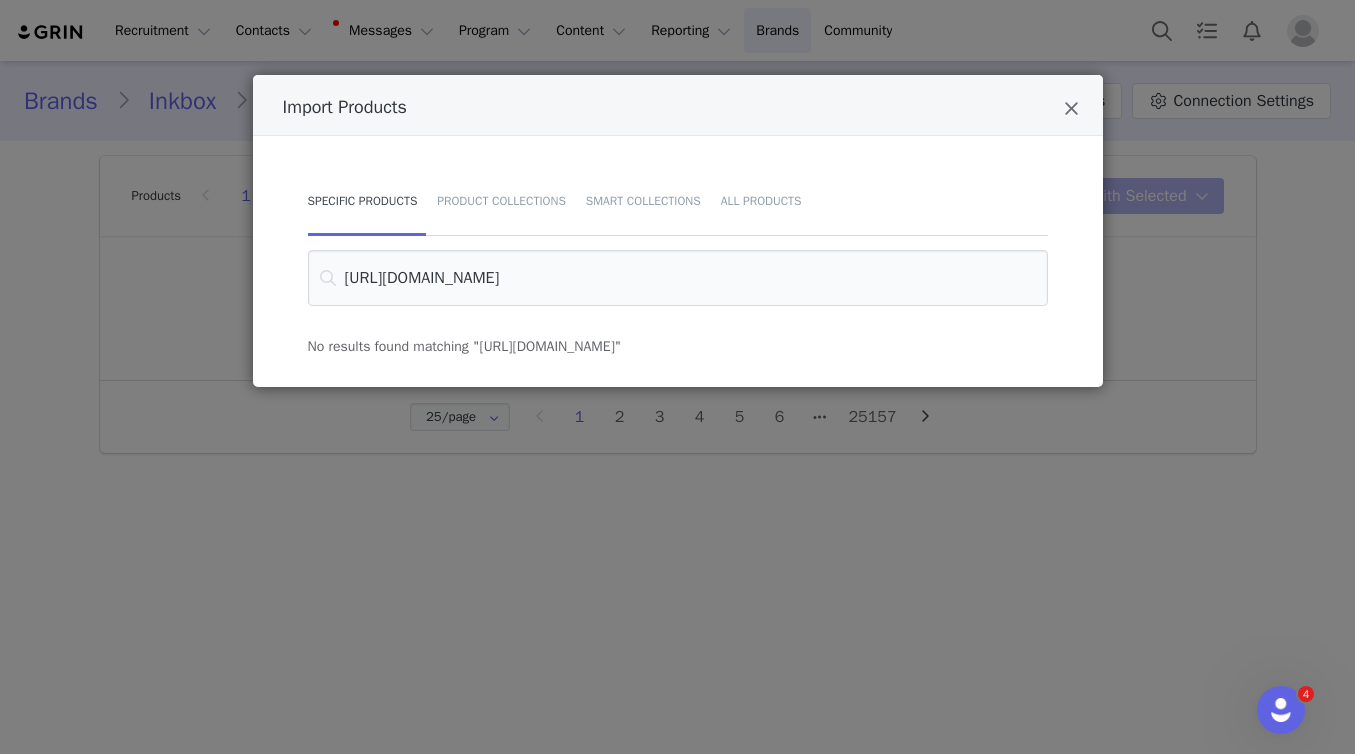 drag, startPoint x: 551, startPoint y: 286, endPoint x: 402, endPoint y: 226, distance: 160.62689 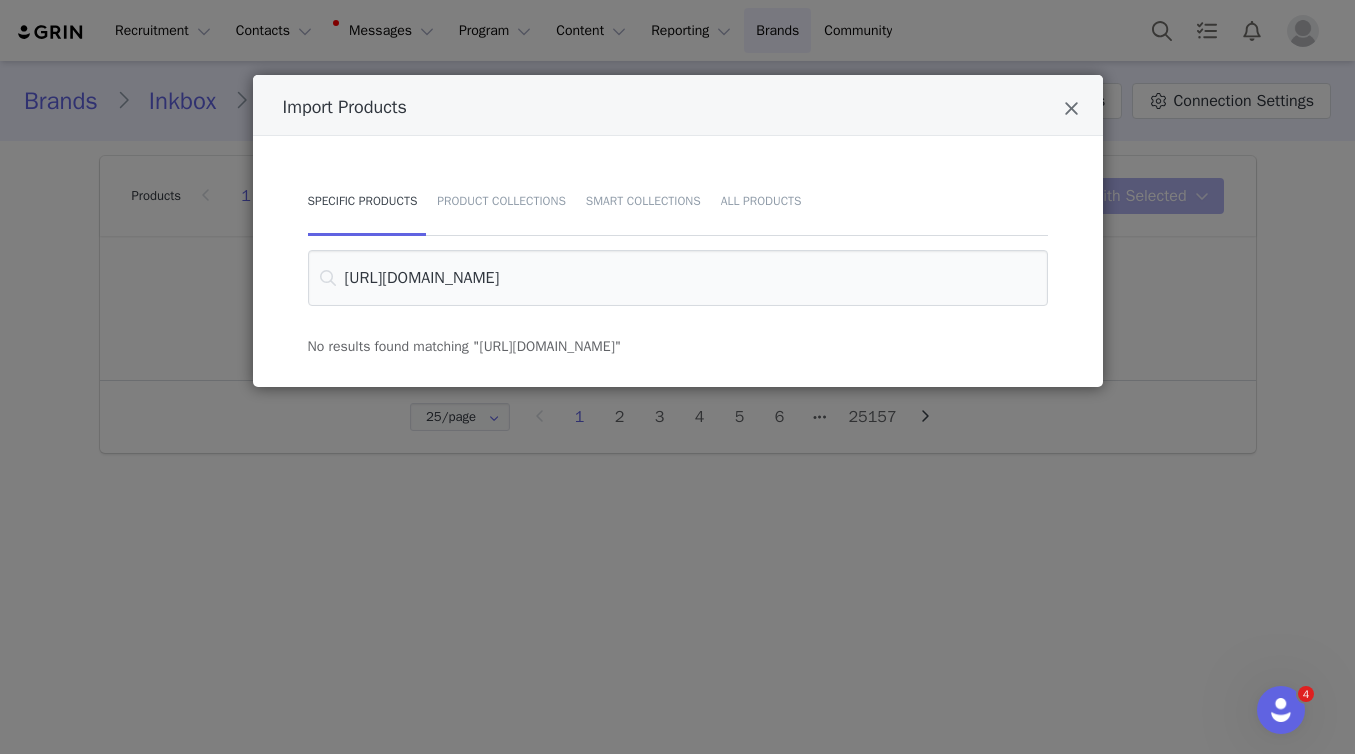 click on "Specific Products Product Collections Smart Collections All Products https://inkbox.com/products/artist-kit No results found matching "https://inkbox.com/products/artist-kit"" at bounding box center (678, 261) 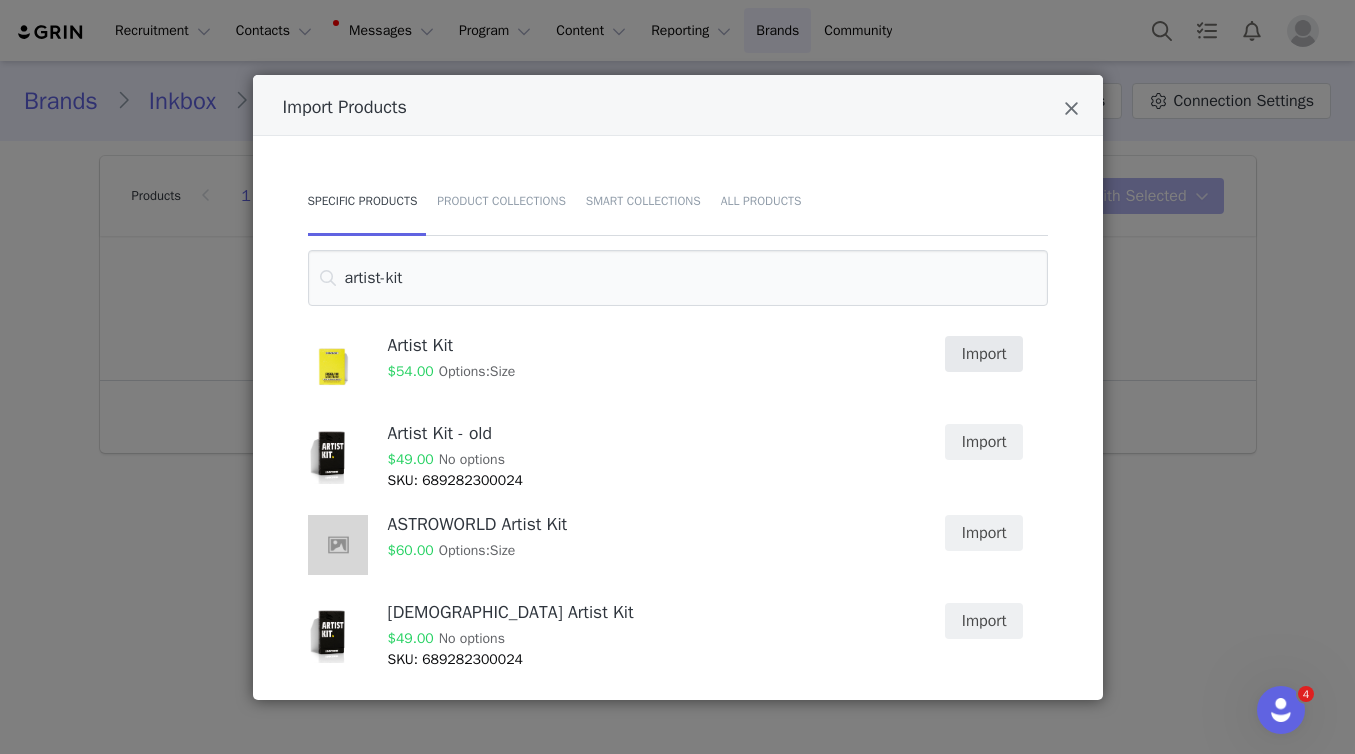 type on "artist-kit" 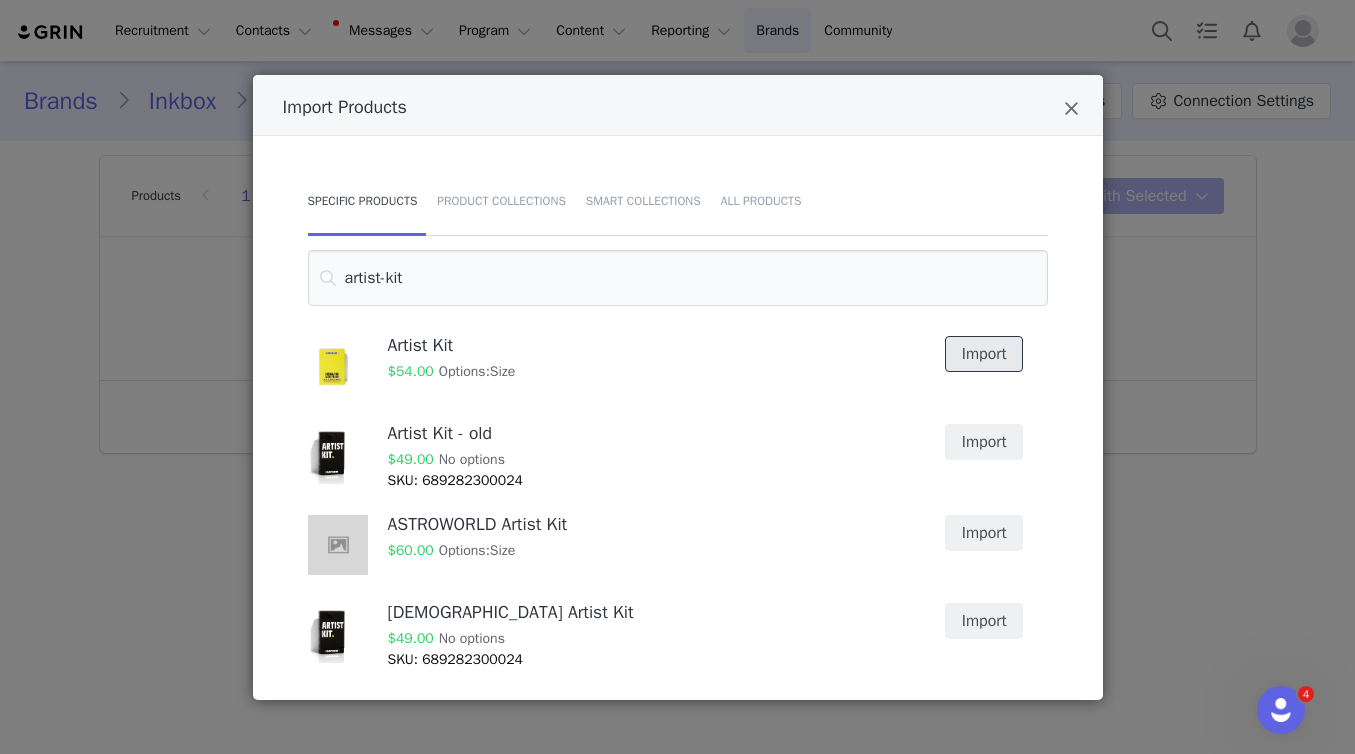 click on "Import" at bounding box center [984, 354] 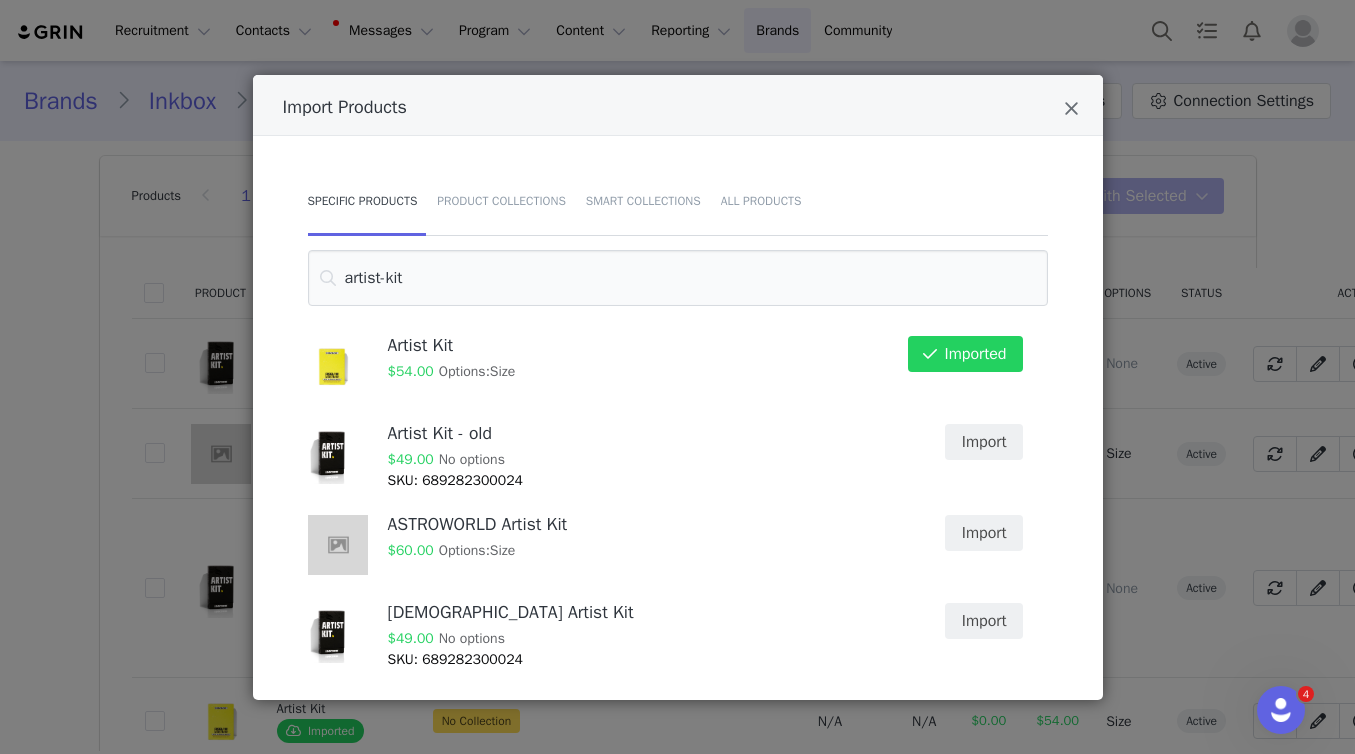 click on "Import Products Specific Products Product Collections Smart Collections All Products artist-kit Artist Kit $54.00 Options:  Size Imported Artist Kit - old $49.00 No options SKU: 689282300024  Import  ASTROWORLD Artist Kit $60.00 Options:  Size  Import  Canadian Artist Kit $49.00 No options SKU: 689282300024  Import" at bounding box center [677, 377] 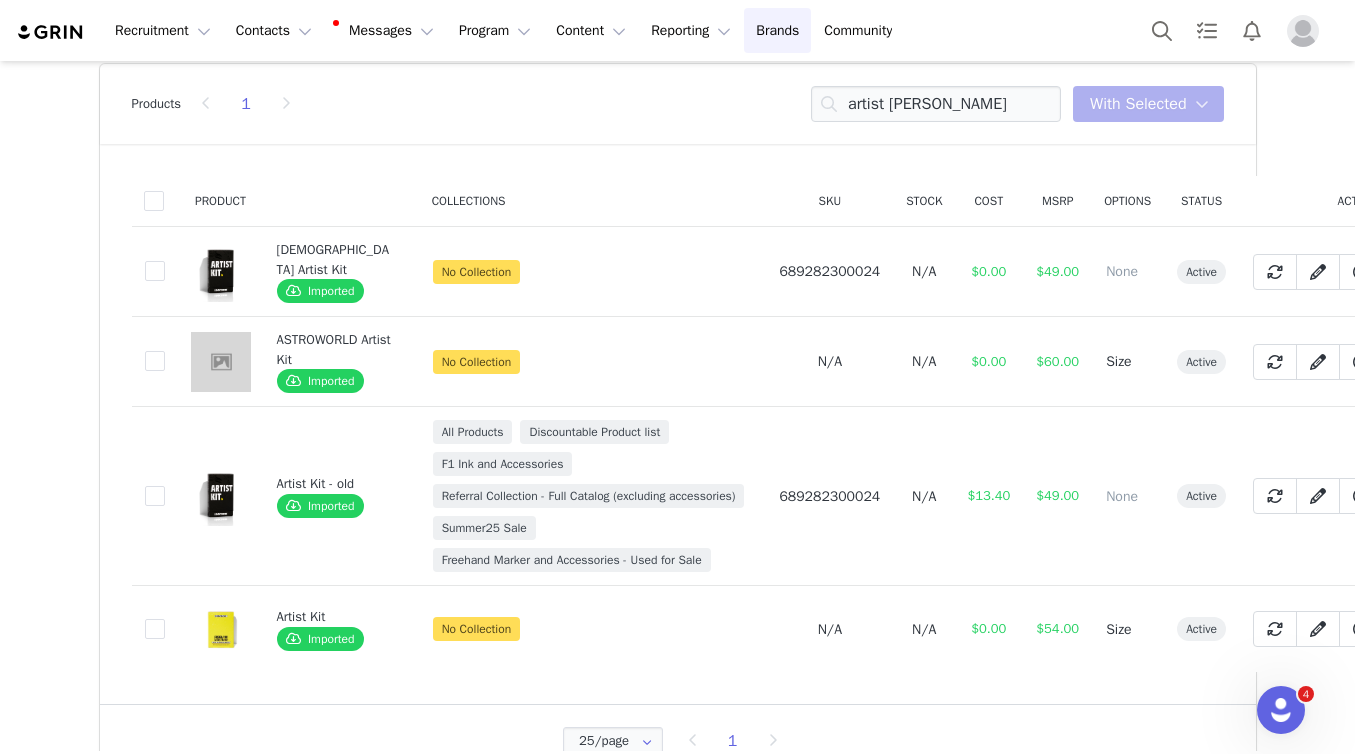 scroll, scrollTop: 133, scrollLeft: 0, axis: vertical 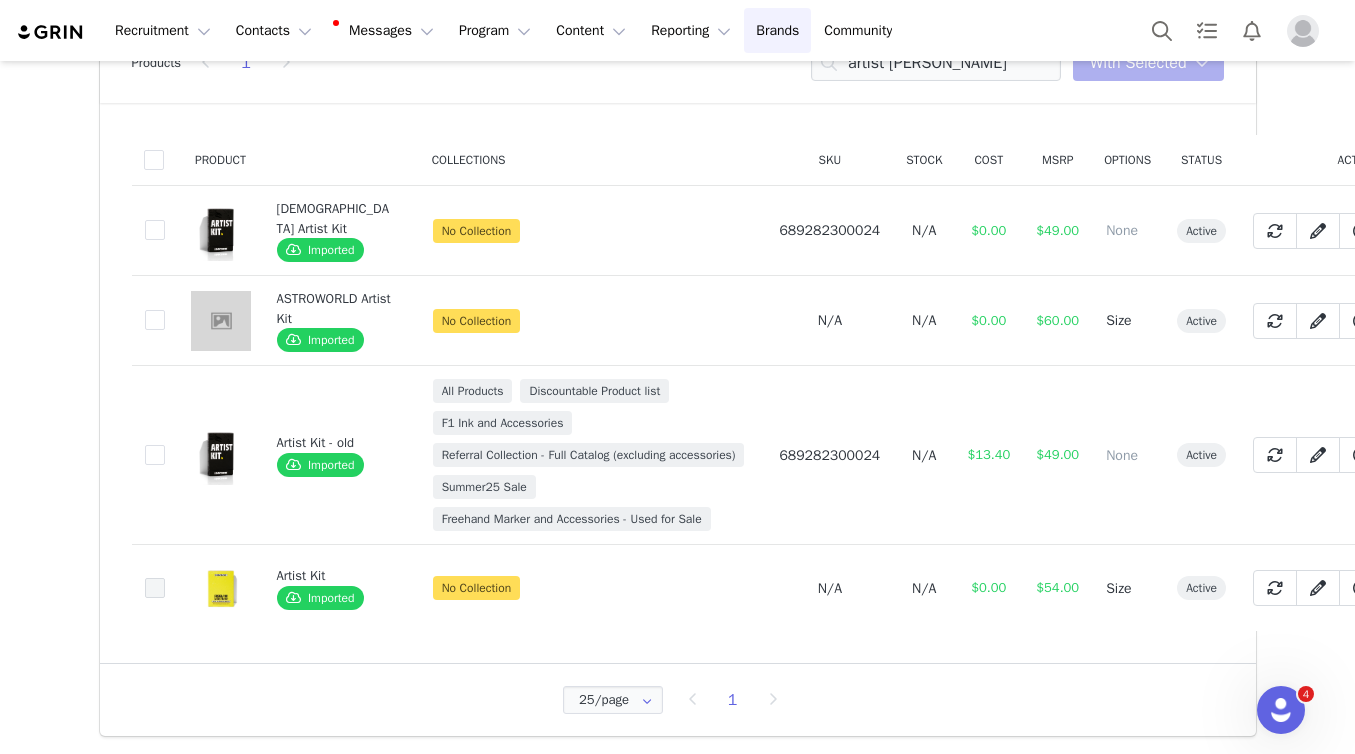 click at bounding box center [155, 588] 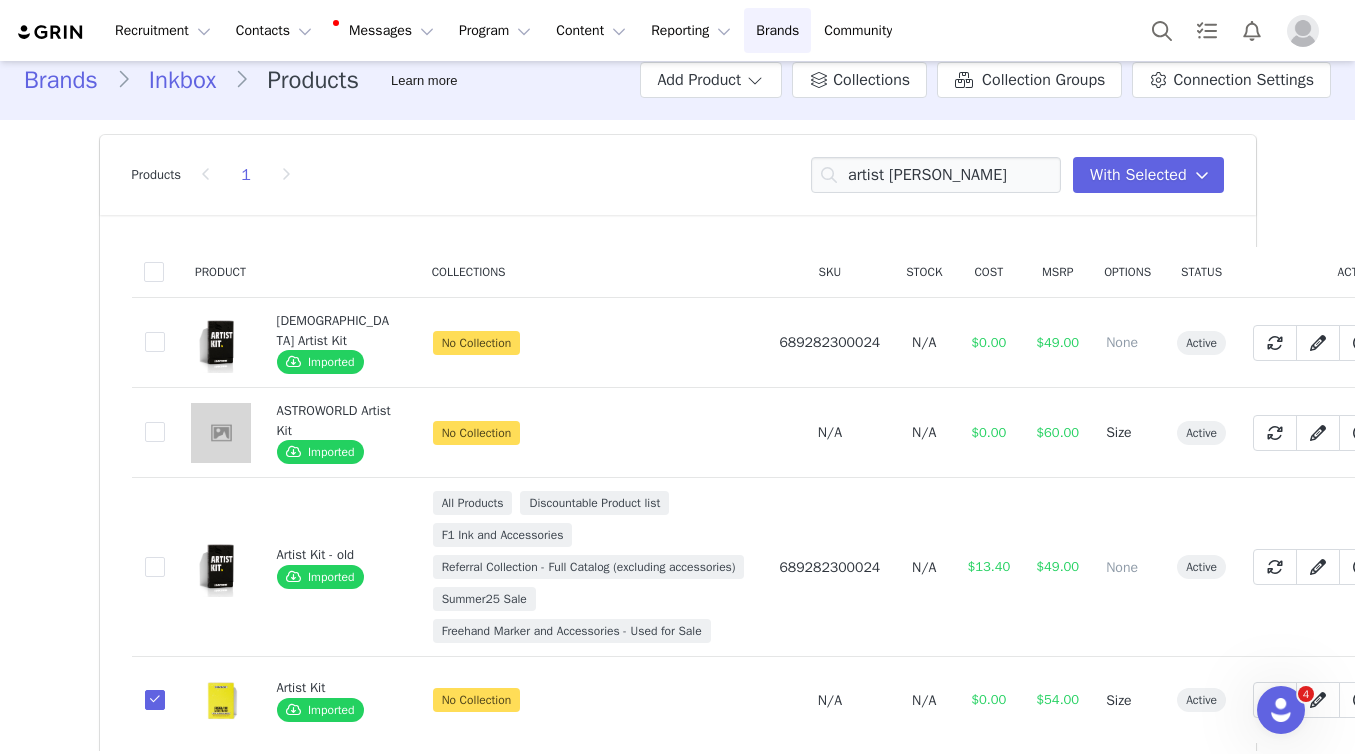 scroll, scrollTop: 0, scrollLeft: 0, axis: both 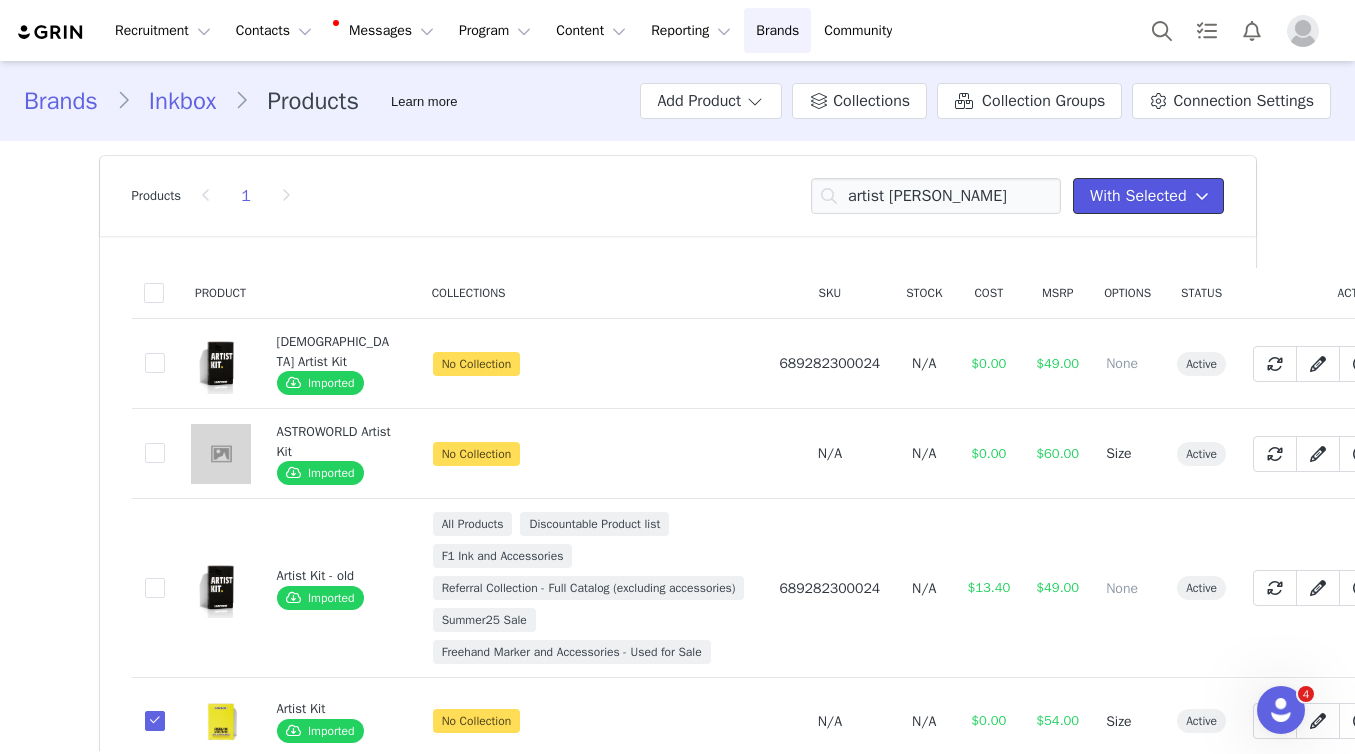 click at bounding box center [1202, 196] 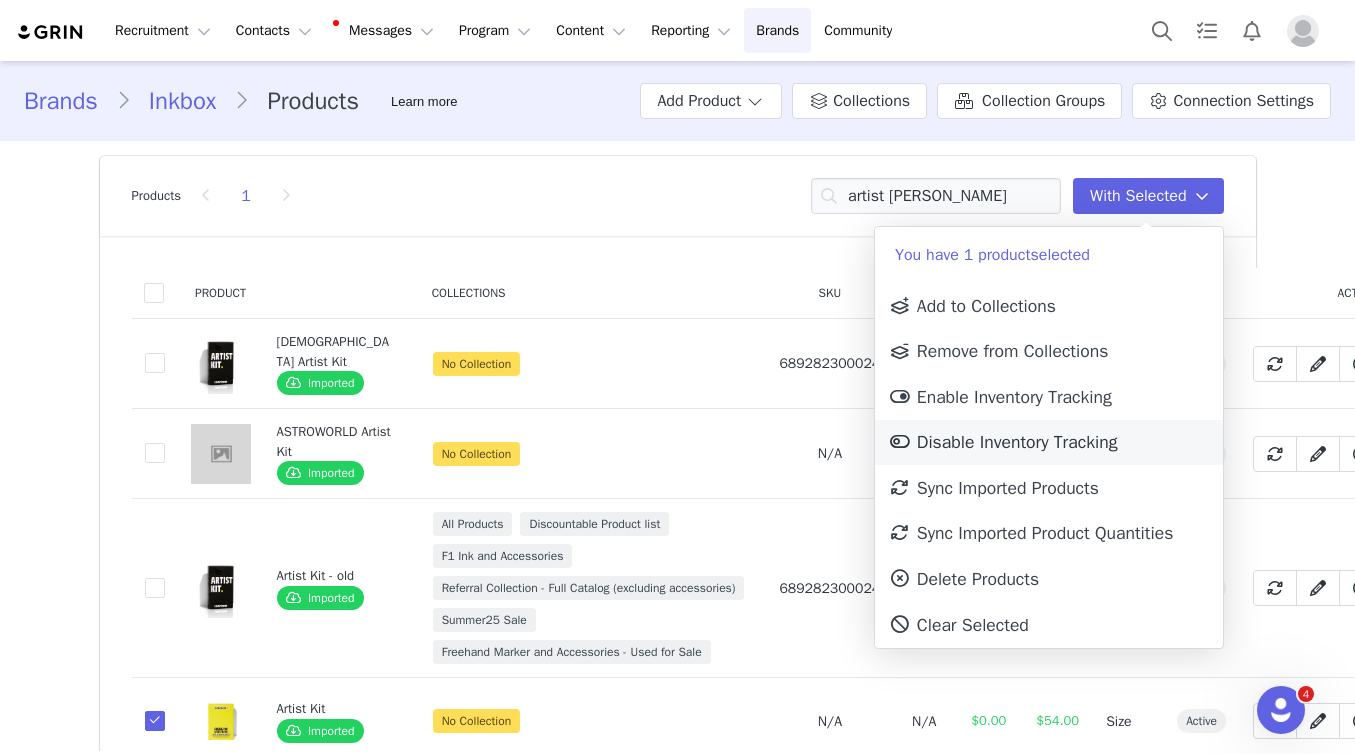 click on "Disable Inventory Tracking" at bounding box center (1003, 442) 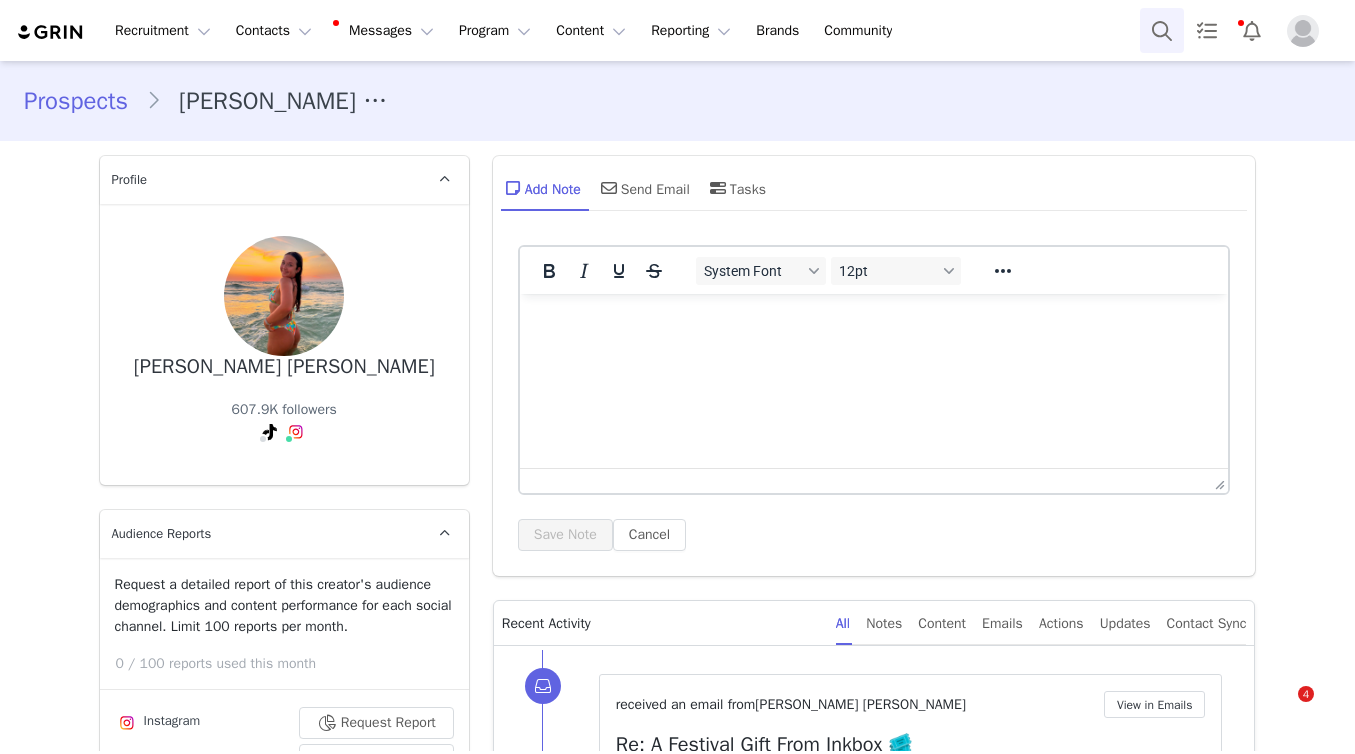 scroll, scrollTop: 0, scrollLeft: 0, axis: both 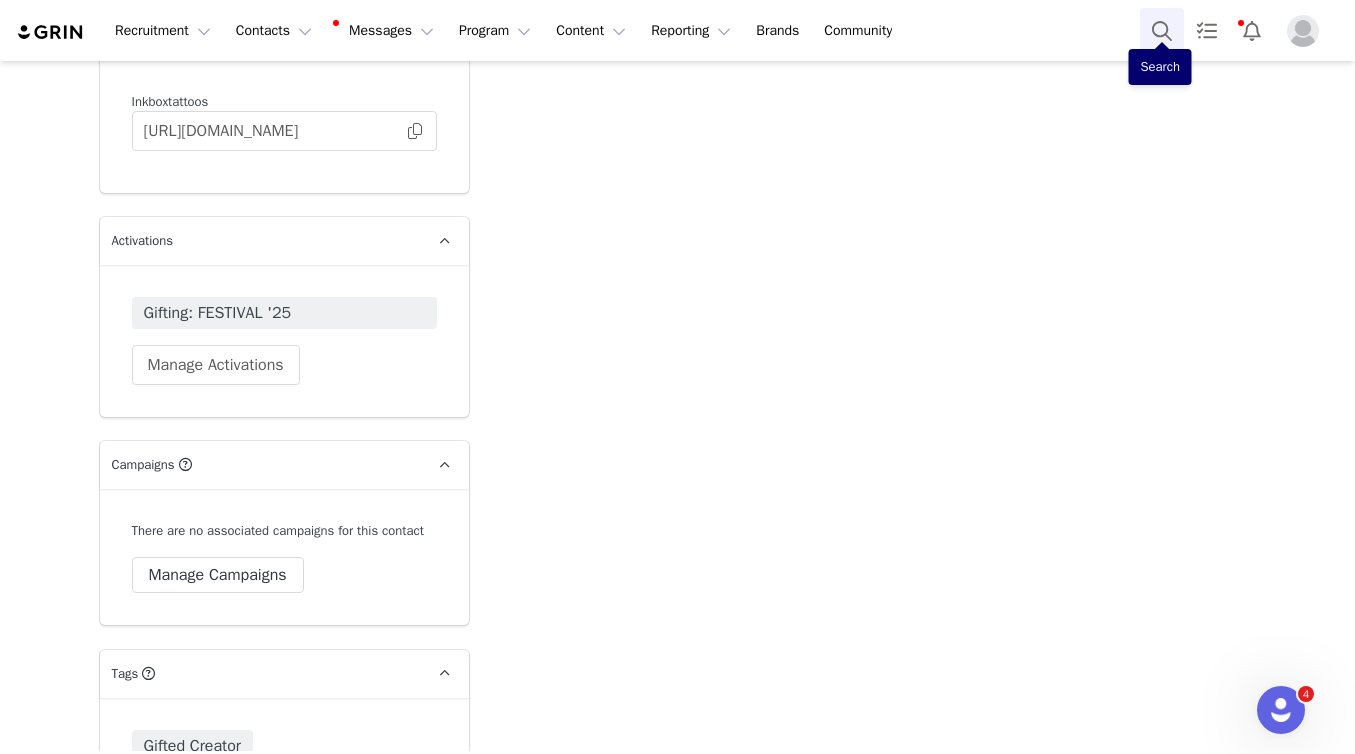click at bounding box center [1162, 30] 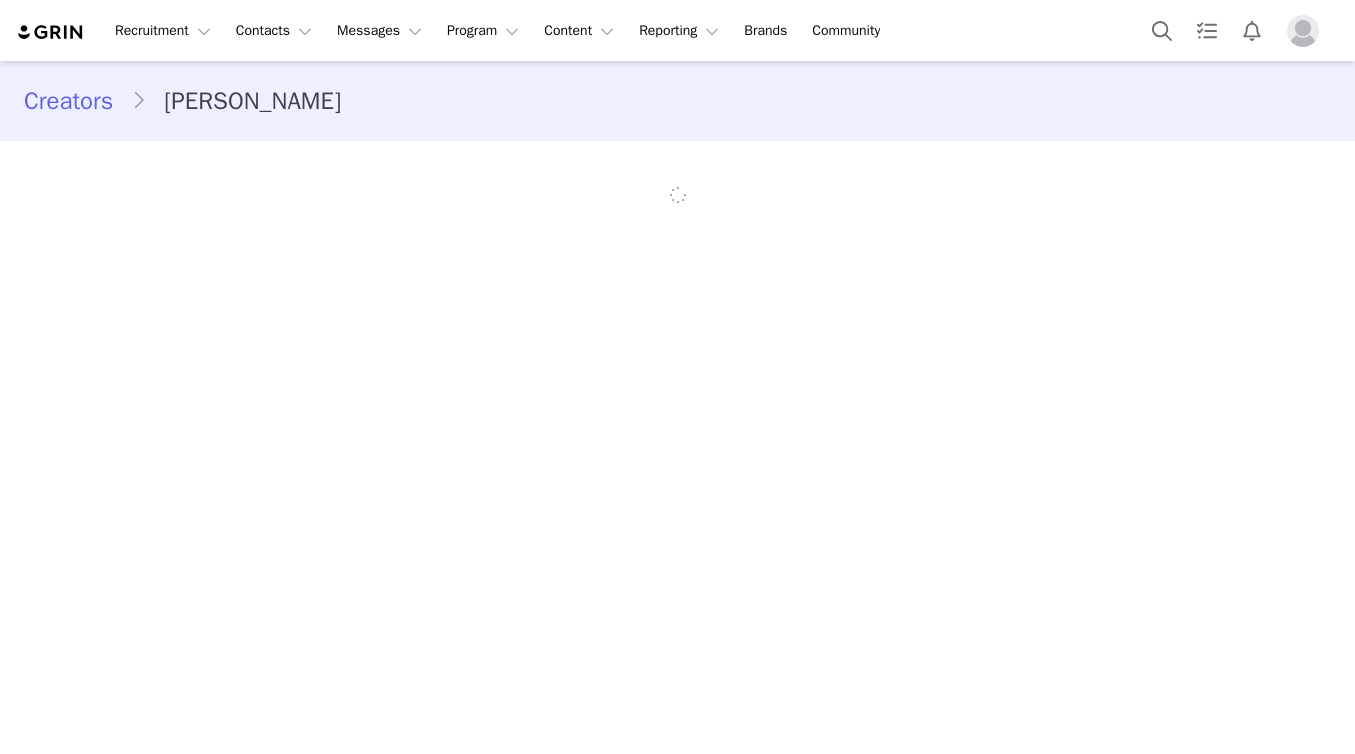 scroll, scrollTop: 0, scrollLeft: 0, axis: both 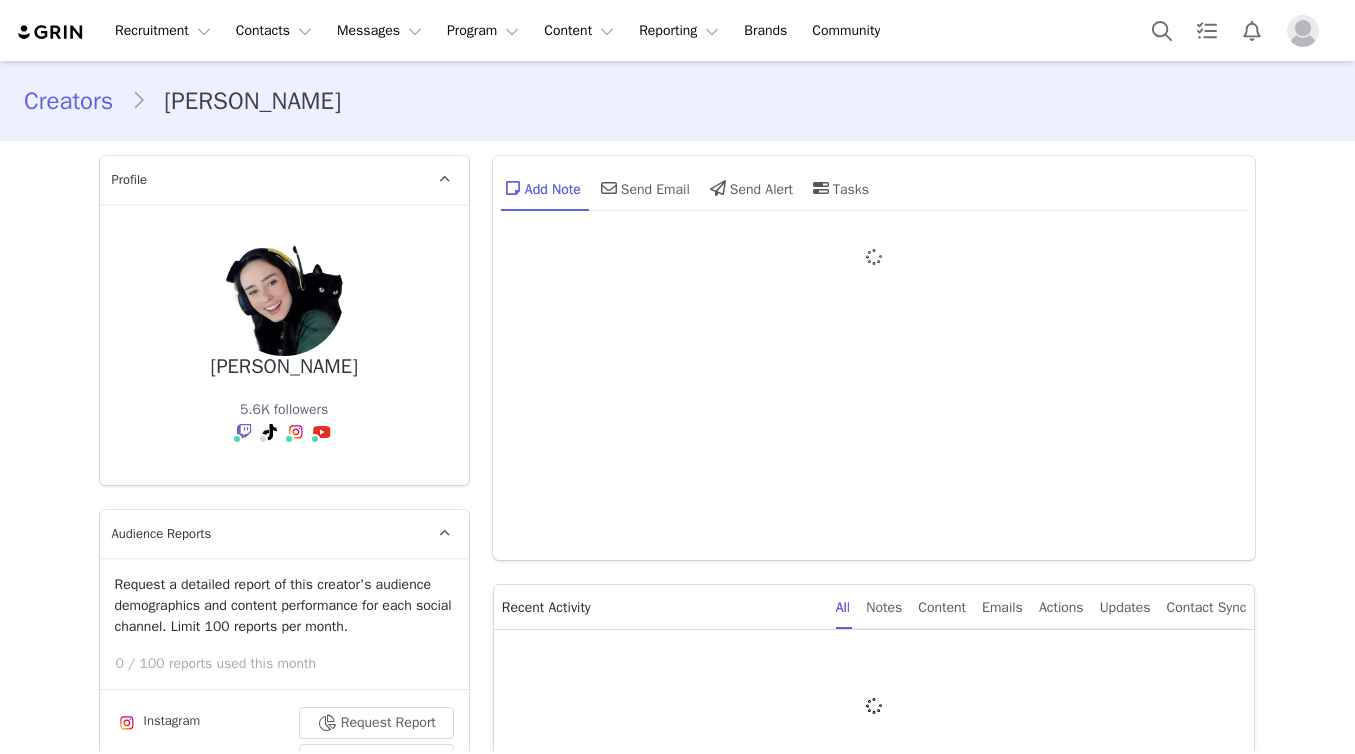 type on "+1 ([GEOGRAPHIC_DATA])" 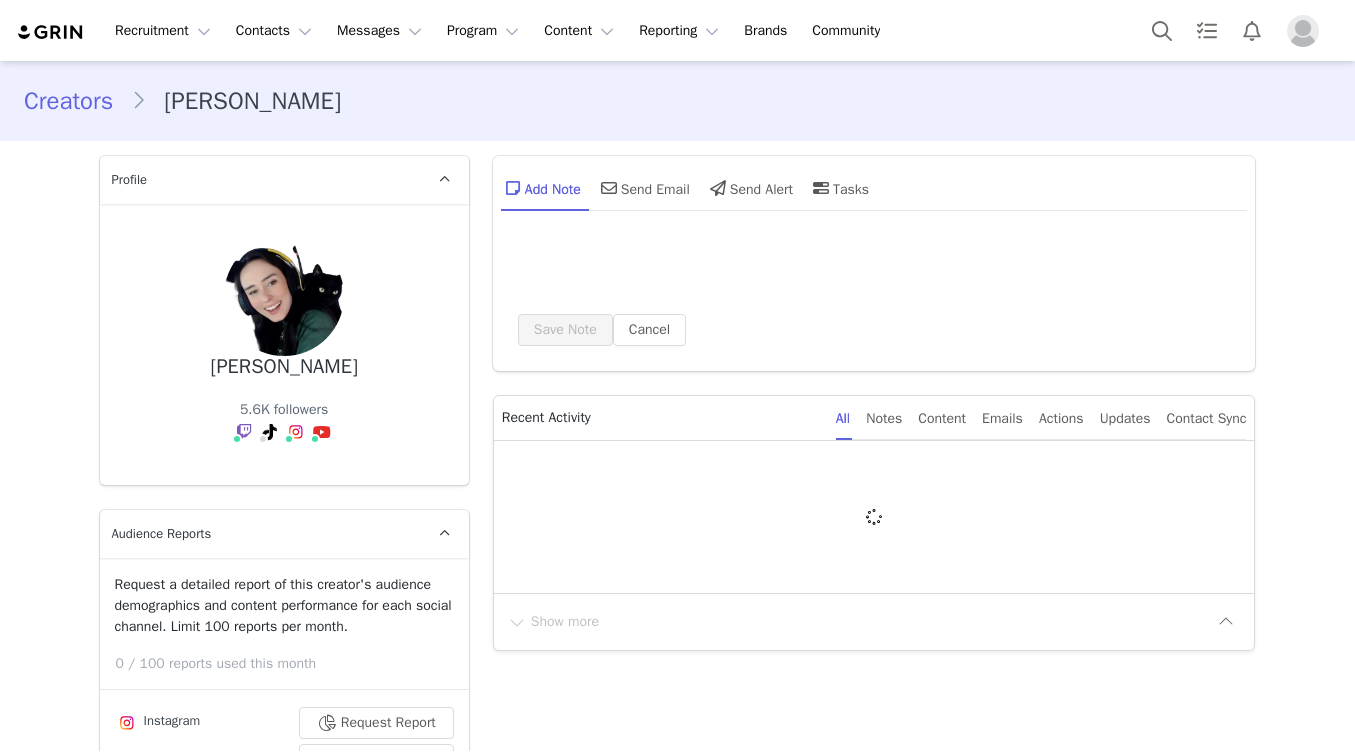 scroll, scrollTop: 679, scrollLeft: 0, axis: vertical 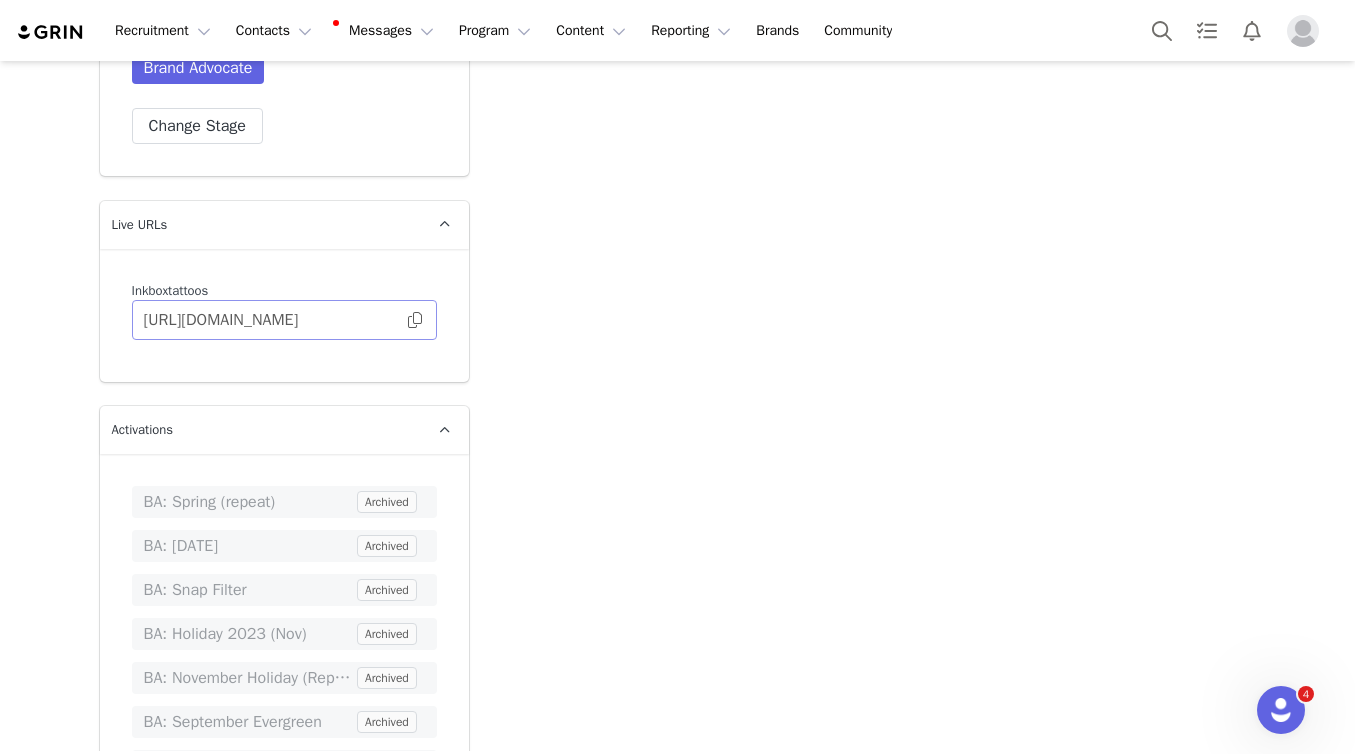 click at bounding box center [415, 320] 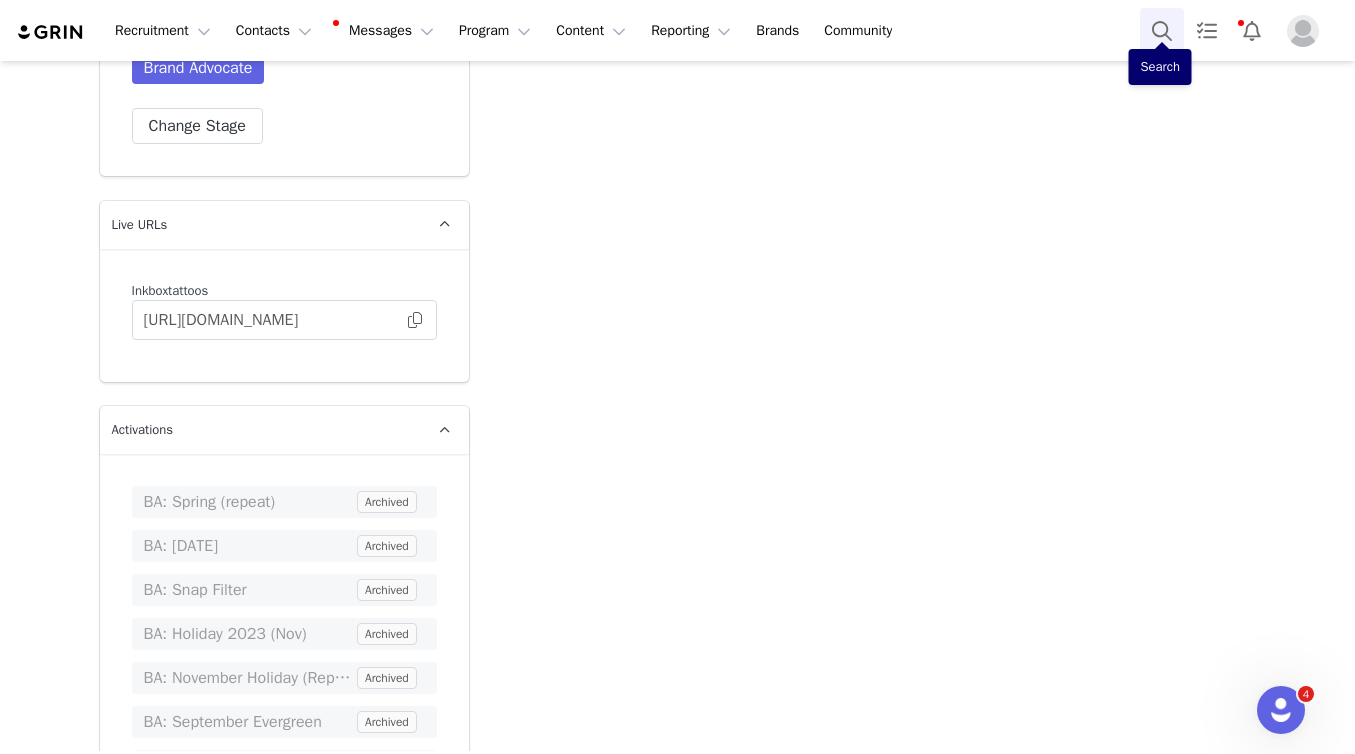 click at bounding box center [1162, 30] 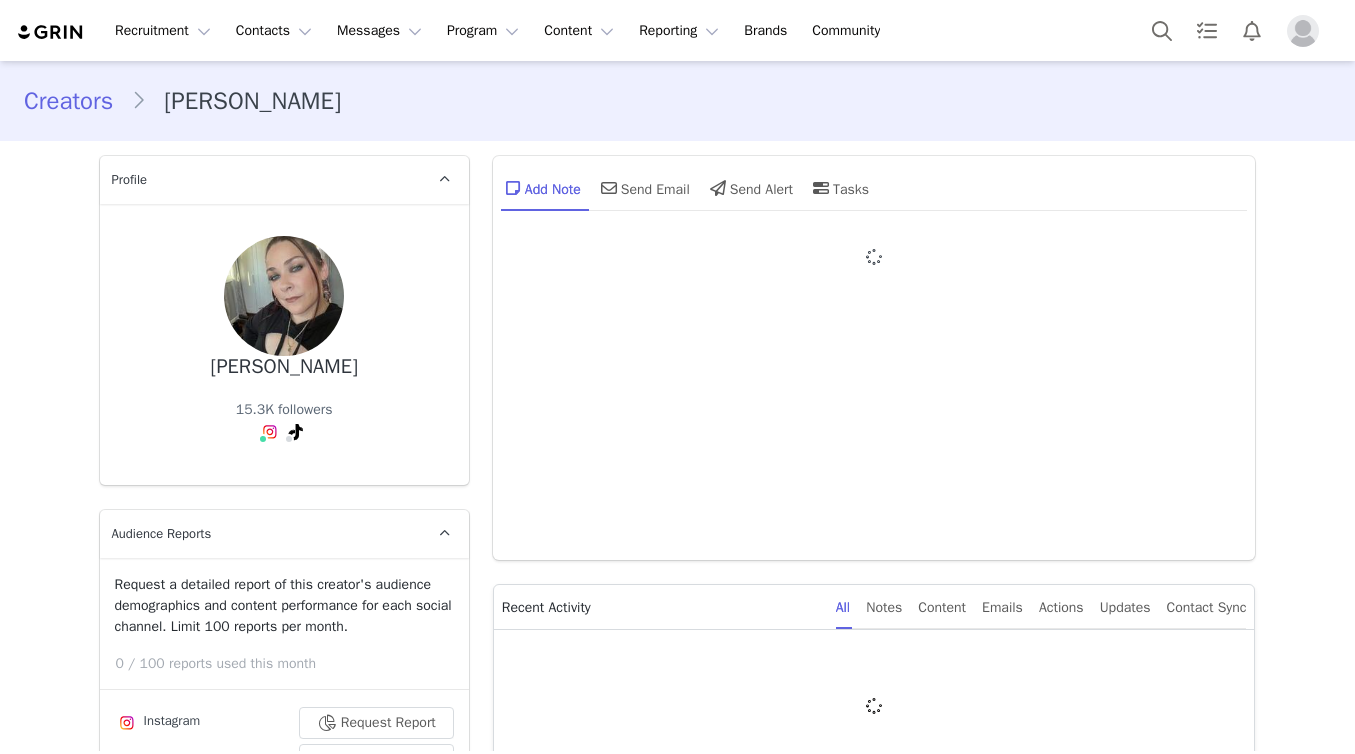 scroll, scrollTop: 0, scrollLeft: 0, axis: both 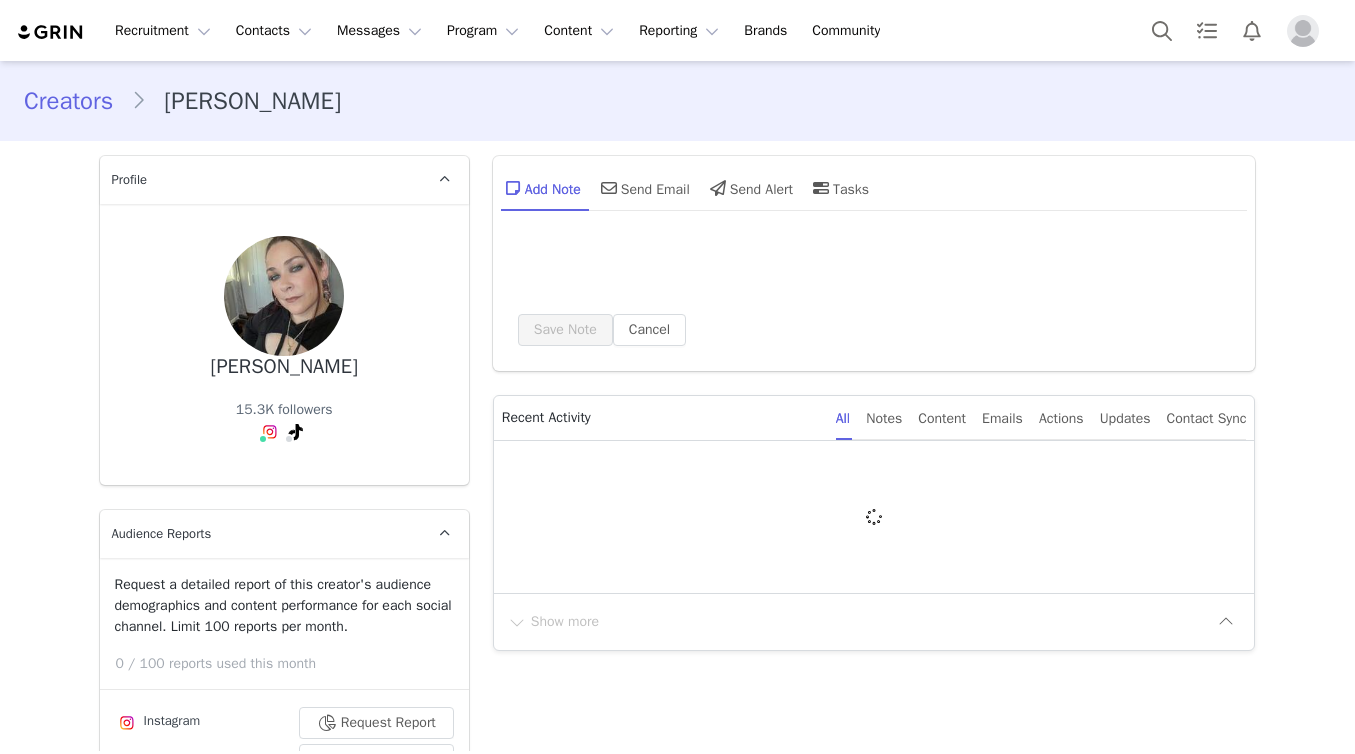 type on "+1 ([GEOGRAPHIC_DATA])" 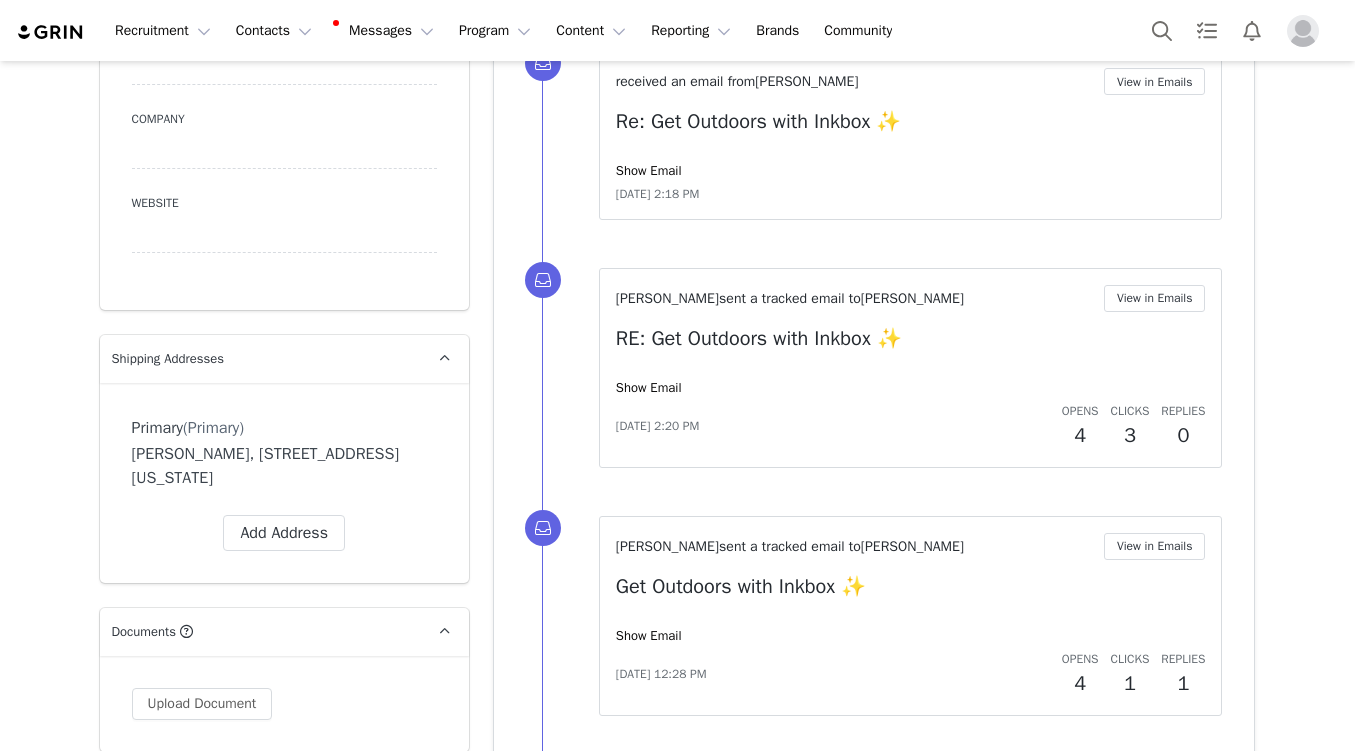 scroll, scrollTop: 0, scrollLeft: 0, axis: both 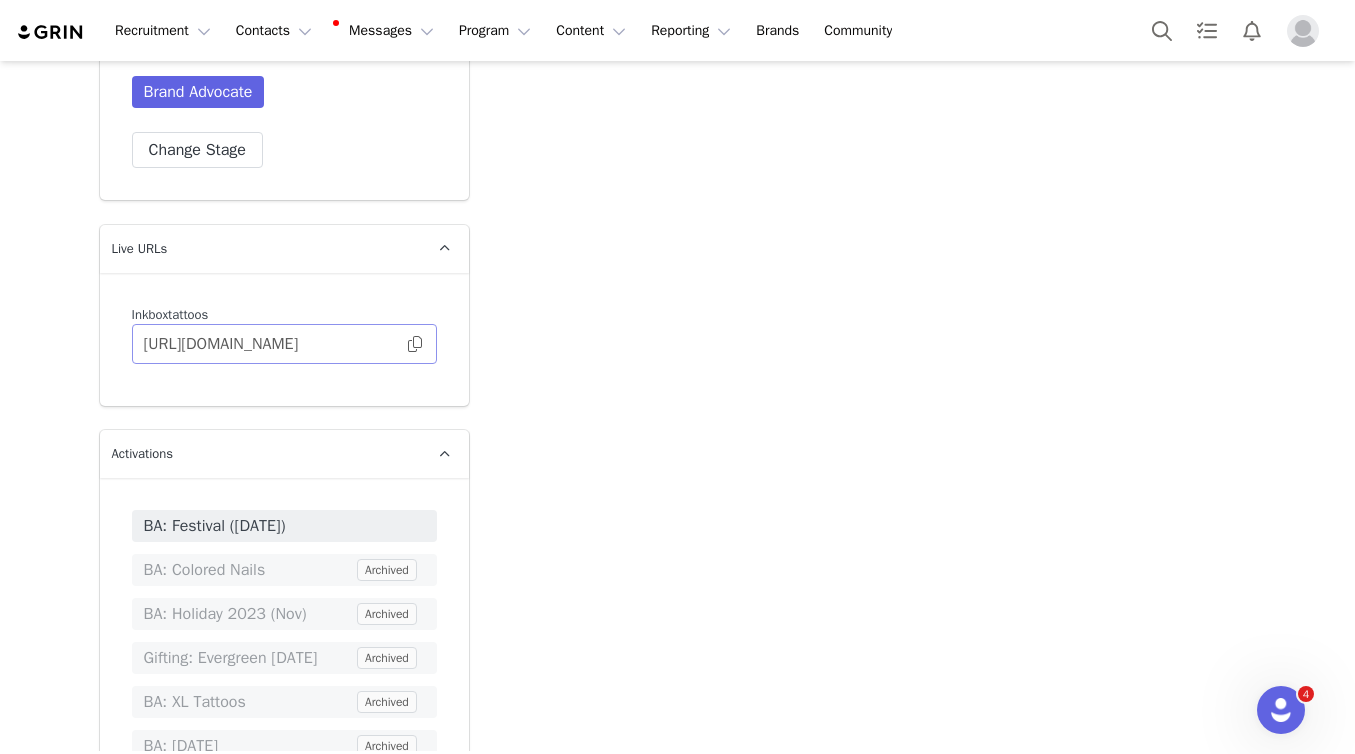 click at bounding box center [415, 344] 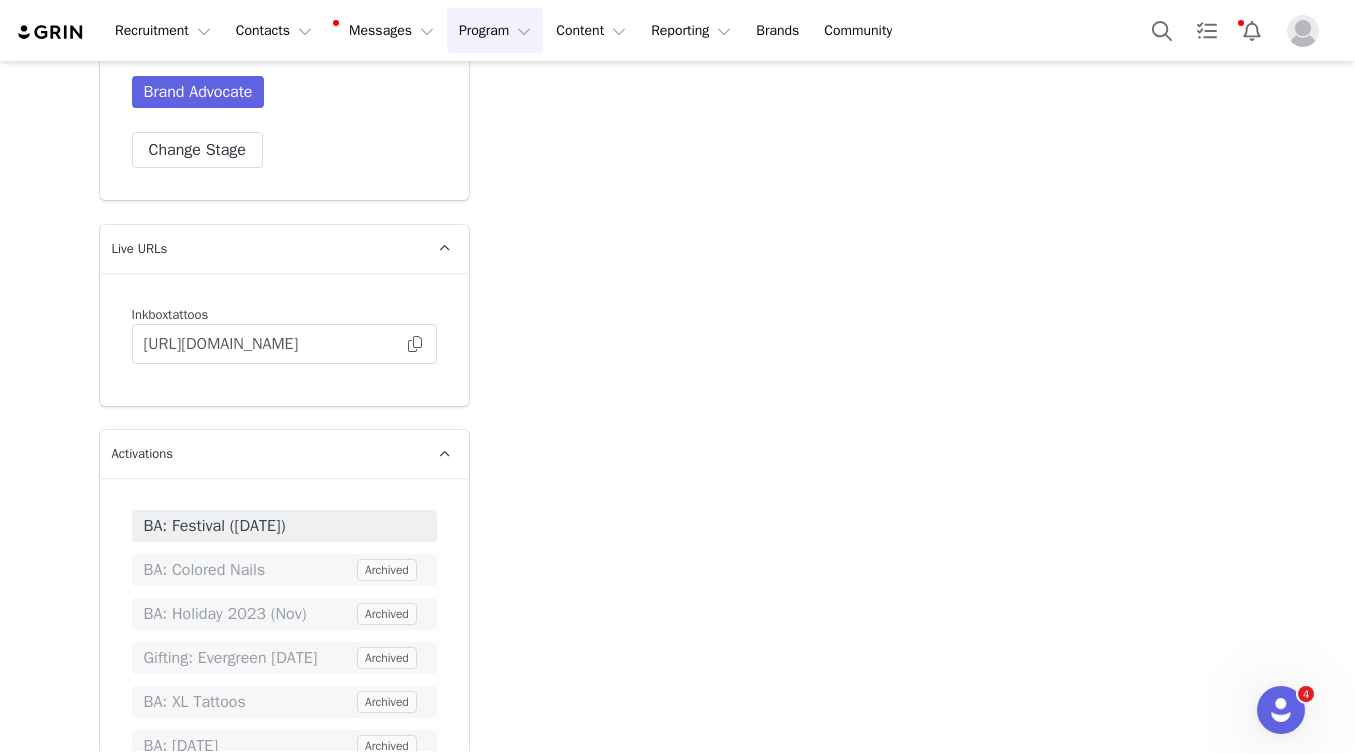 click on "Program Program" at bounding box center (495, 30) 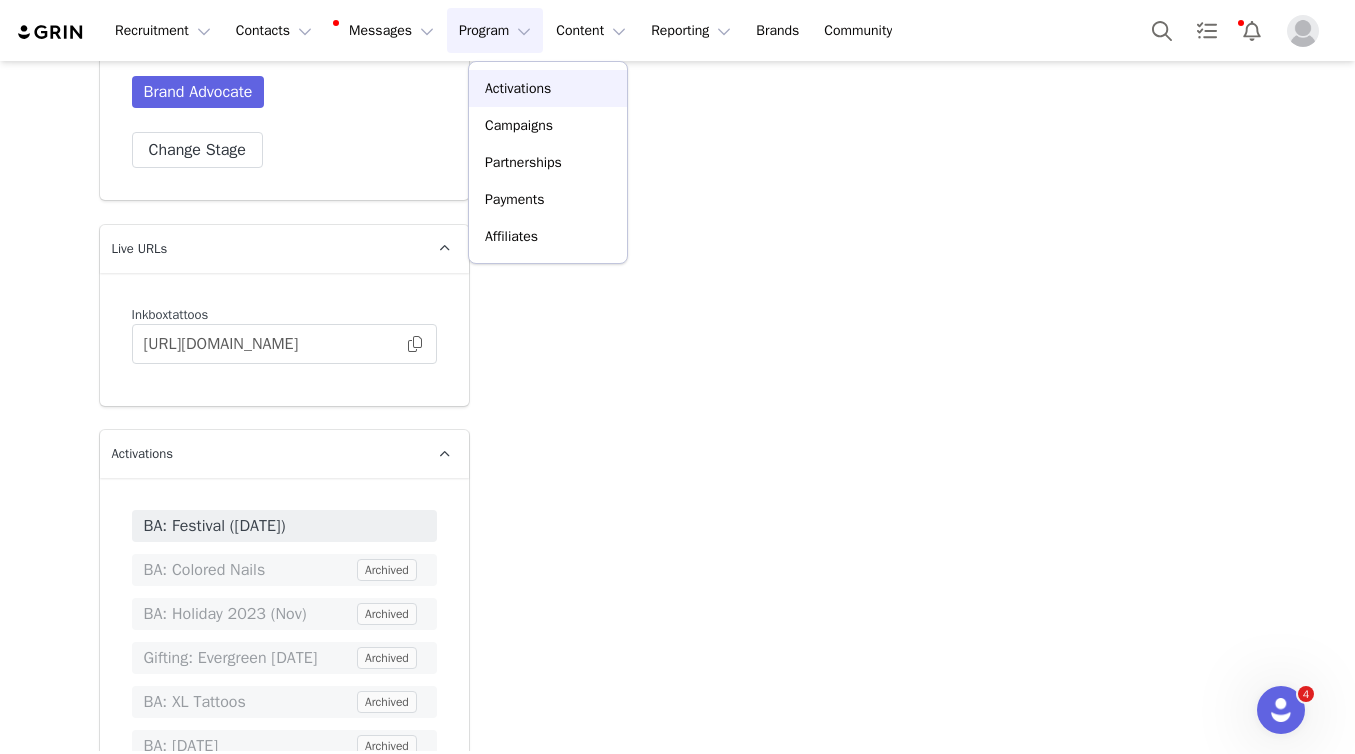 click on "Activations" at bounding box center [518, 88] 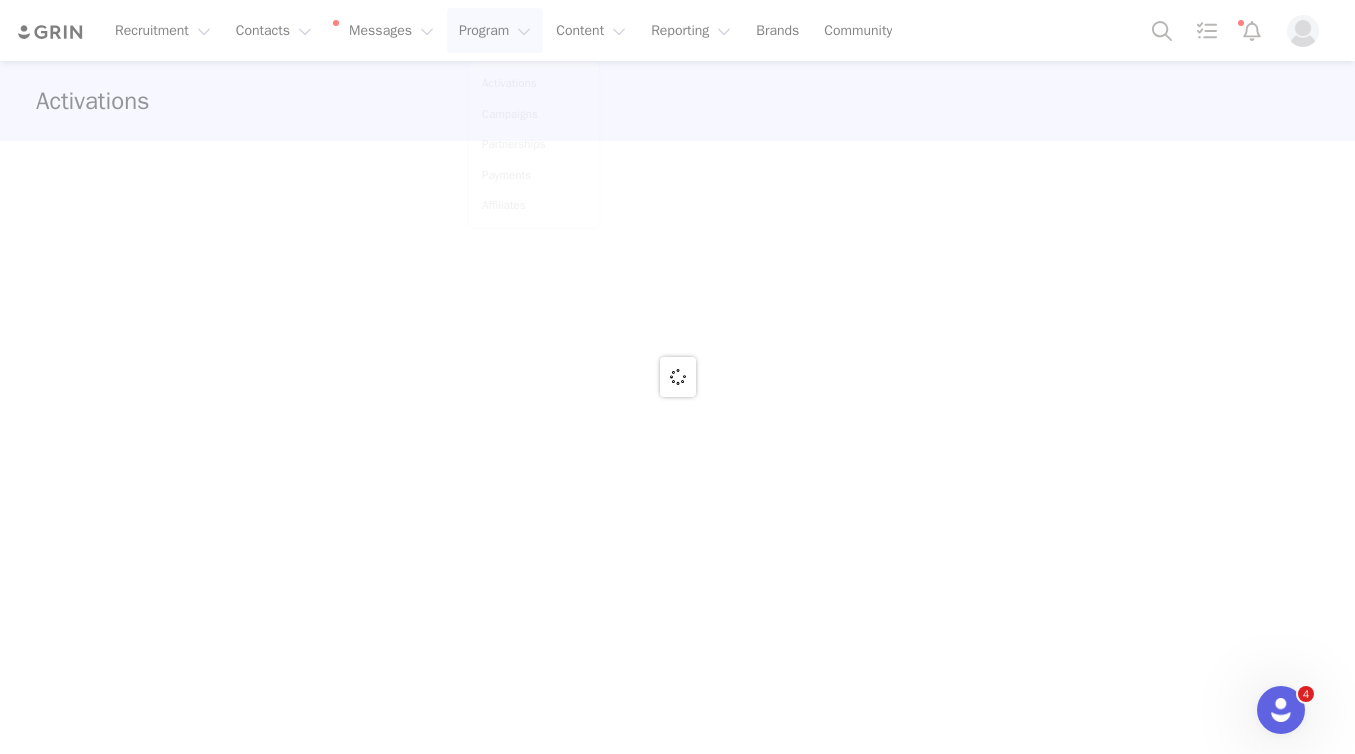 scroll, scrollTop: 0, scrollLeft: 0, axis: both 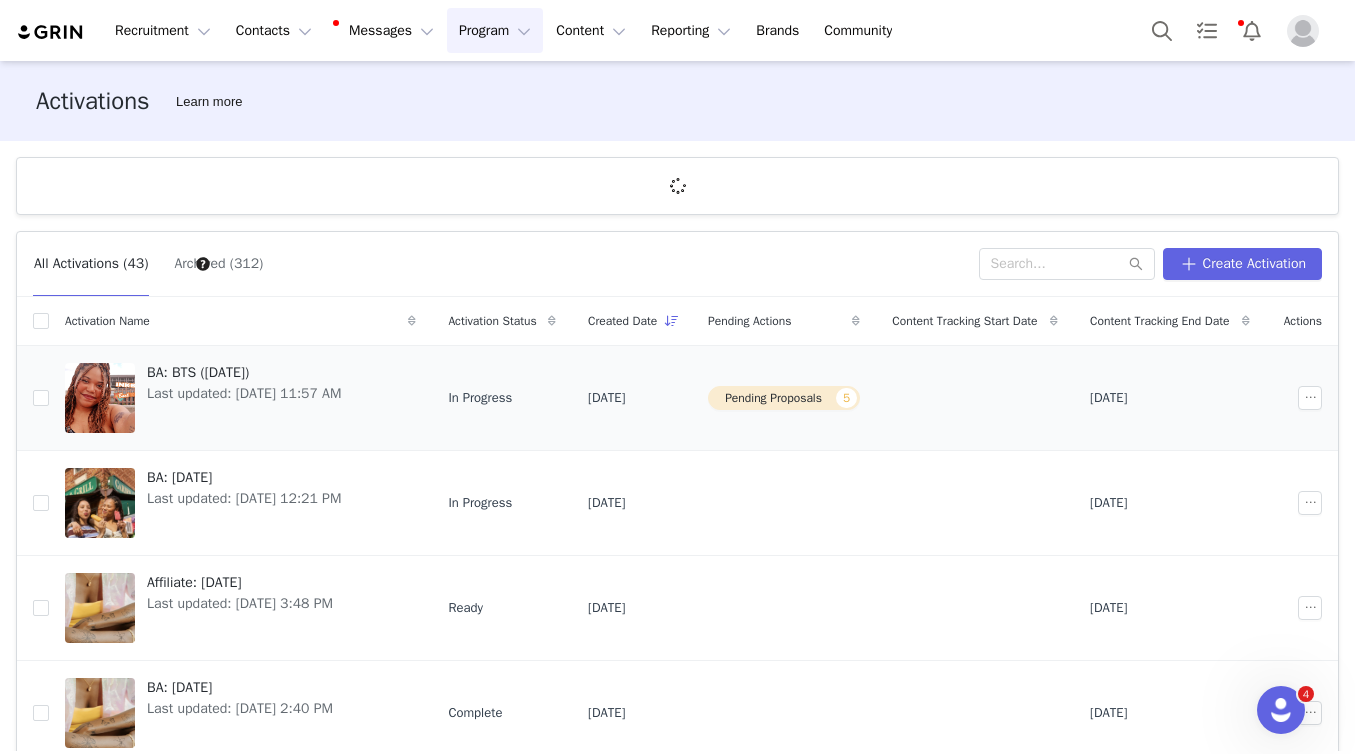 click on "BA: BTS (July 2025) Last updated: Jul 7, 2025 11:57 AM" at bounding box center (244, 398) 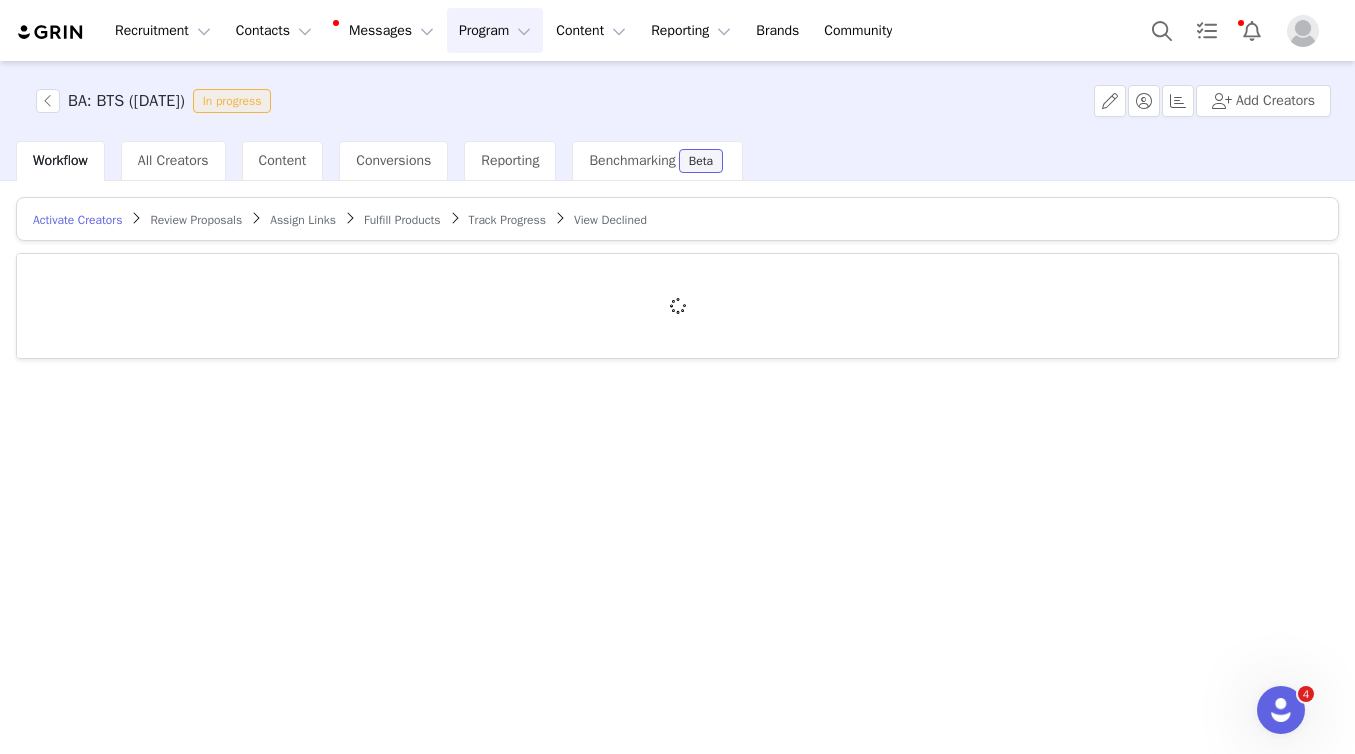 click on "Review Proposals" at bounding box center (196, 220) 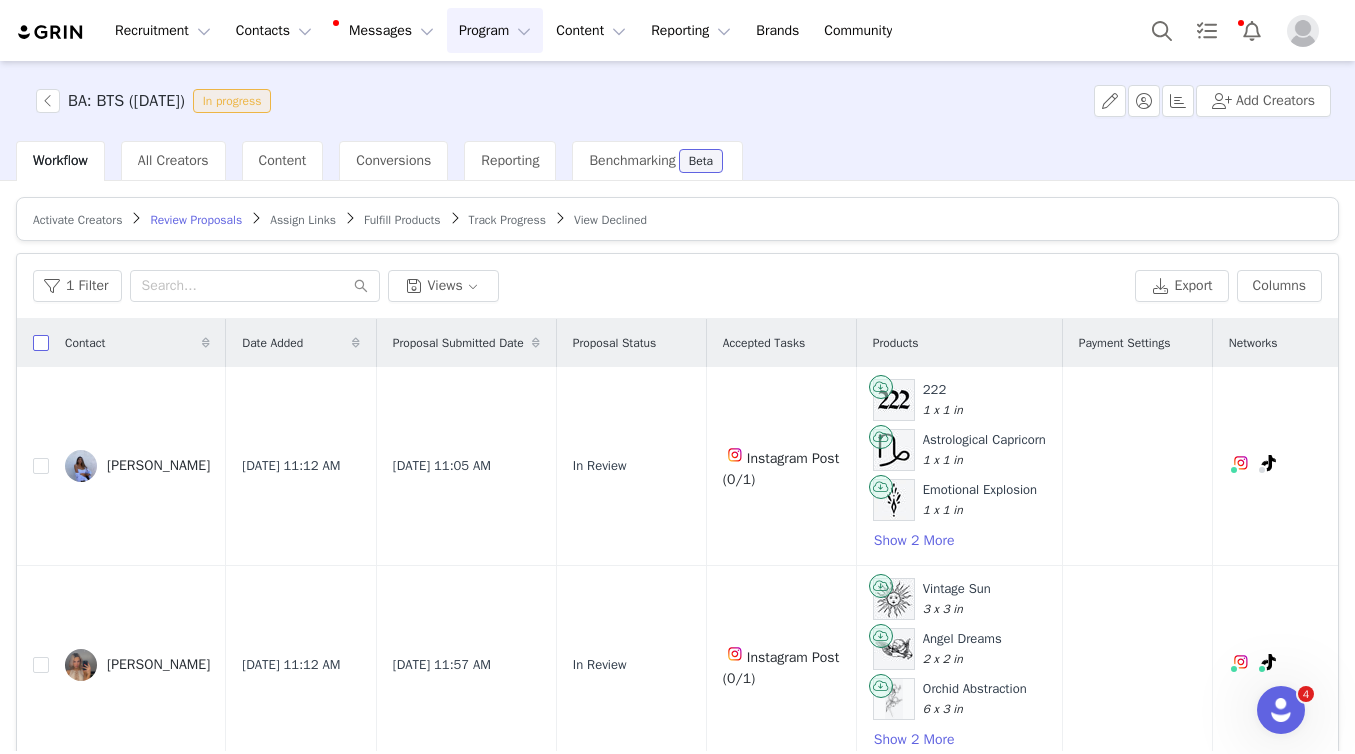 click at bounding box center (41, 343) 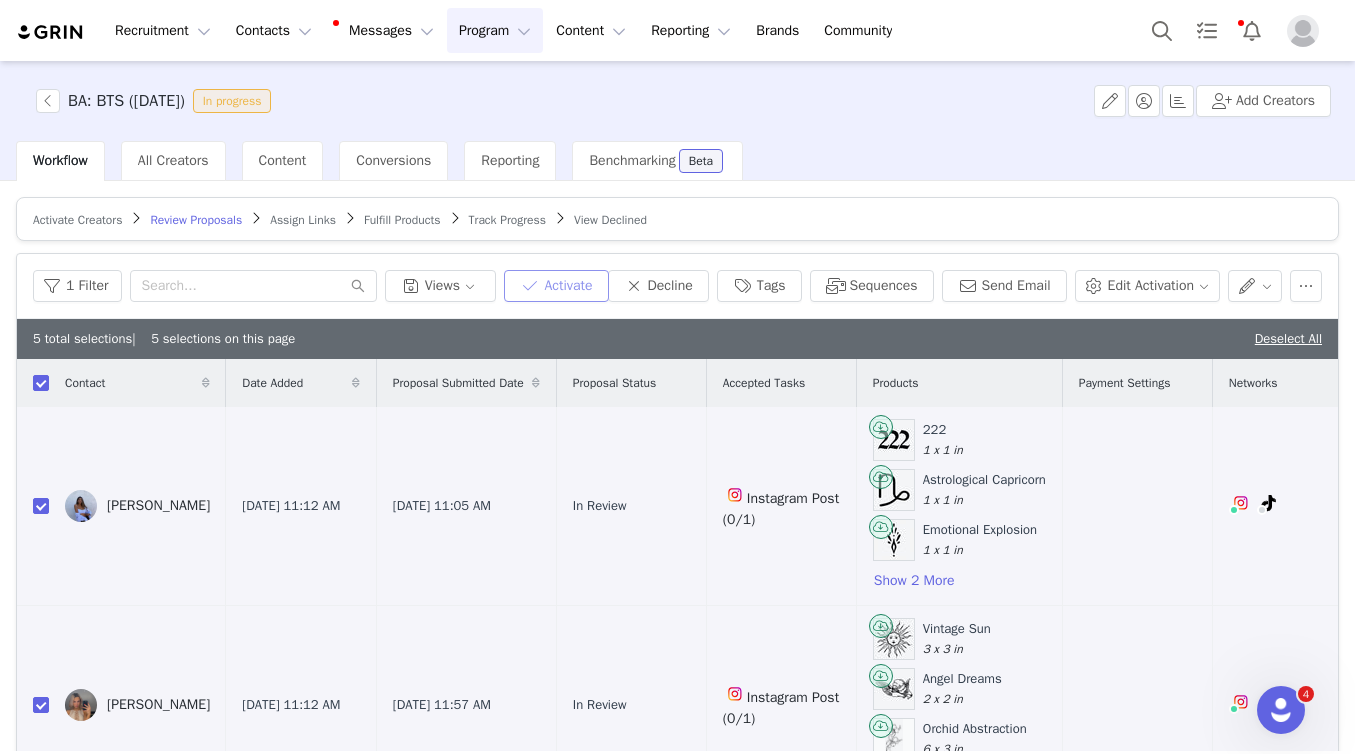click on "Activate" at bounding box center (556, 286) 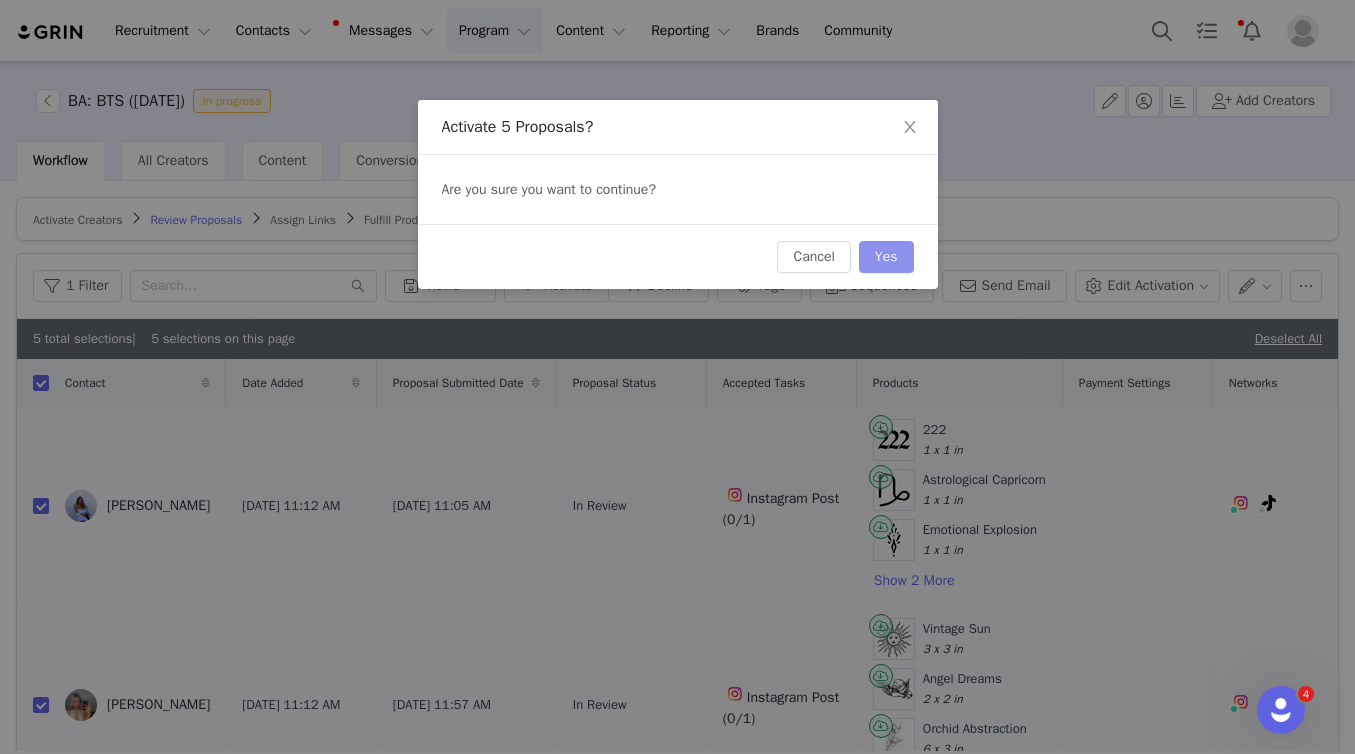 click on "Yes" at bounding box center (886, 257) 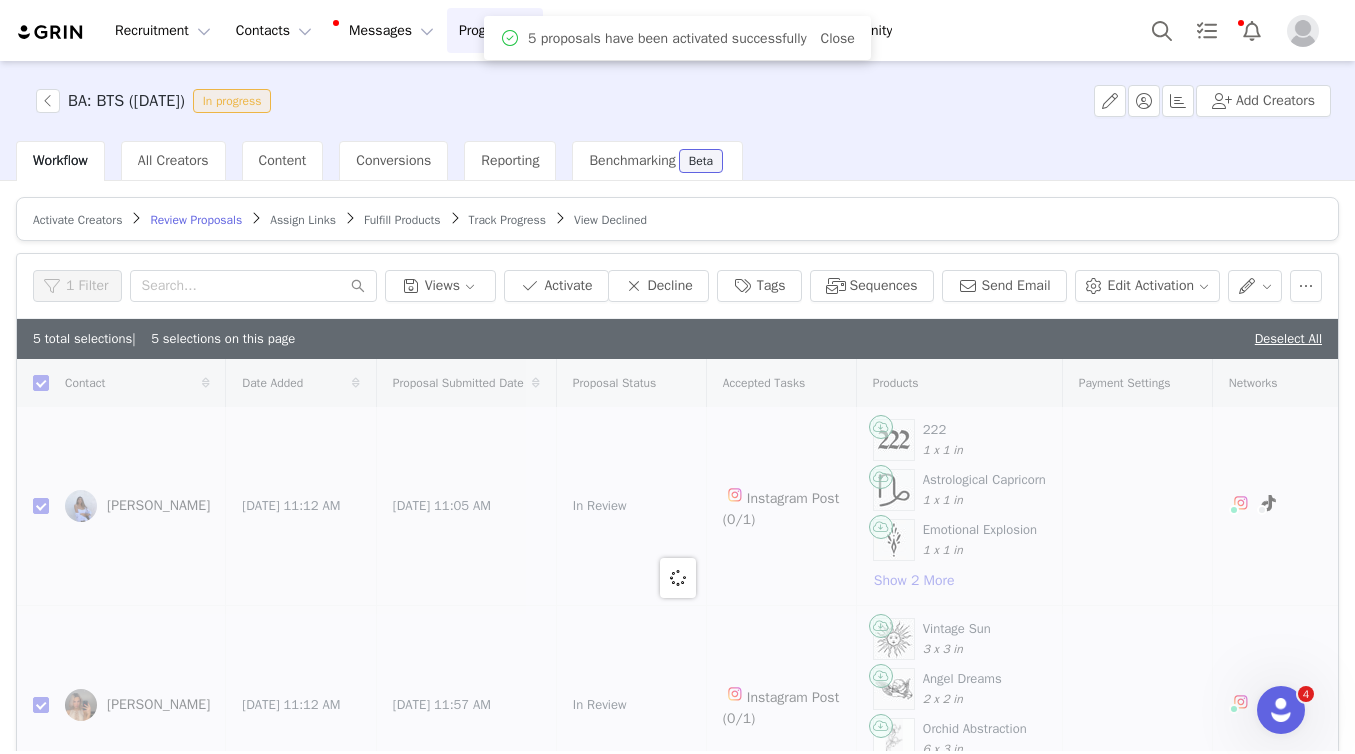 click on "Fulfill Products" at bounding box center [402, 220] 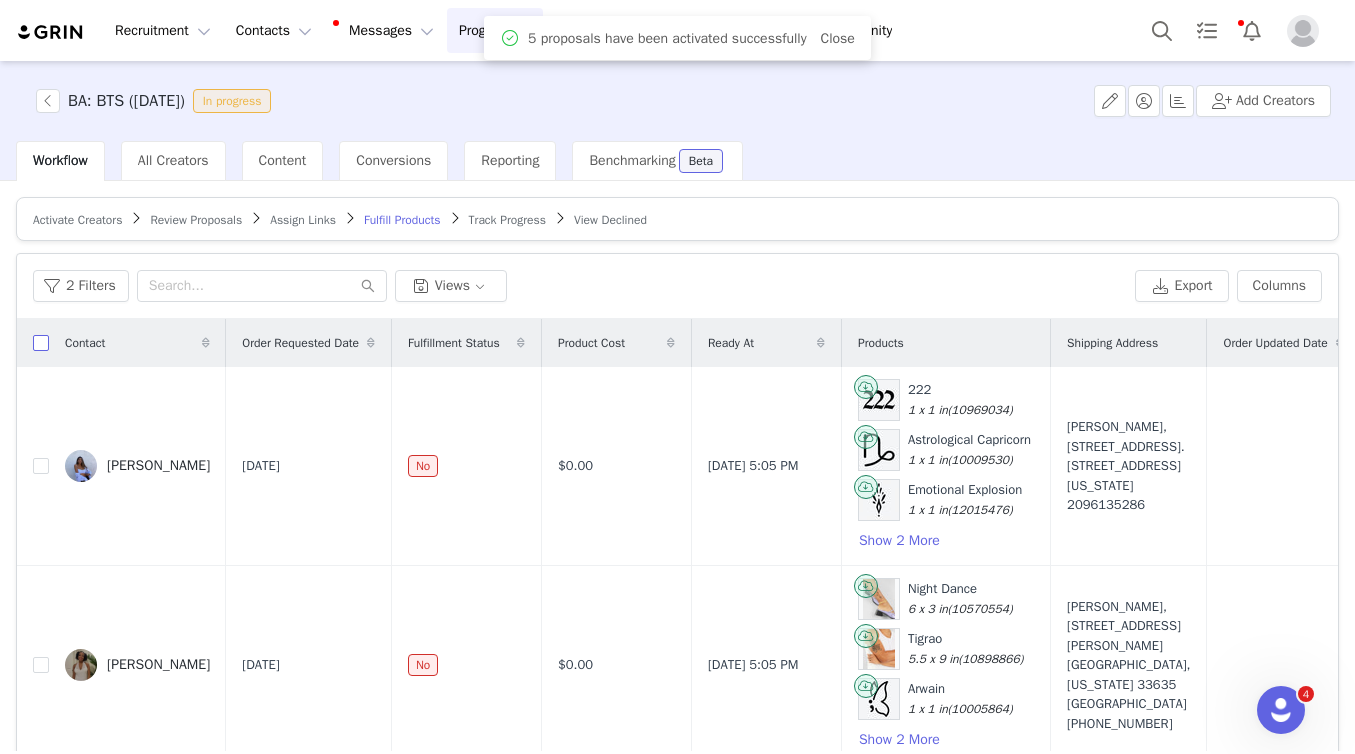 click at bounding box center [41, 343] 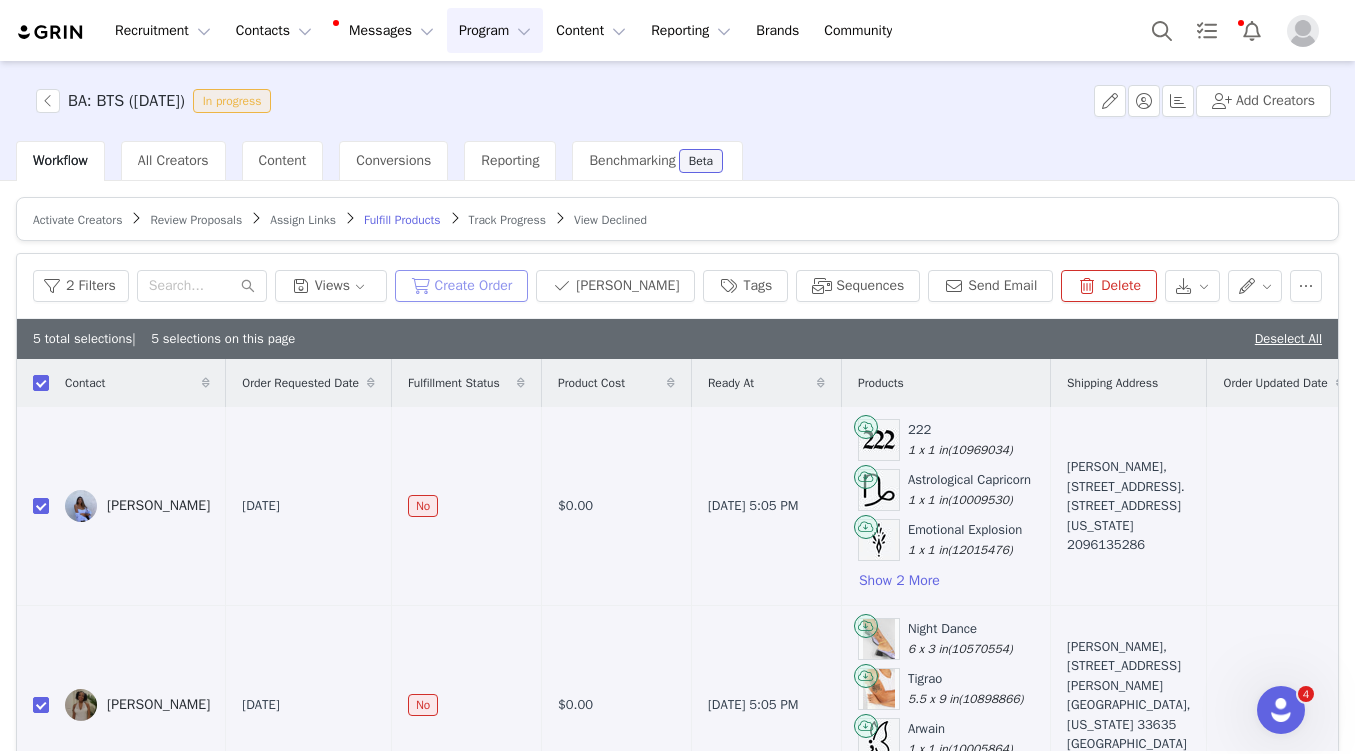 click on "Create Order" at bounding box center (462, 286) 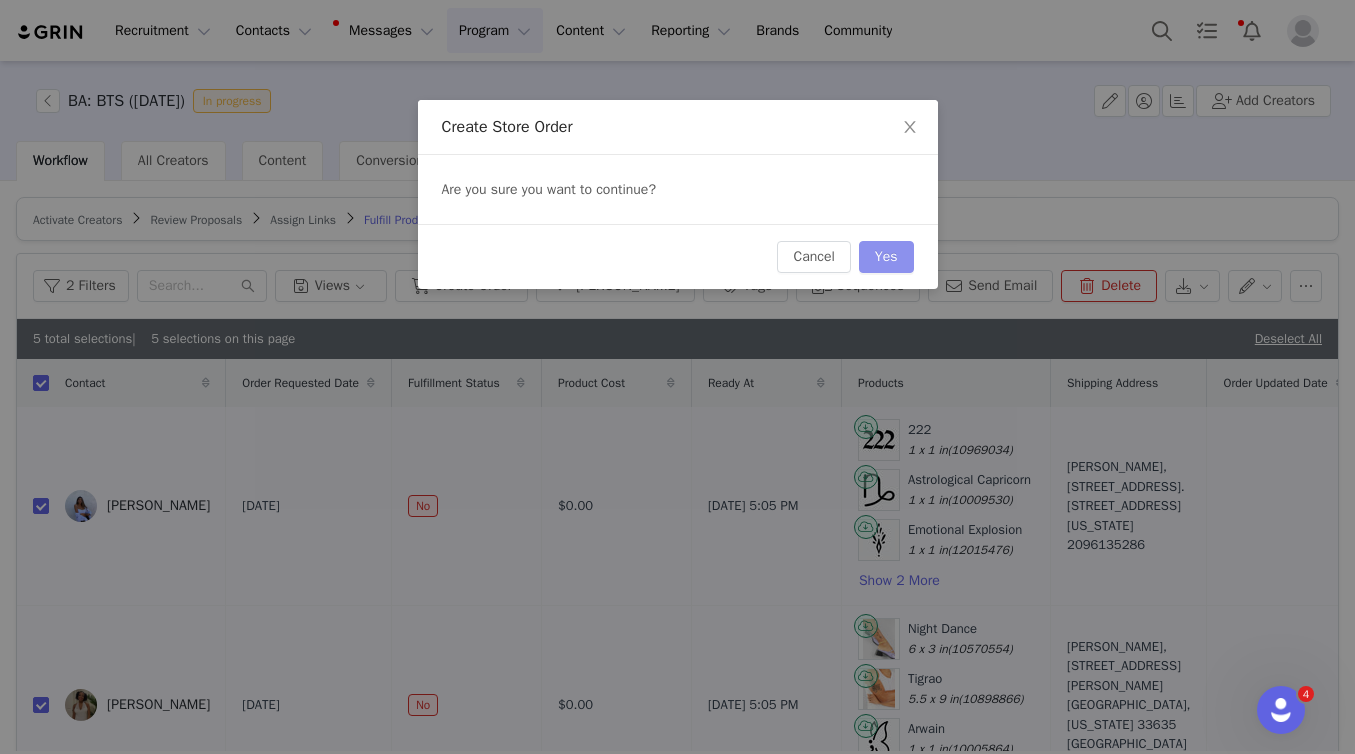 click on "Yes" at bounding box center (886, 257) 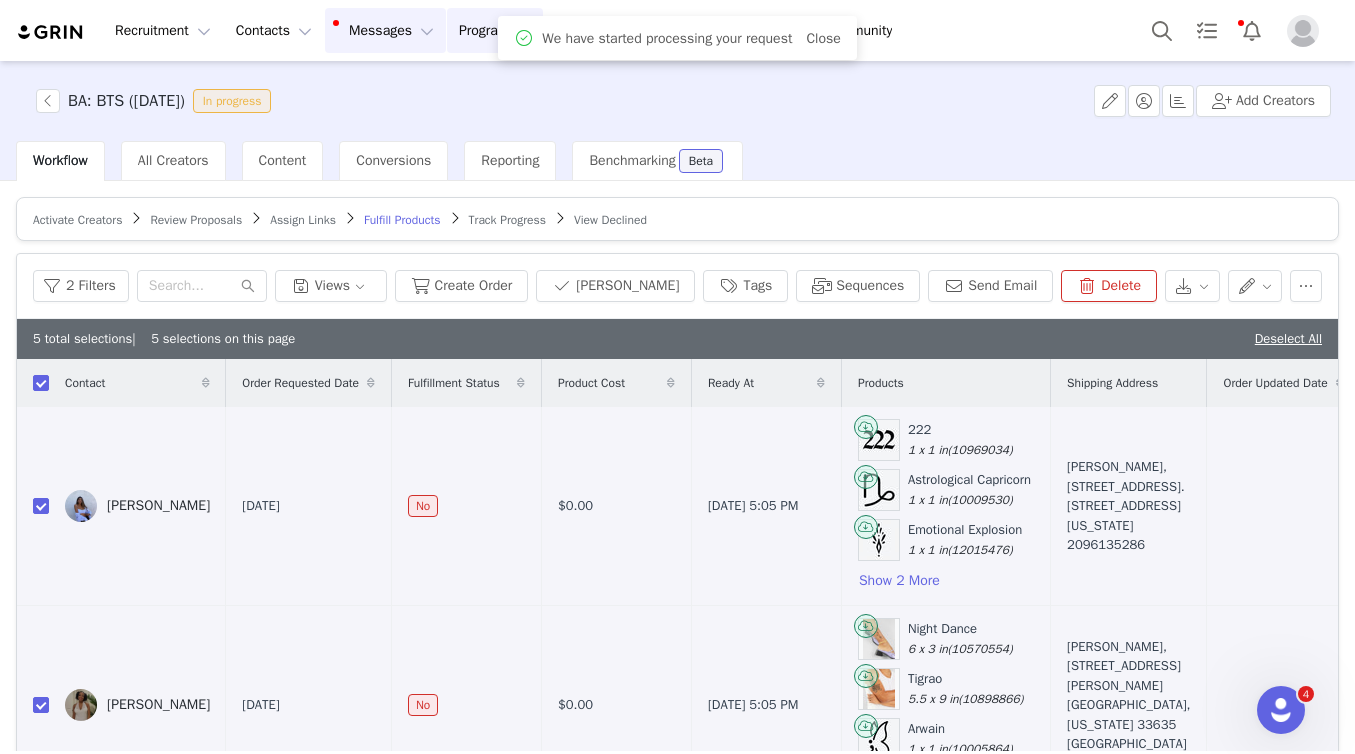 click on "Messages Messages" at bounding box center [385, 30] 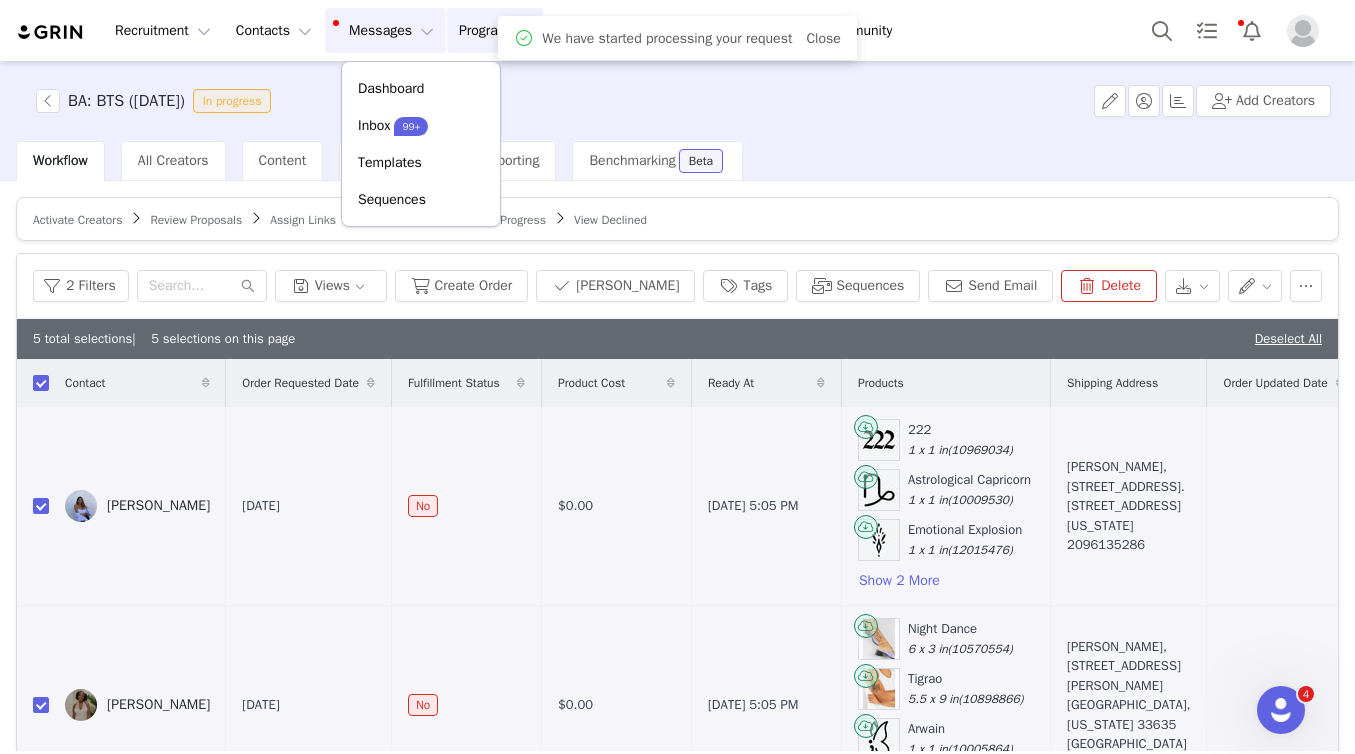 click on "Program Program" at bounding box center [495, 30] 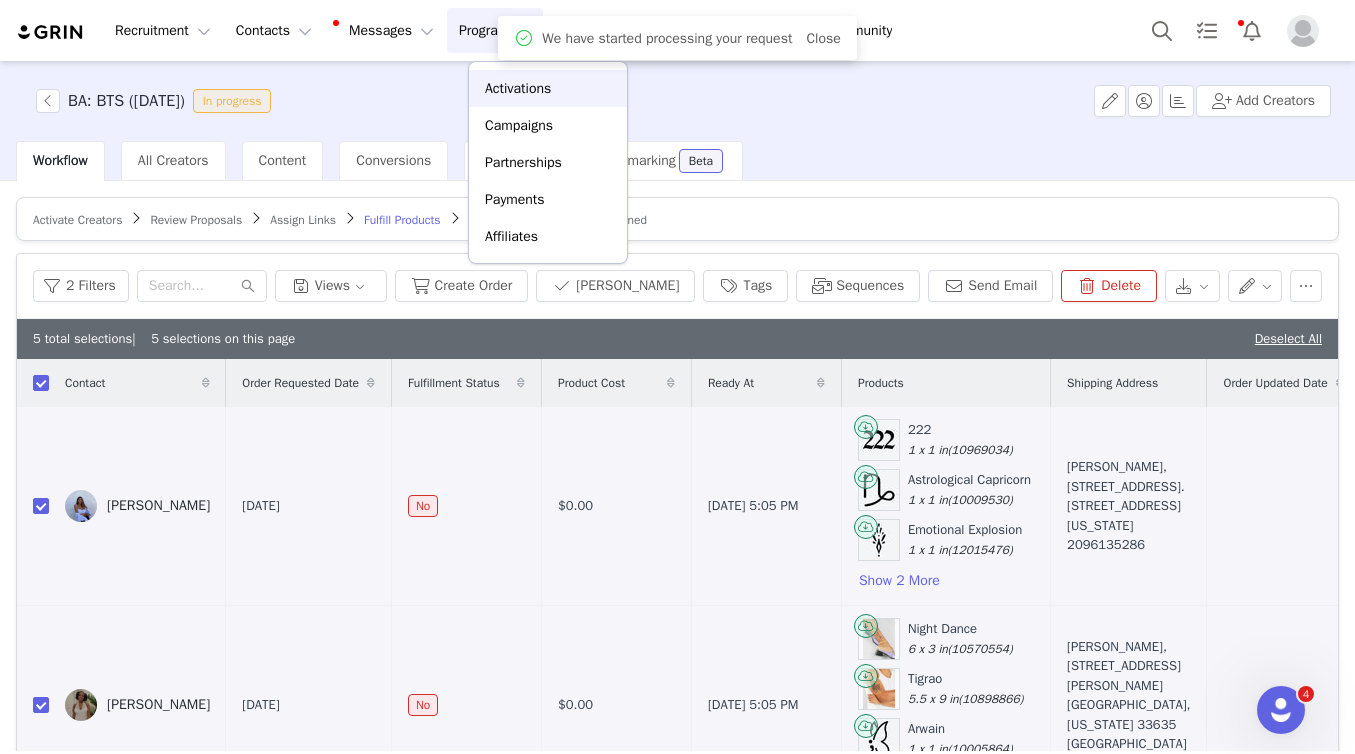 click on "Activations" at bounding box center [518, 88] 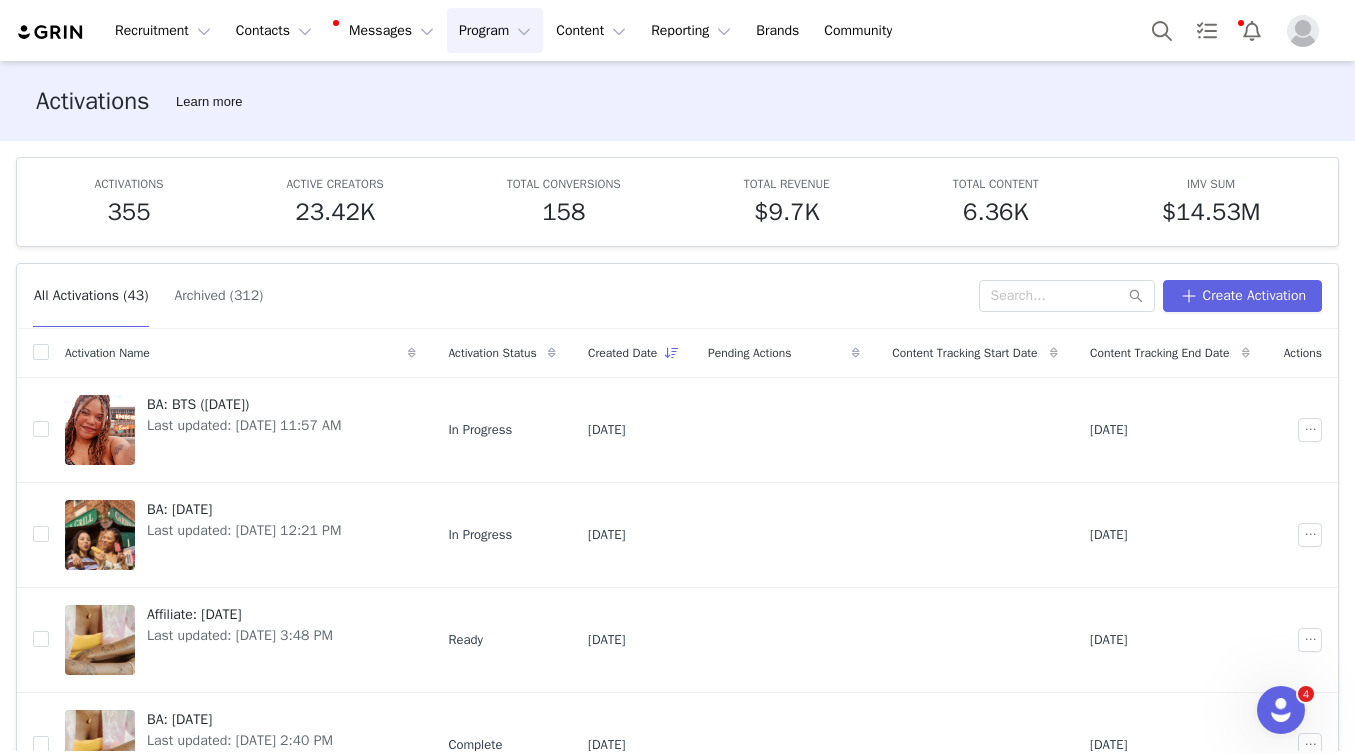 click on "Pending Actions" at bounding box center [749, 353] 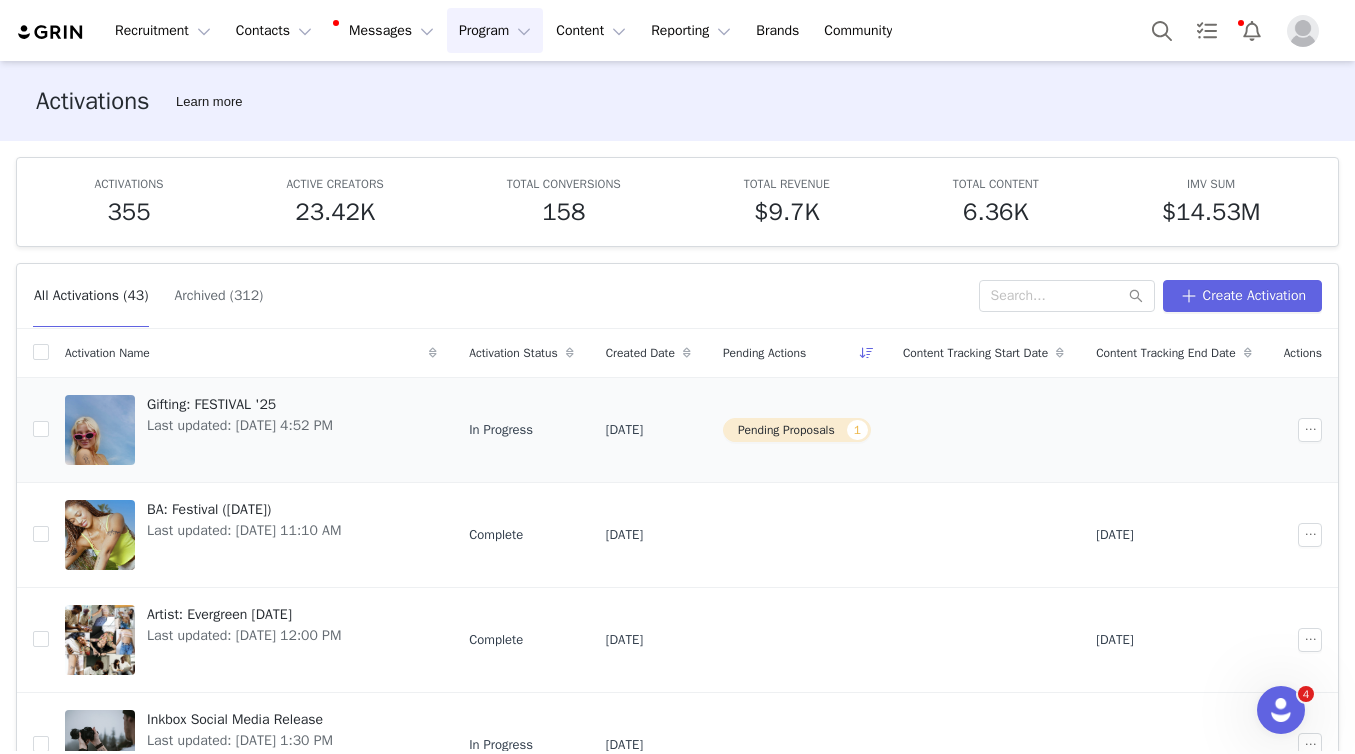 click on "Last updated: Jun 26, 2025 4:52 PM" at bounding box center [240, 425] 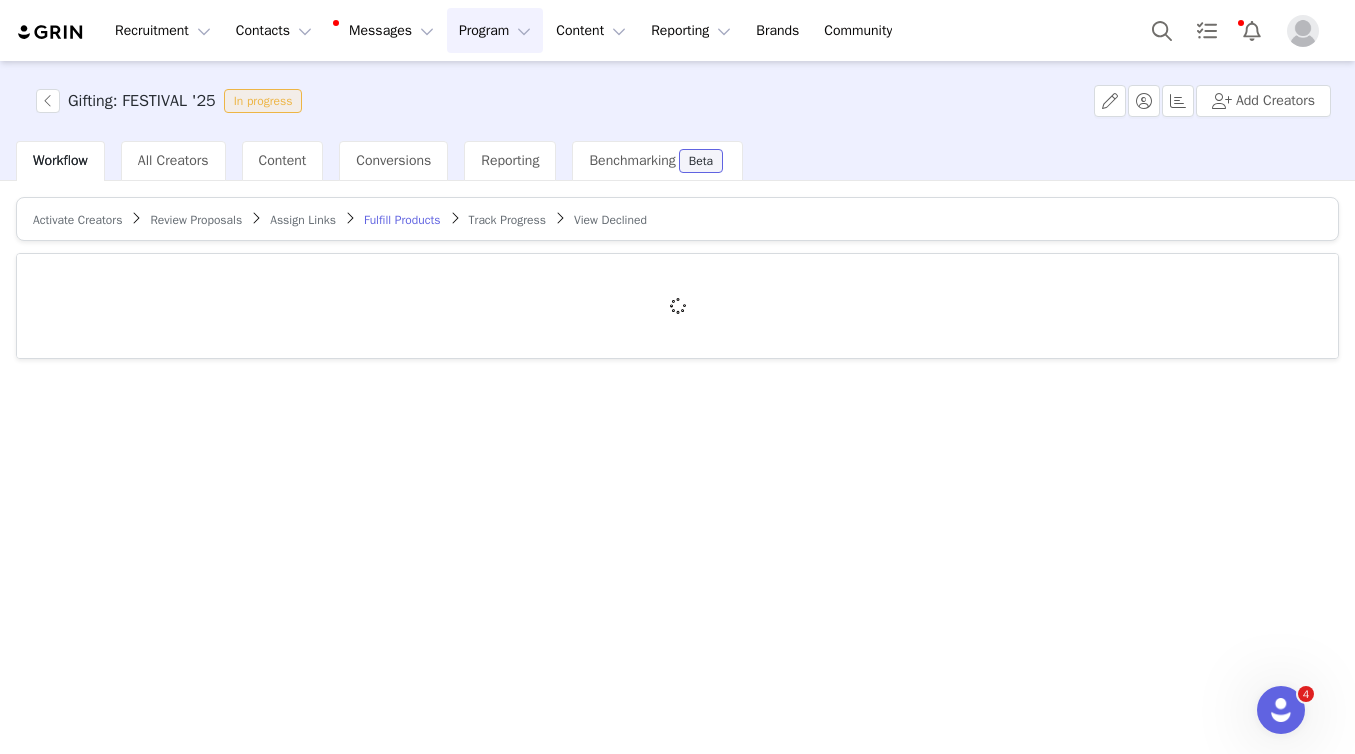 click on "Review Proposals" at bounding box center [196, 220] 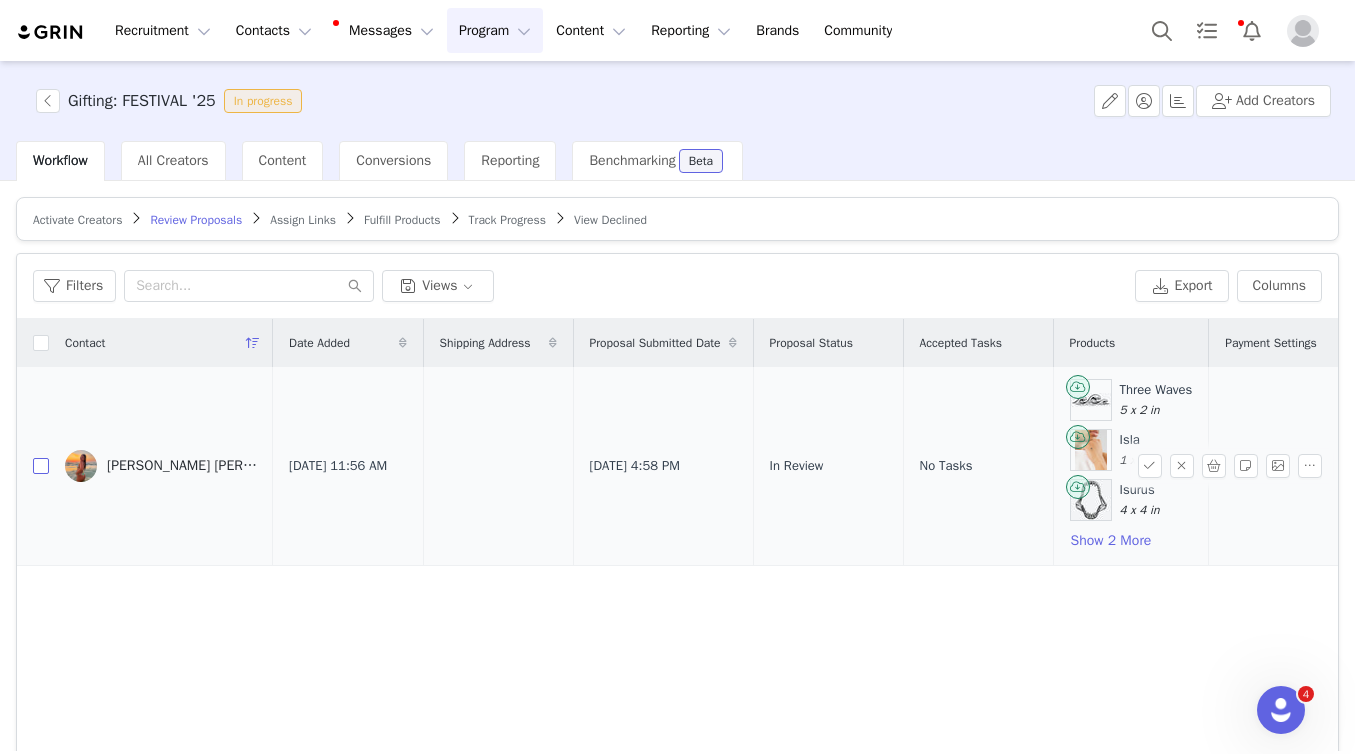 click at bounding box center (41, 466) 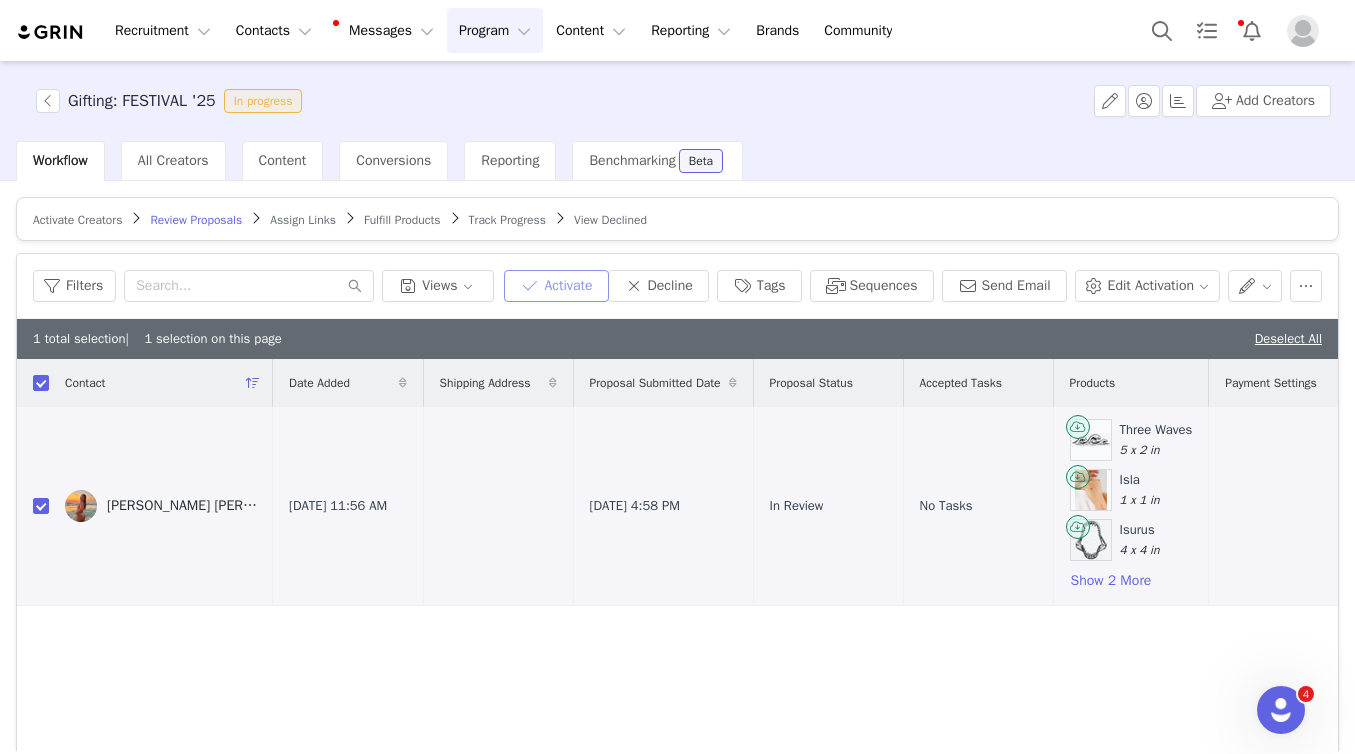 click on "Activate" at bounding box center (556, 286) 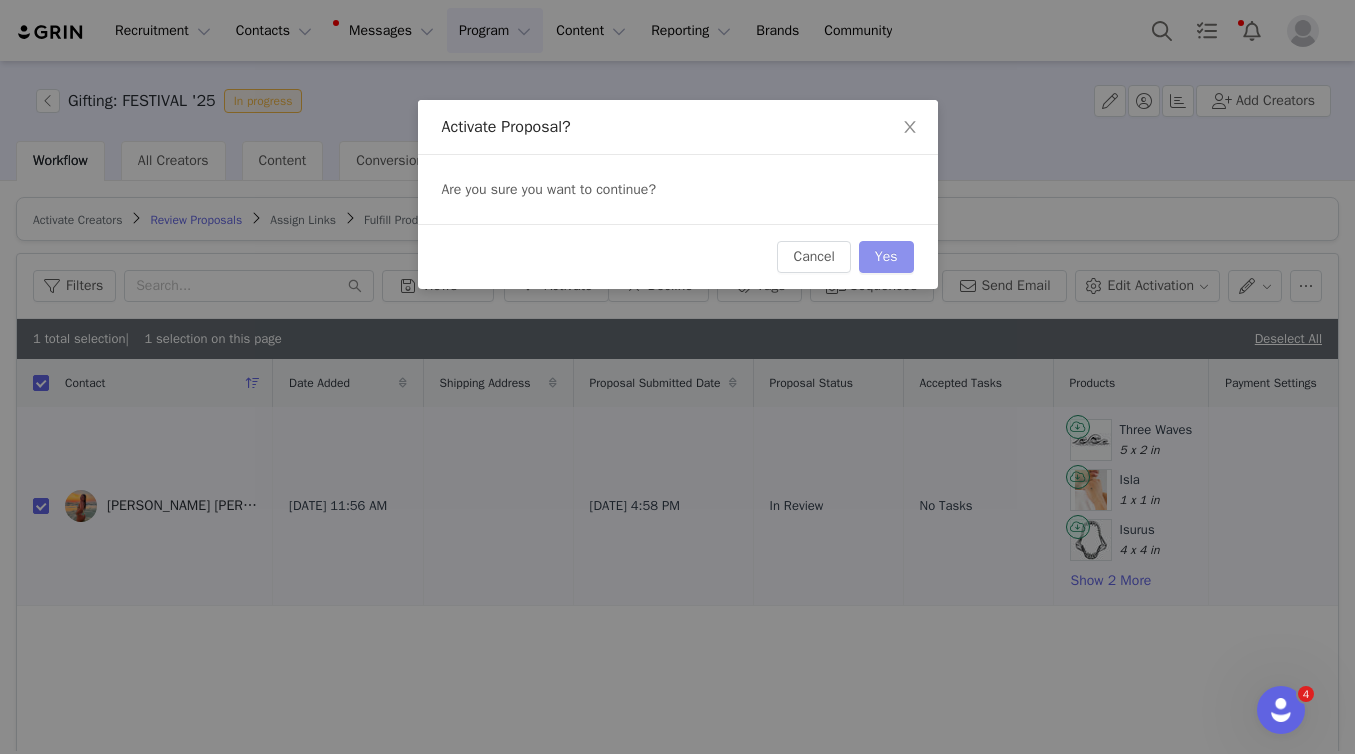 click on "Yes" at bounding box center (886, 257) 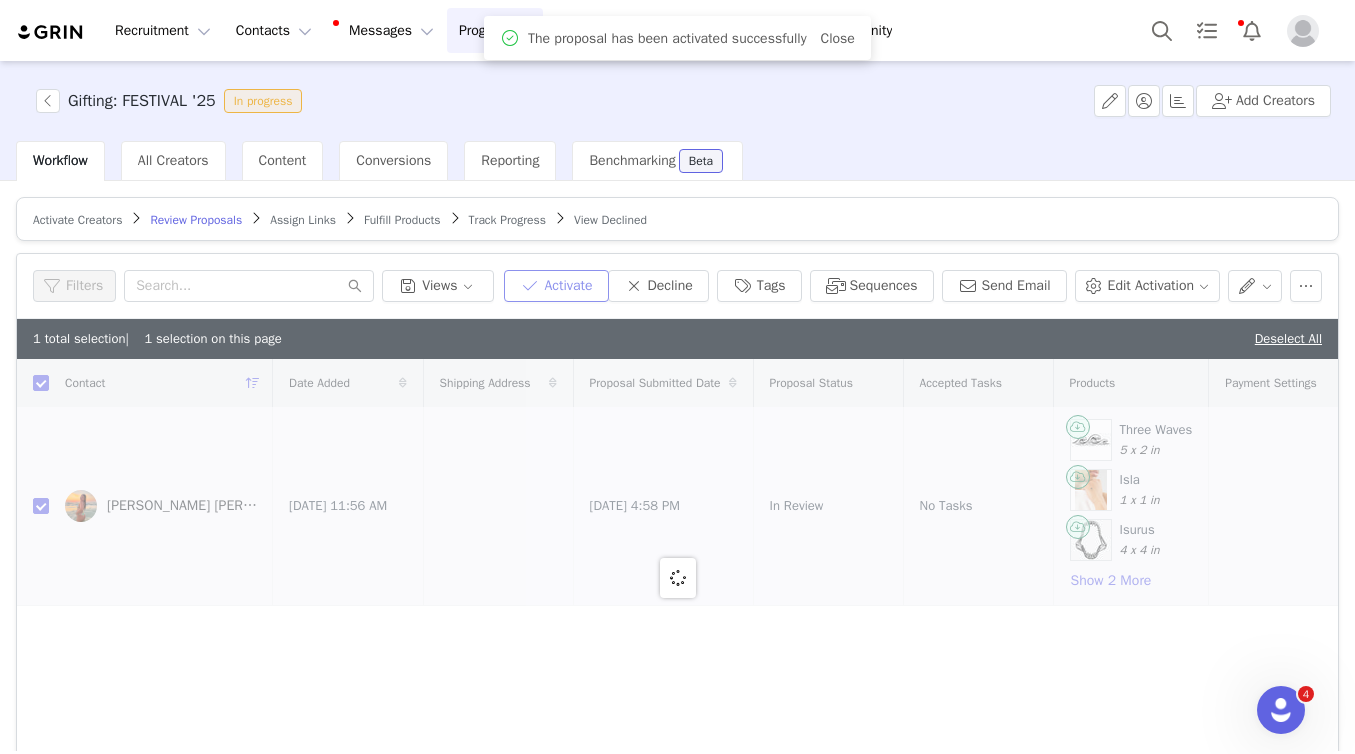 checkbox on "false" 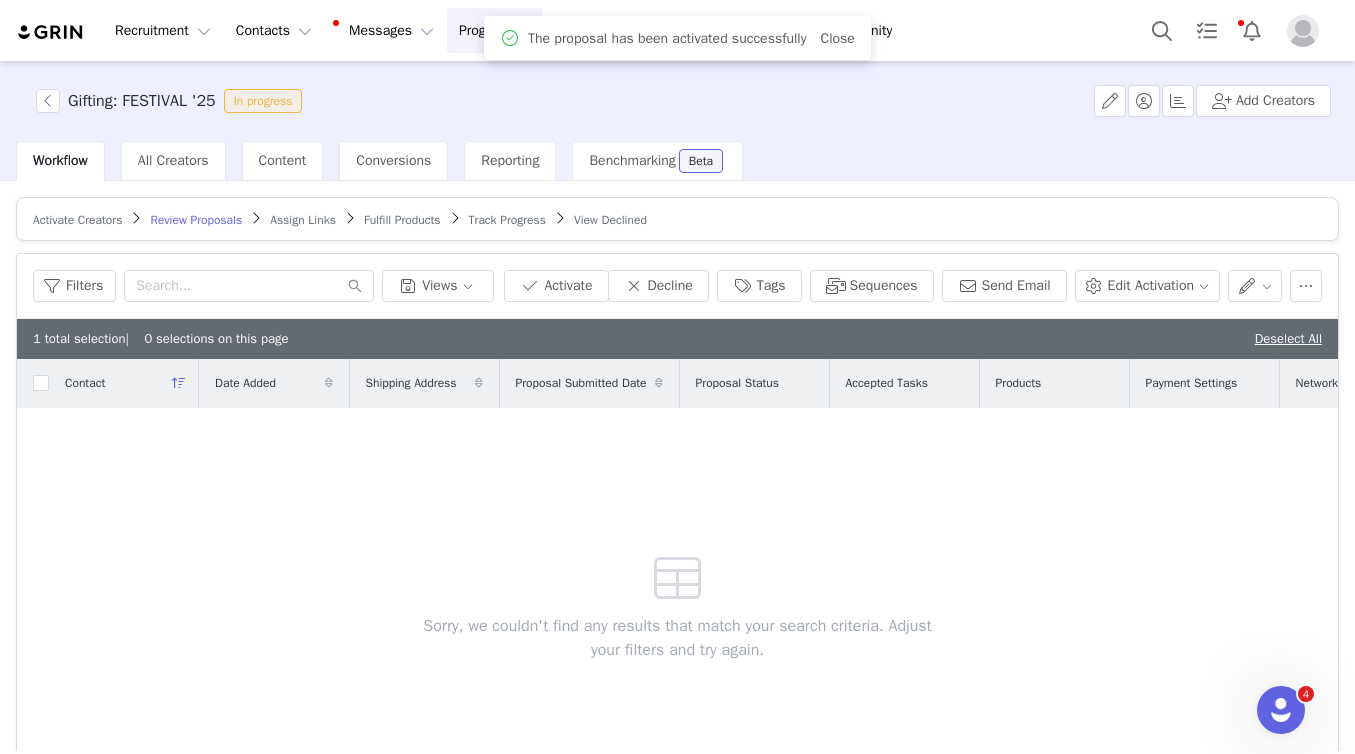 click on "Fulfill Products" at bounding box center [402, 220] 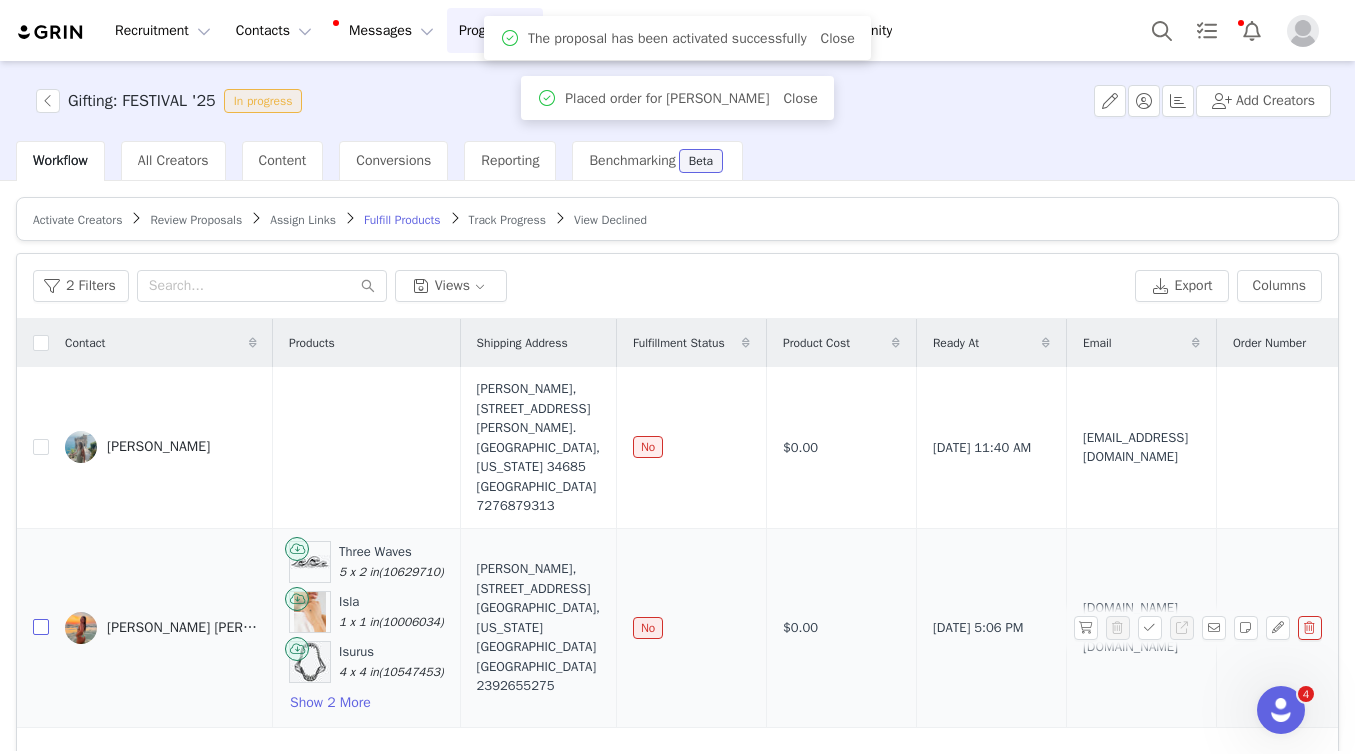 click at bounding box center (41, 627) 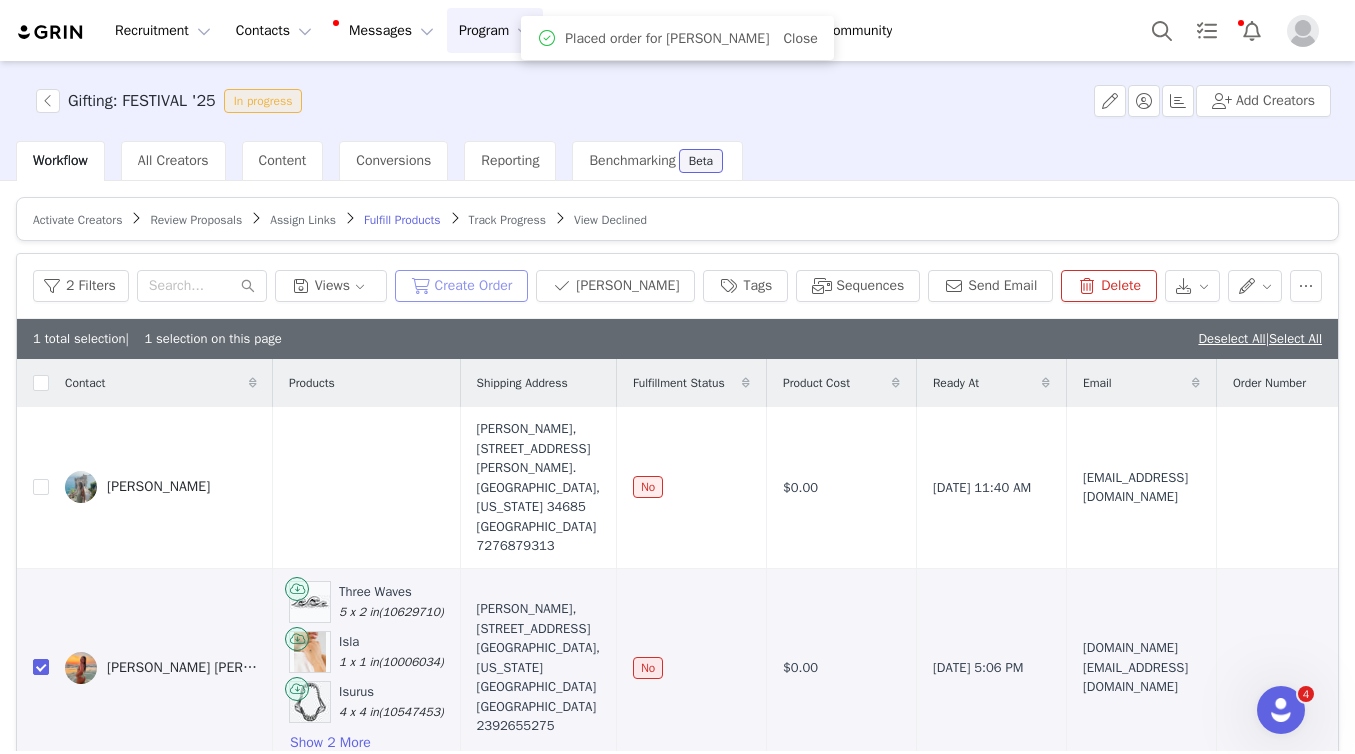 click on "Create Order" at bounding box center (462, 286) 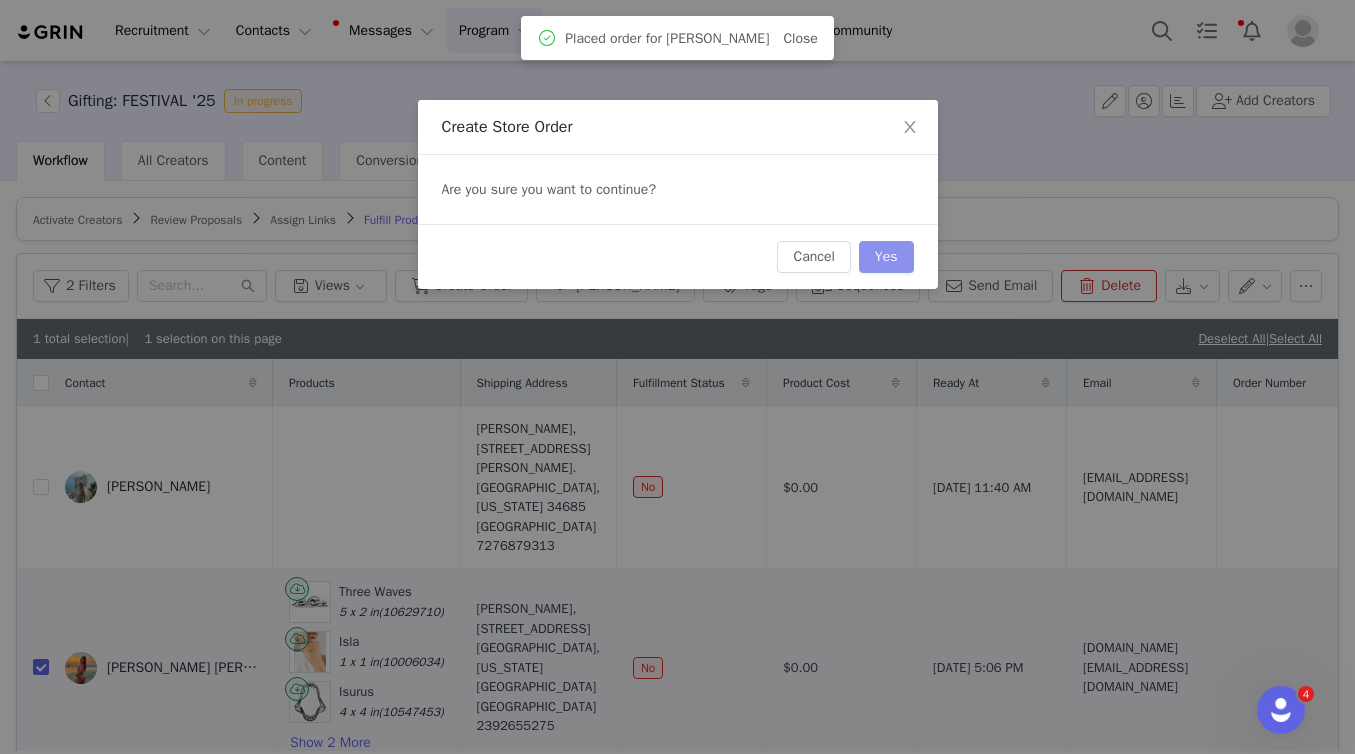 click on "Yes" at bounding box center (886, 257) 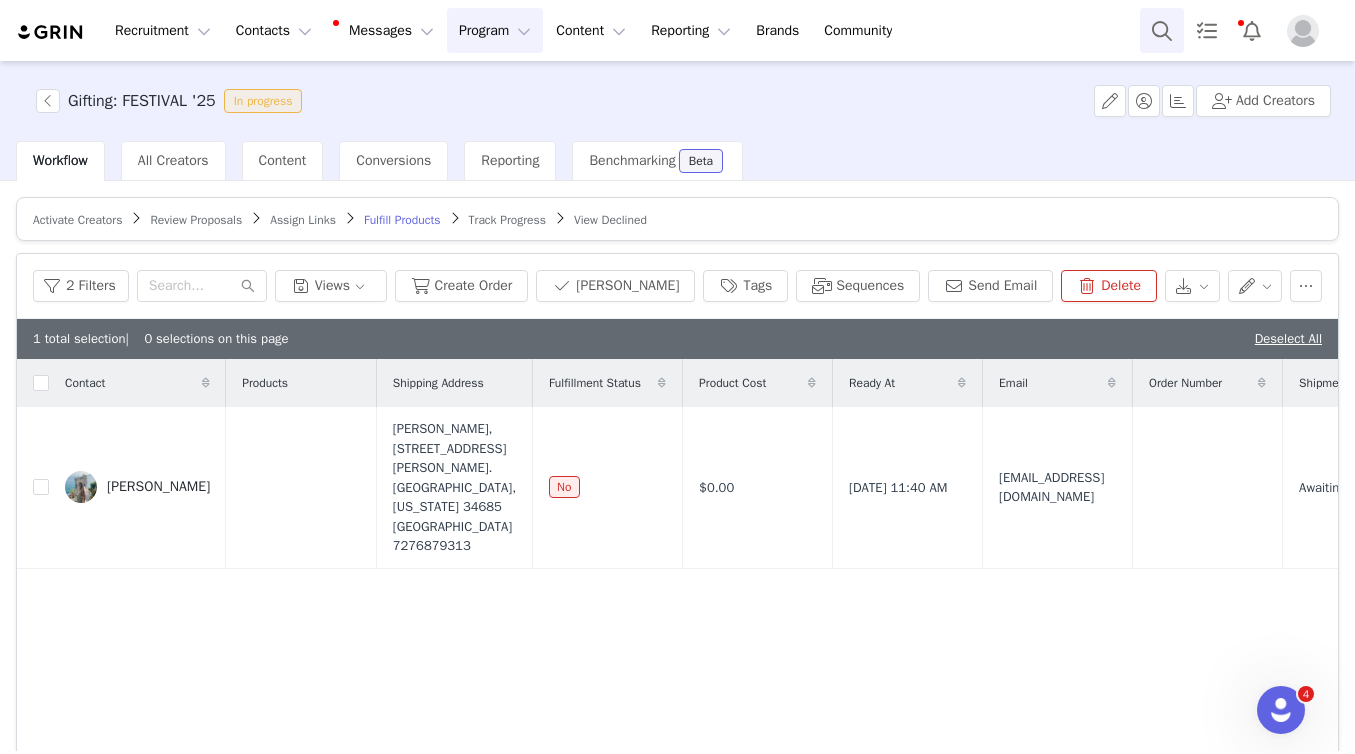 click at bounding box center (1162, 30) 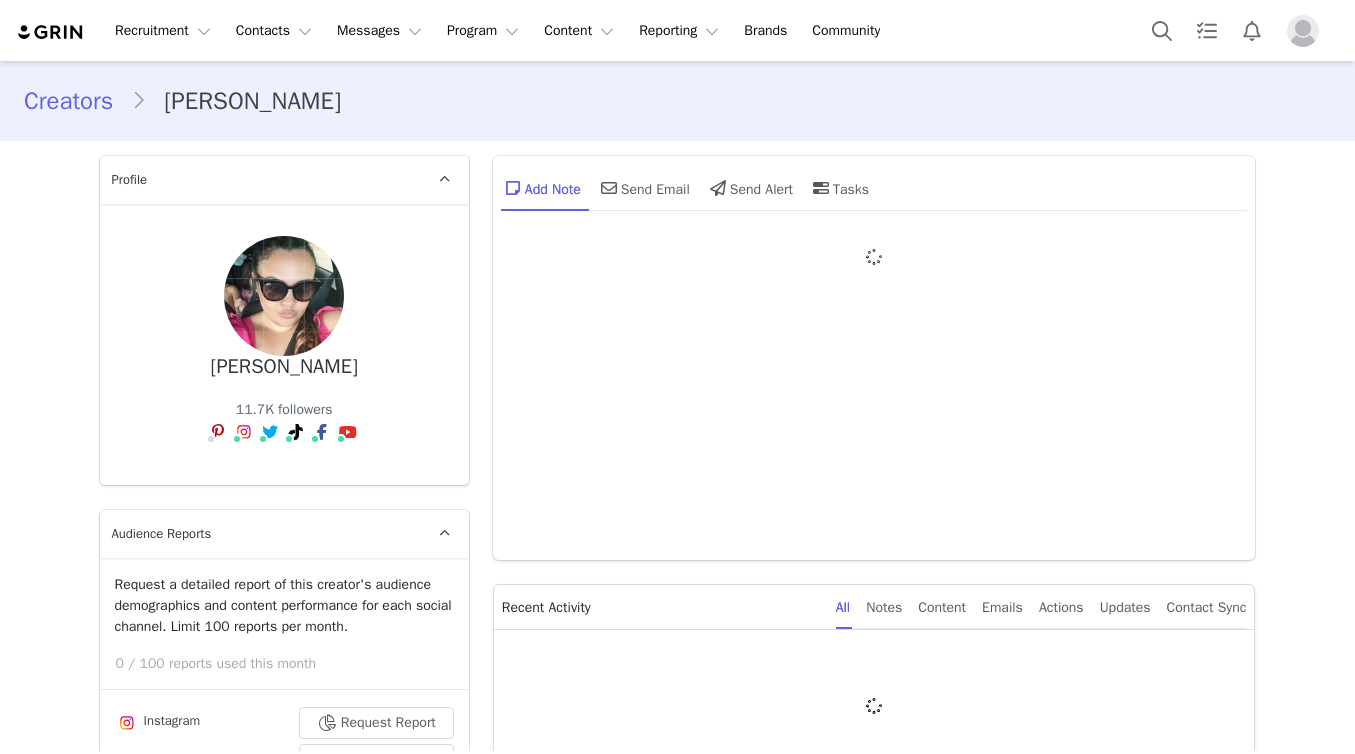 scroll, scrollTop: 0, scrollLeft: 0, axis: both 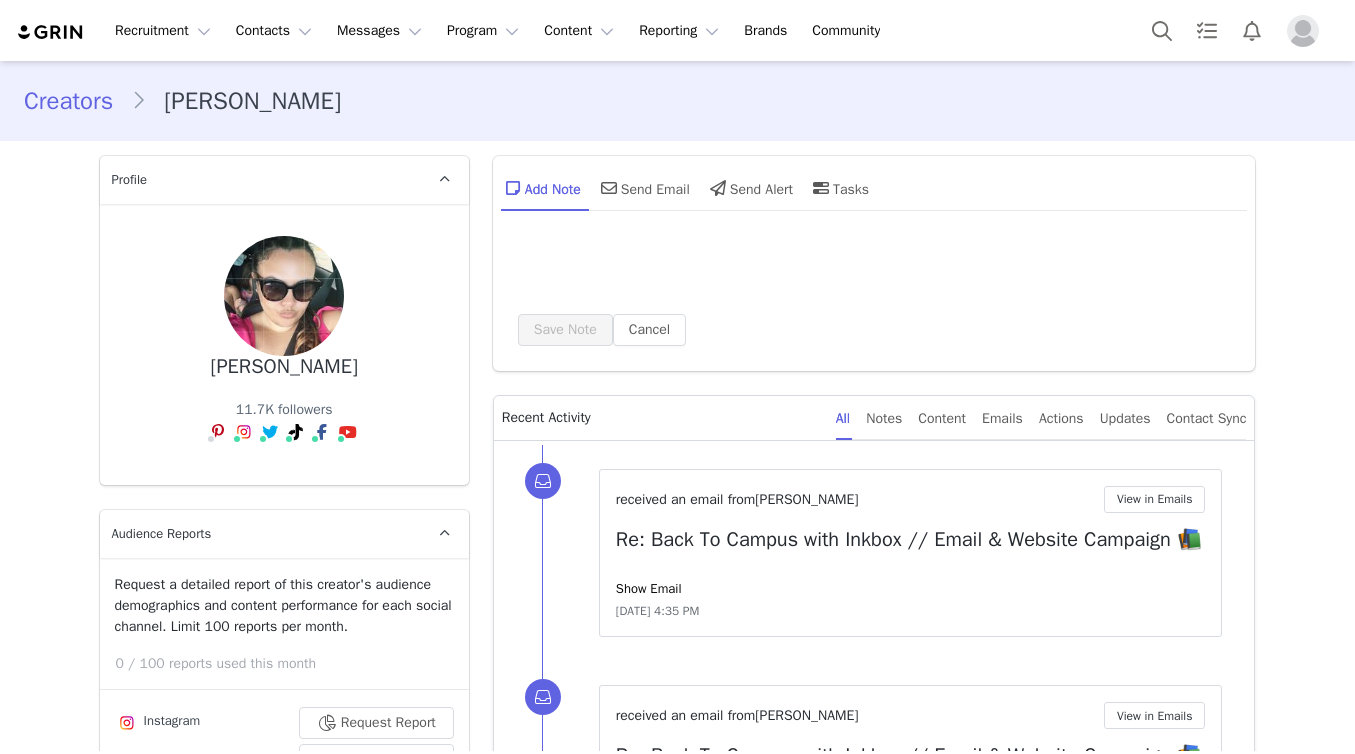 type on "+1 ([GEOGRAPHIC_DATA])" 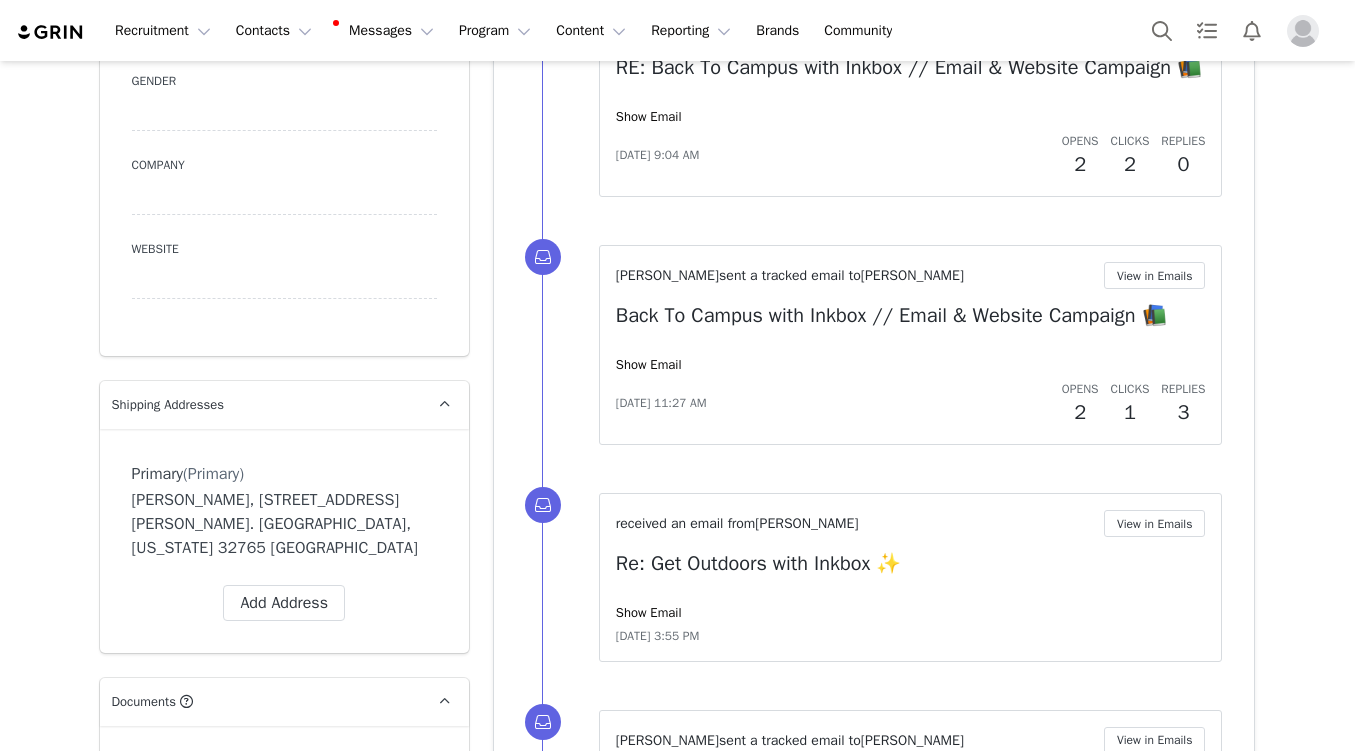 scroll, scrollTop: 2734, scrollLeft: 0, axis: vertical 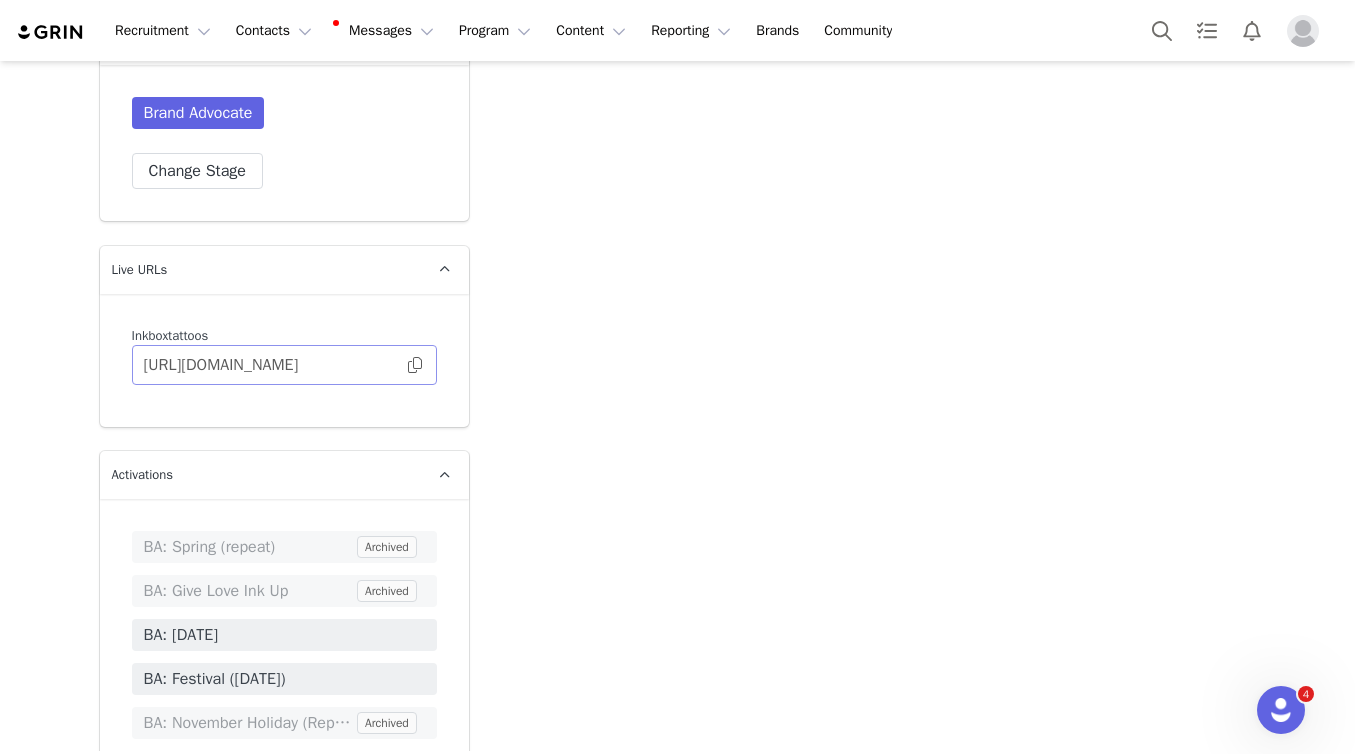 click at bounding box center [415, 365] 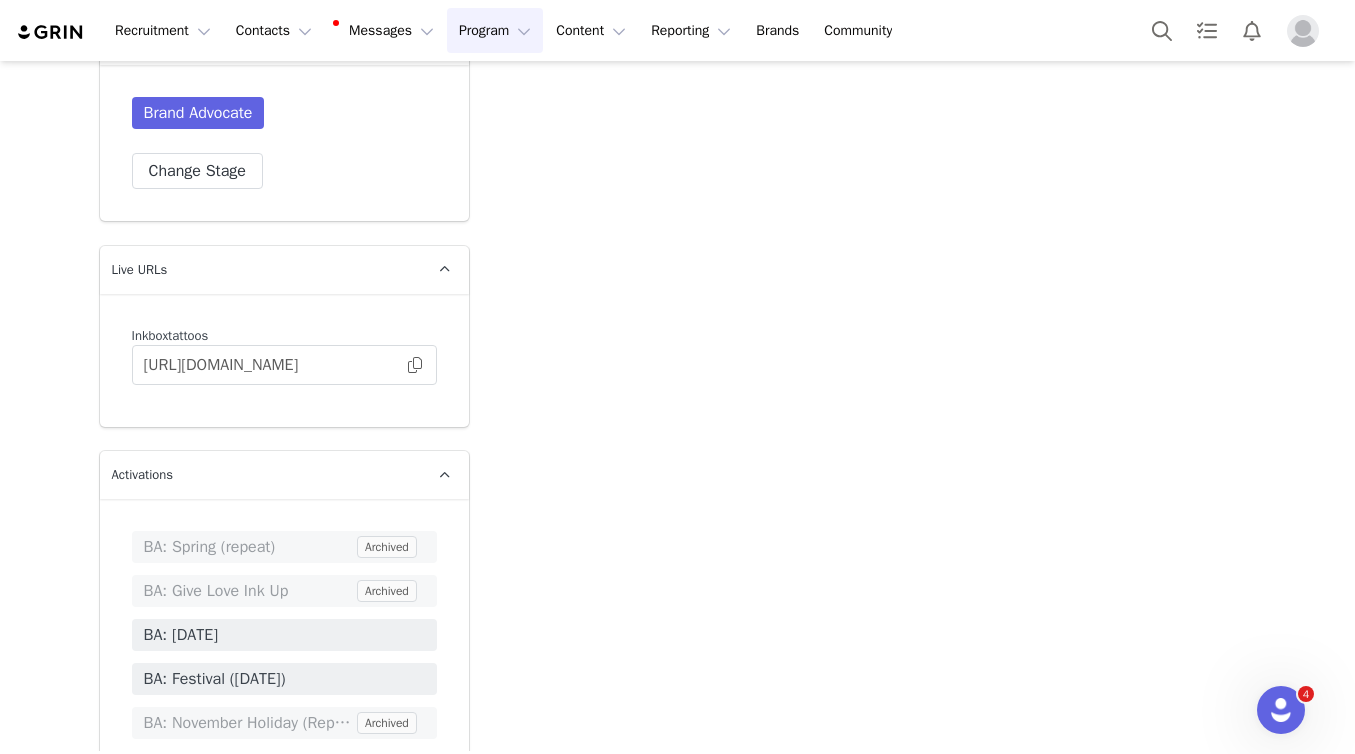 click on "Program Program" at bounding box center (495, 30) 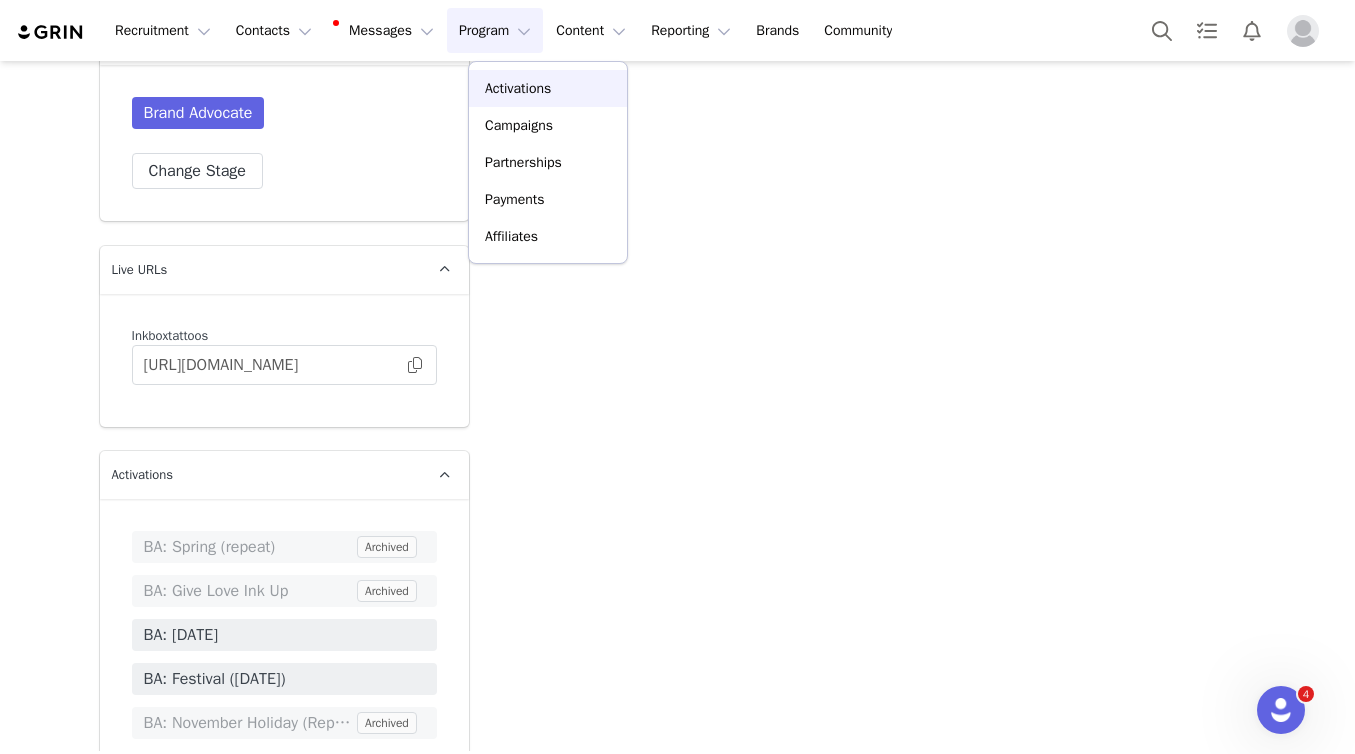 click on "Activations" at bounding box center [548, 88] 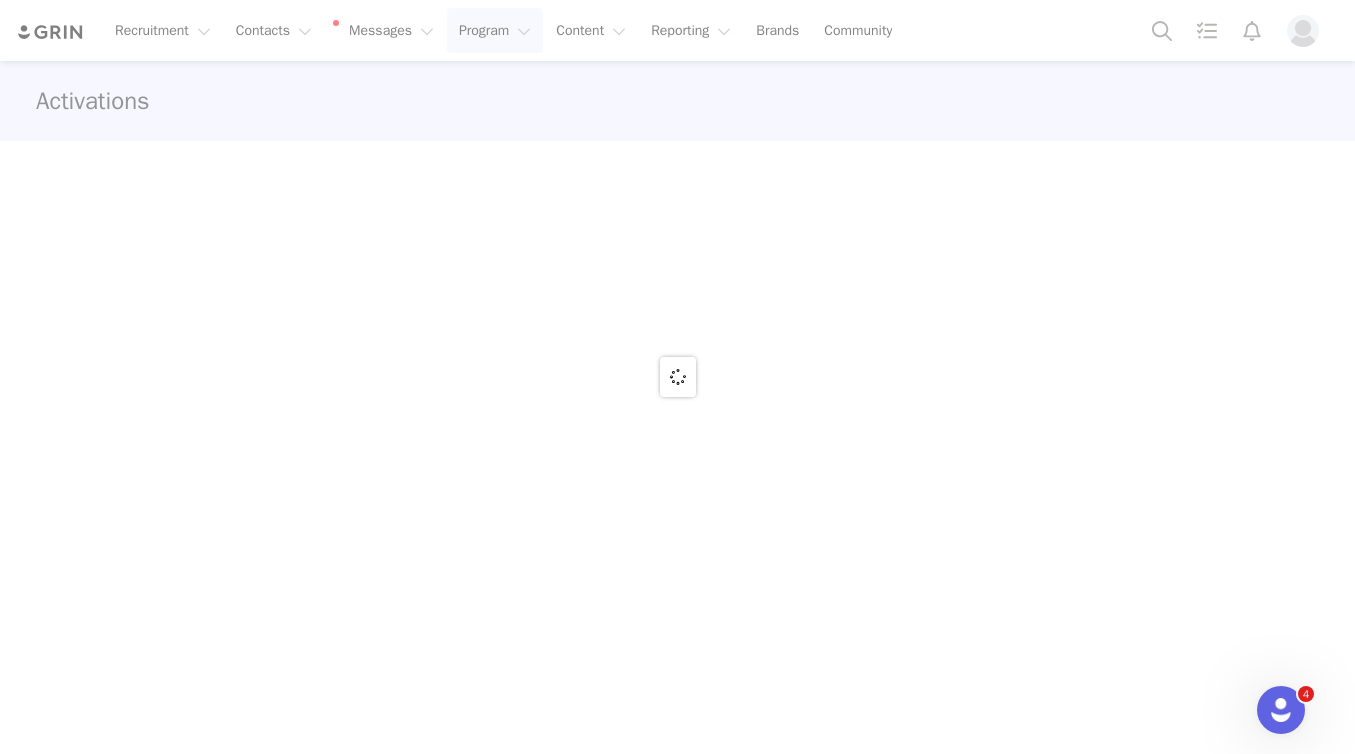 scroll, scrollTop: 0, scrollLeft: 0, axis: both 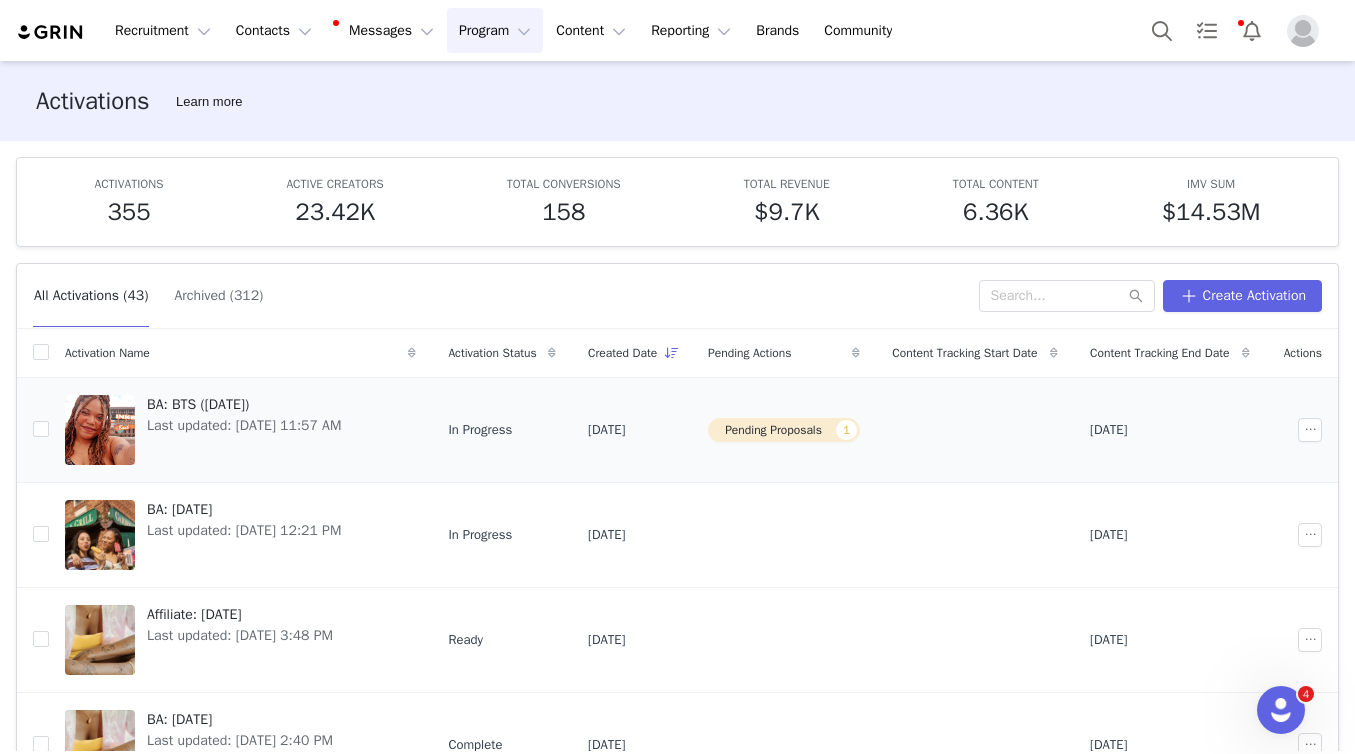 click on "Last updated: Jul 7, 2025 11:57 AM" at bounding box center [244, 425] 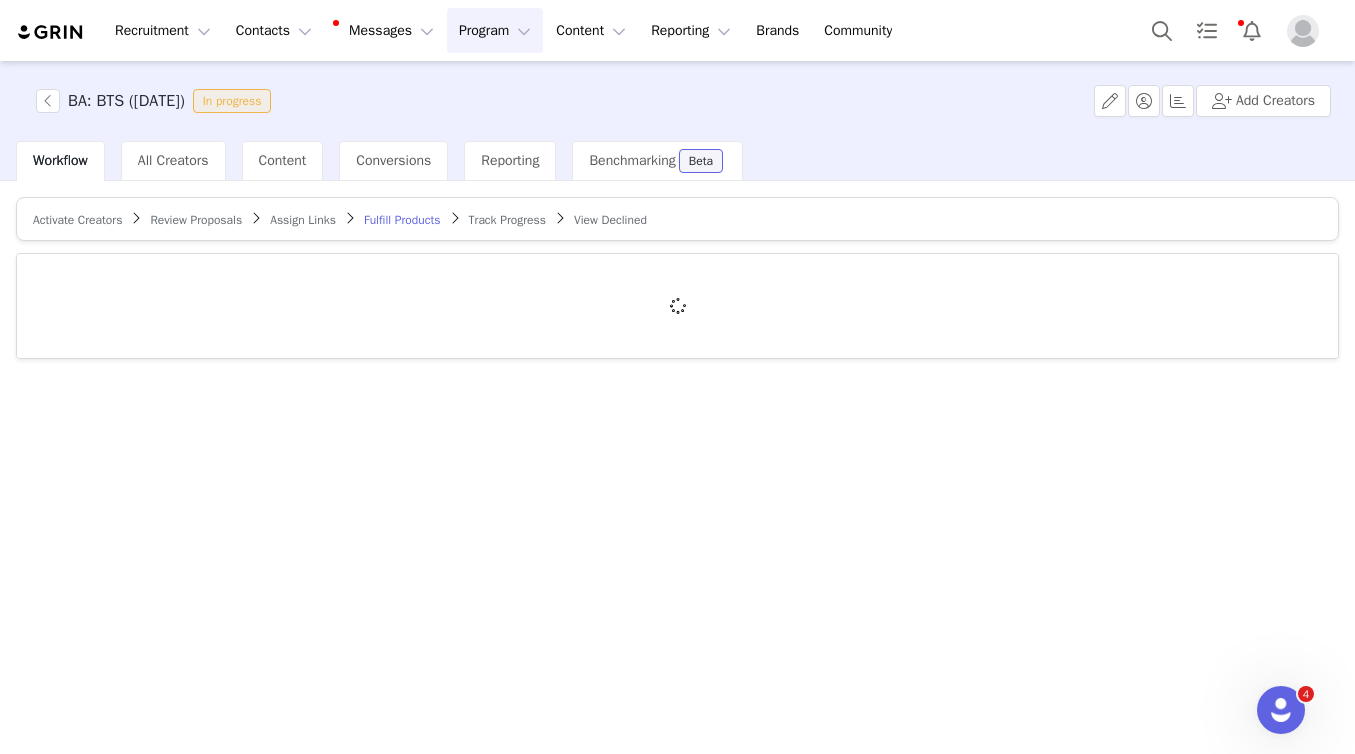 click on "Review Proposals" at bounding box center [196, 220] 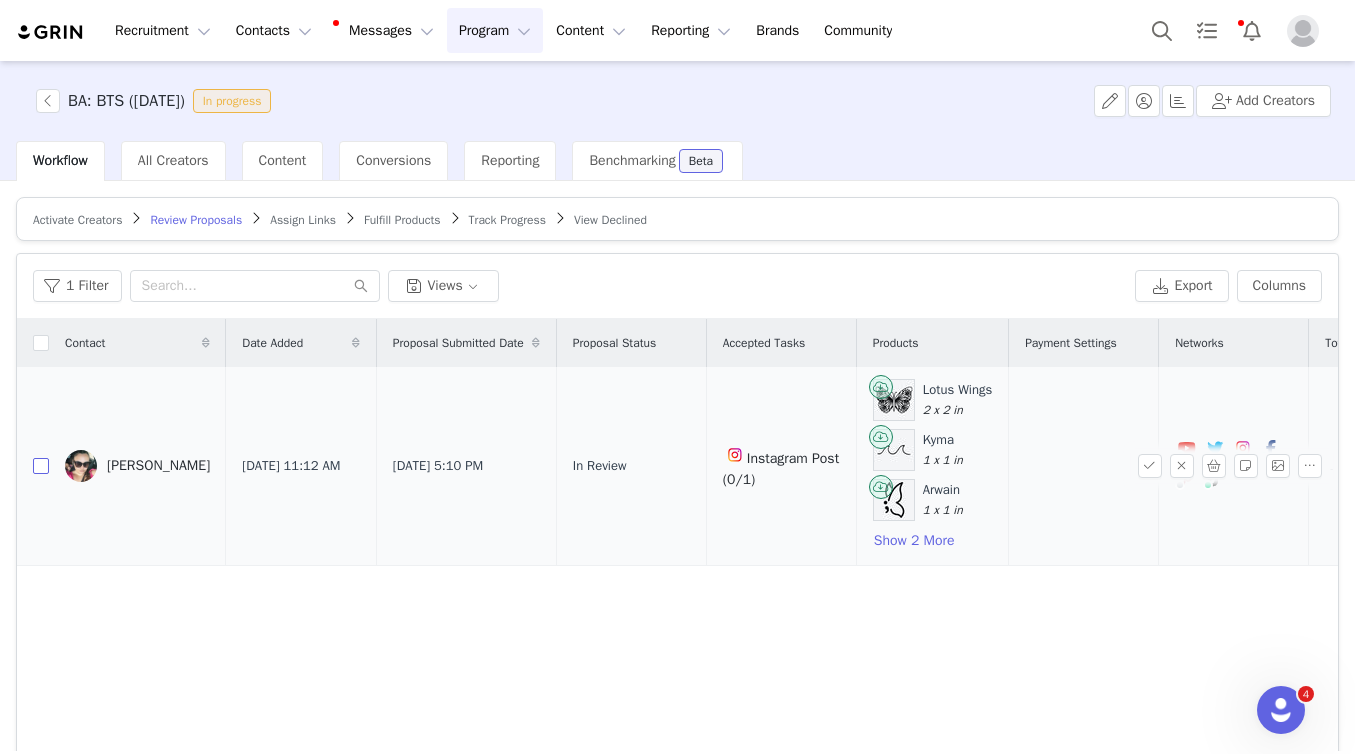 click at bounding box center [41, 466] 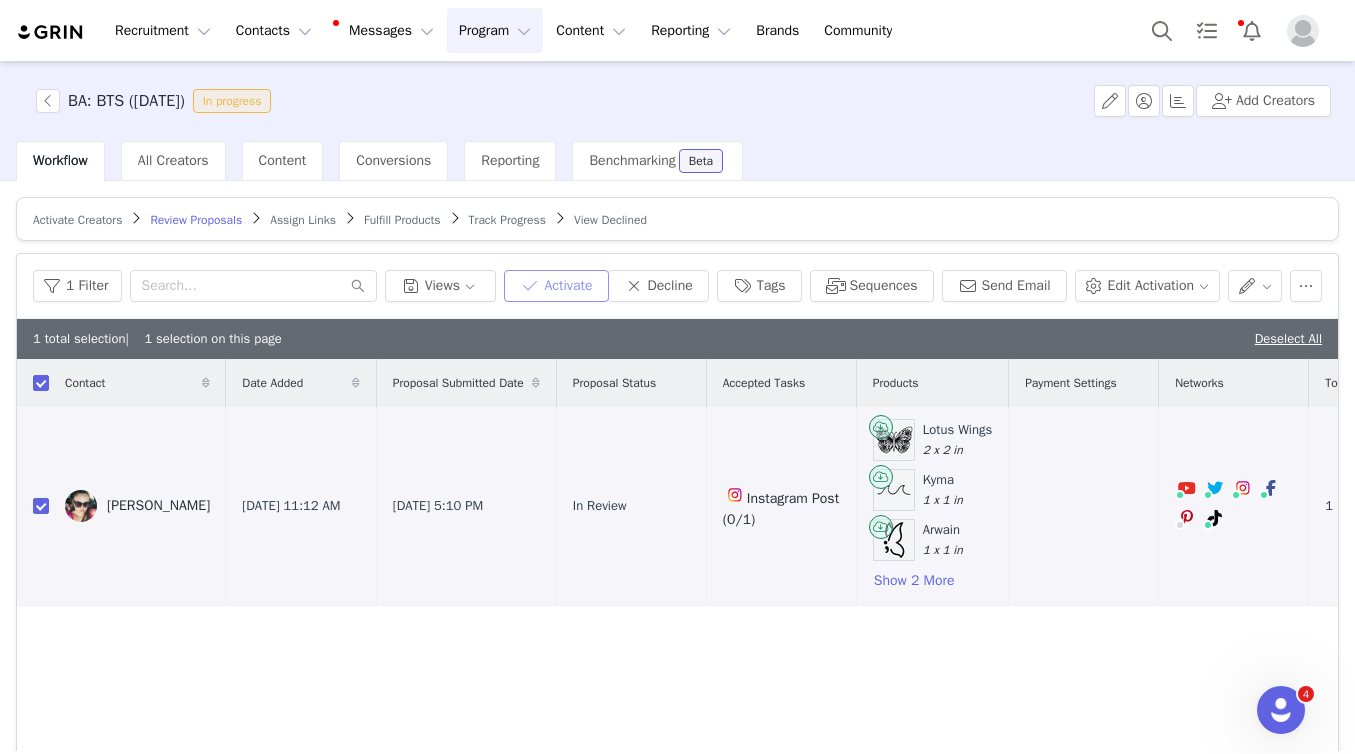 click on "Activate" at bounding box center [556, 286] 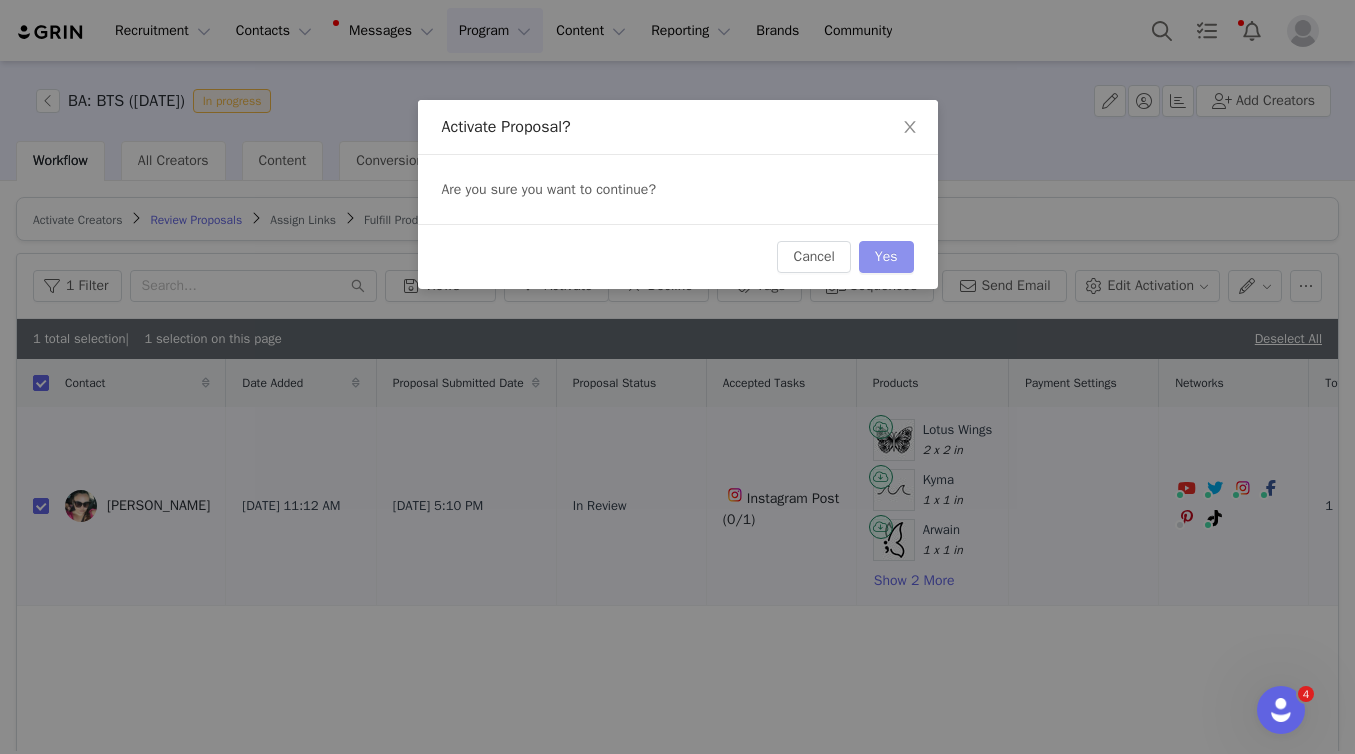 click on "Yes" at bounding box center [886, 257] 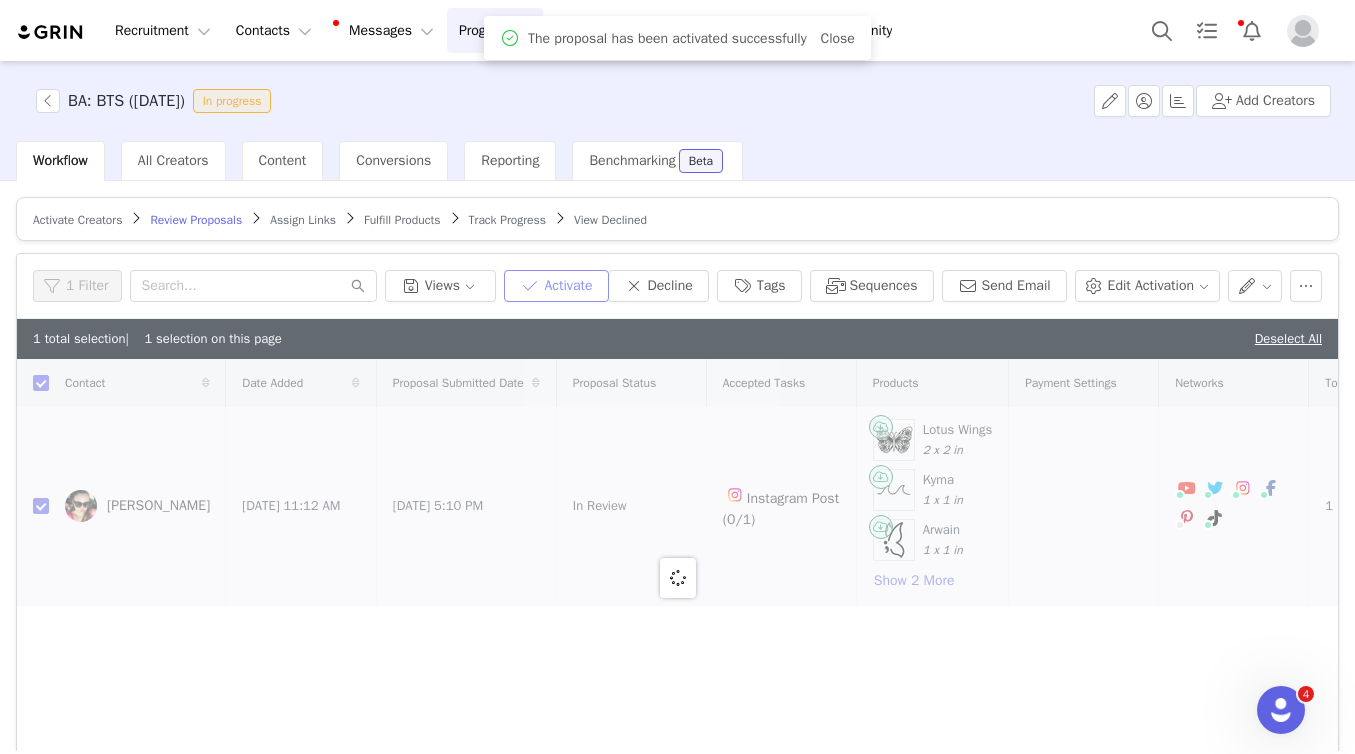 checkbox on "false" 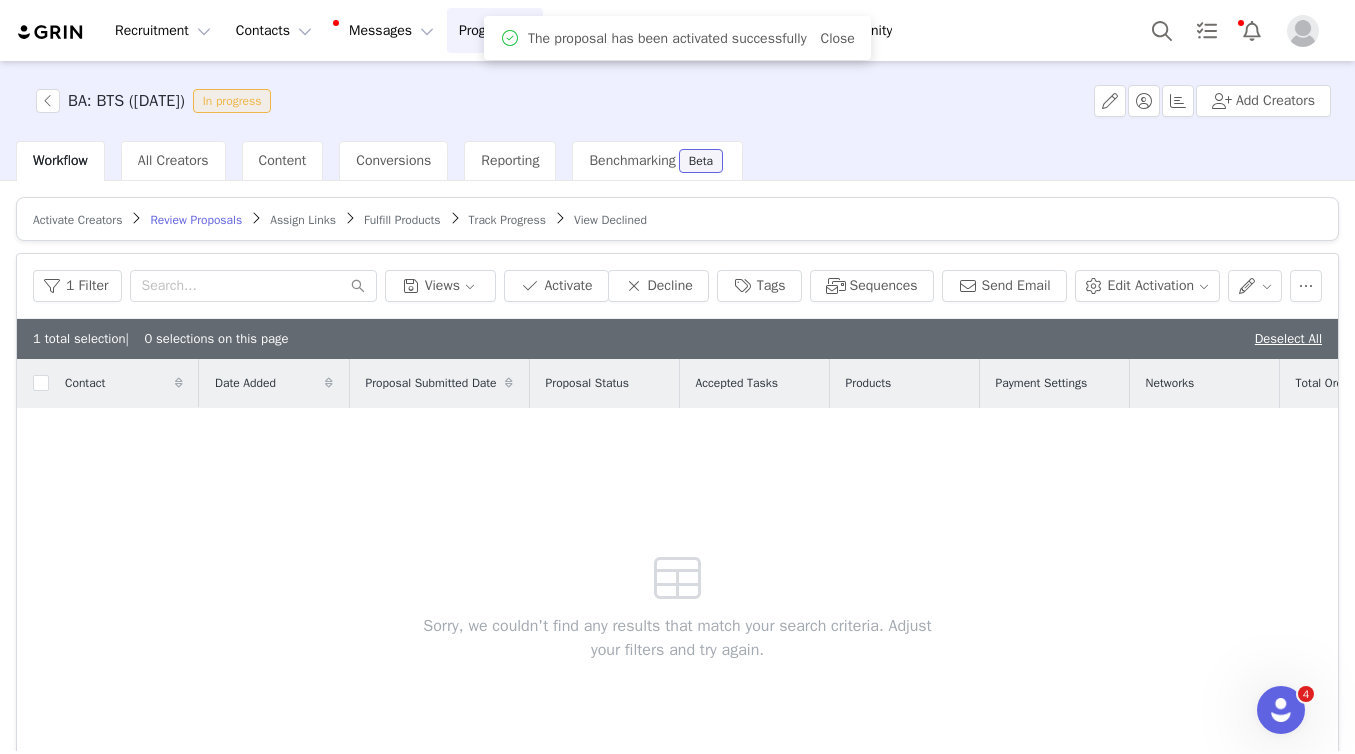 click on "Fulfill Products" at bounding box center (402, 220) 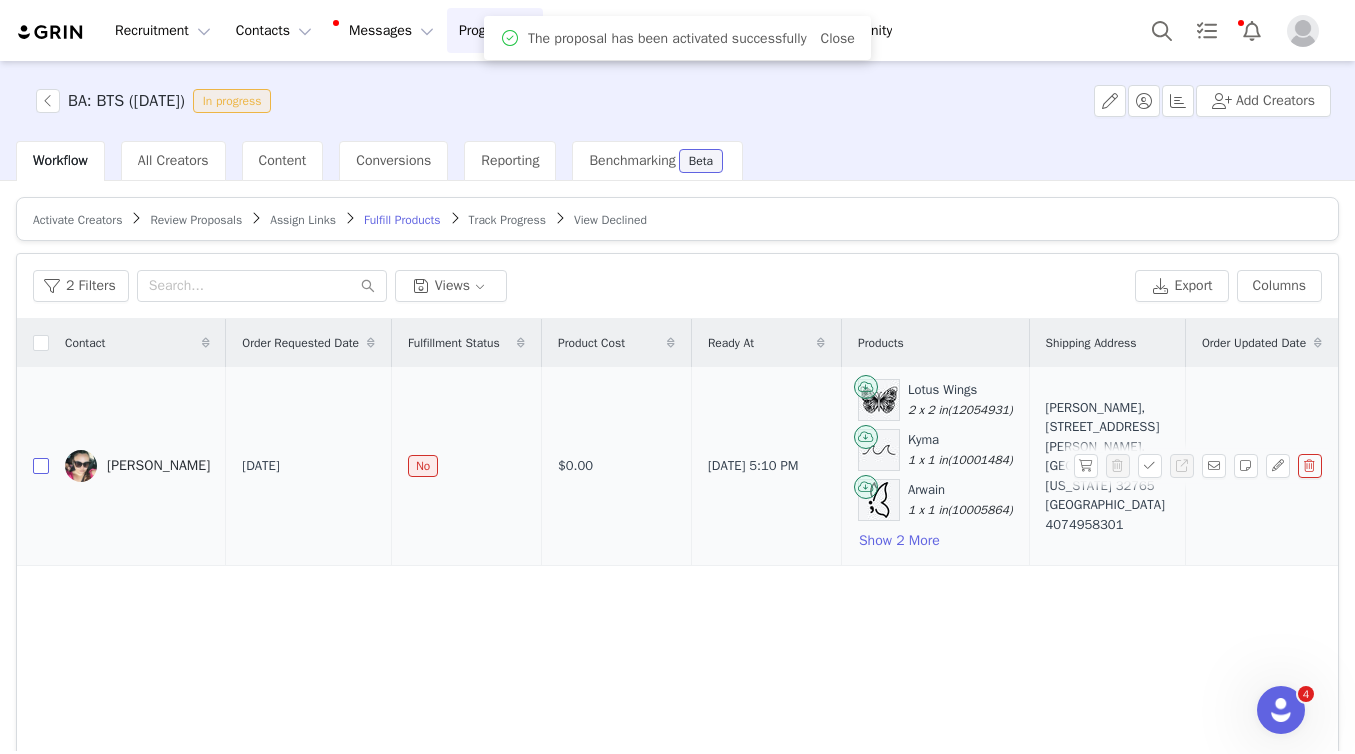 click at bounding box center (41, 466) 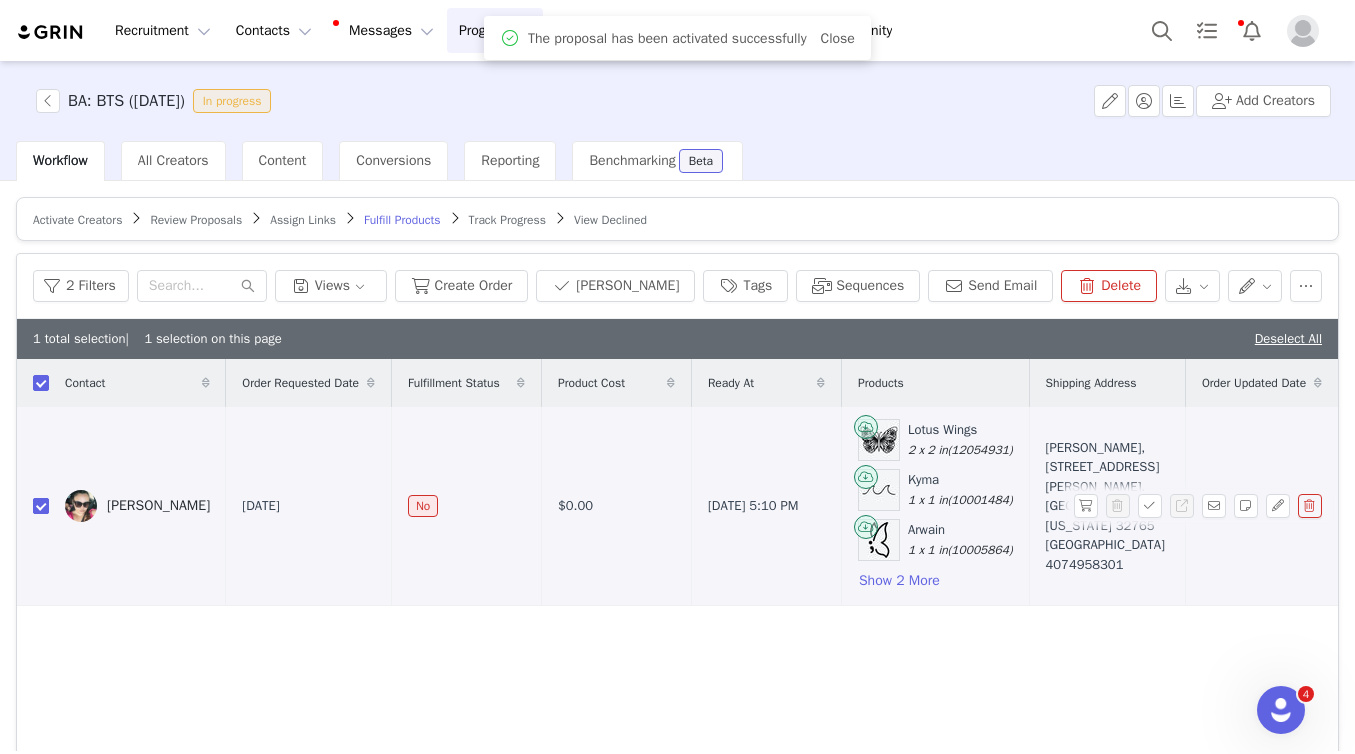 checkbox on "true" 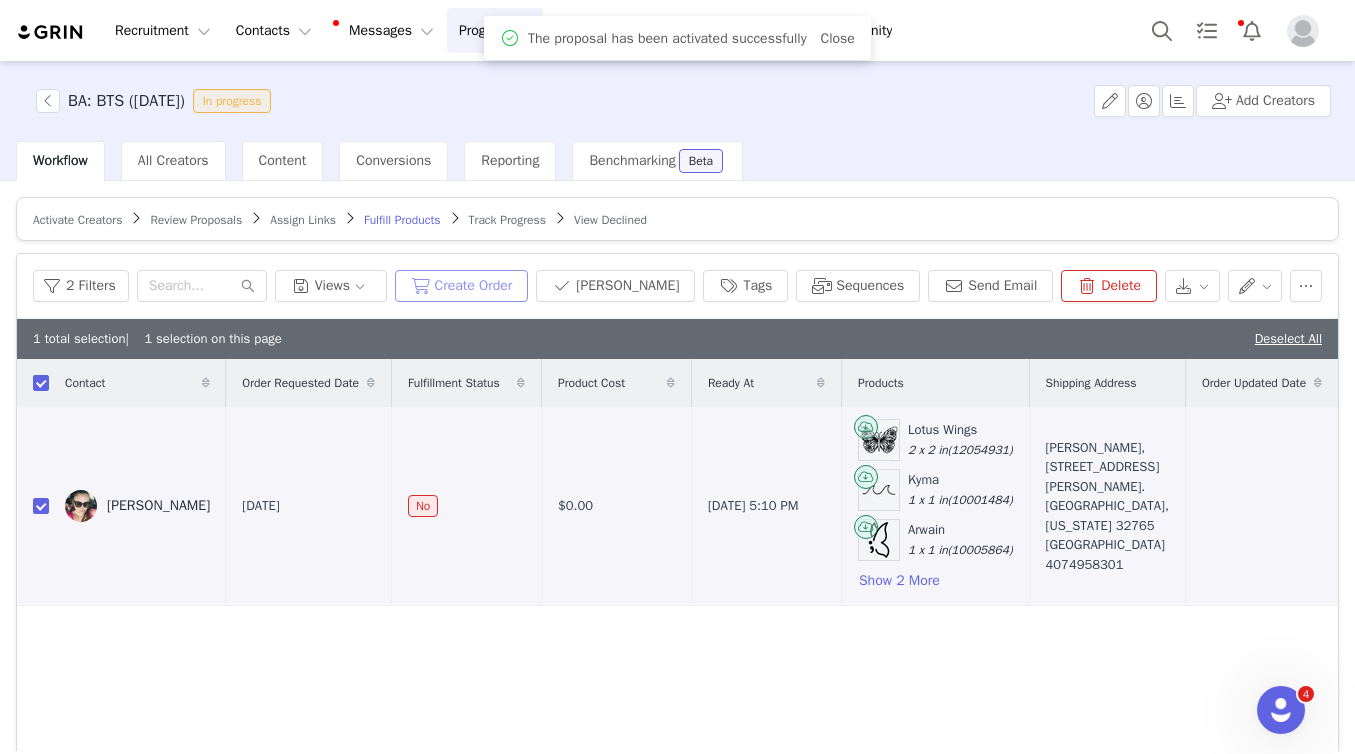 click on "Create Order" at bounding box center (462, 286) 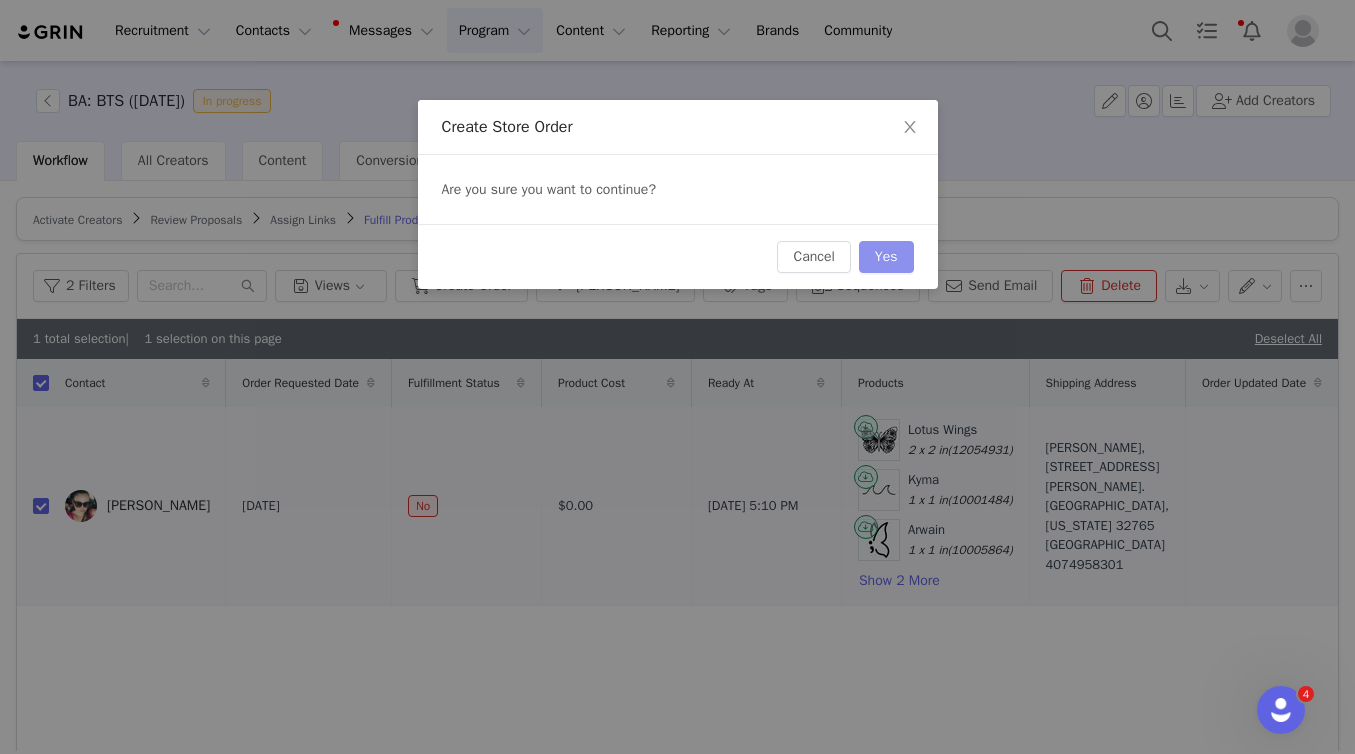 click on "Yes" at bounding box center (886, 257) 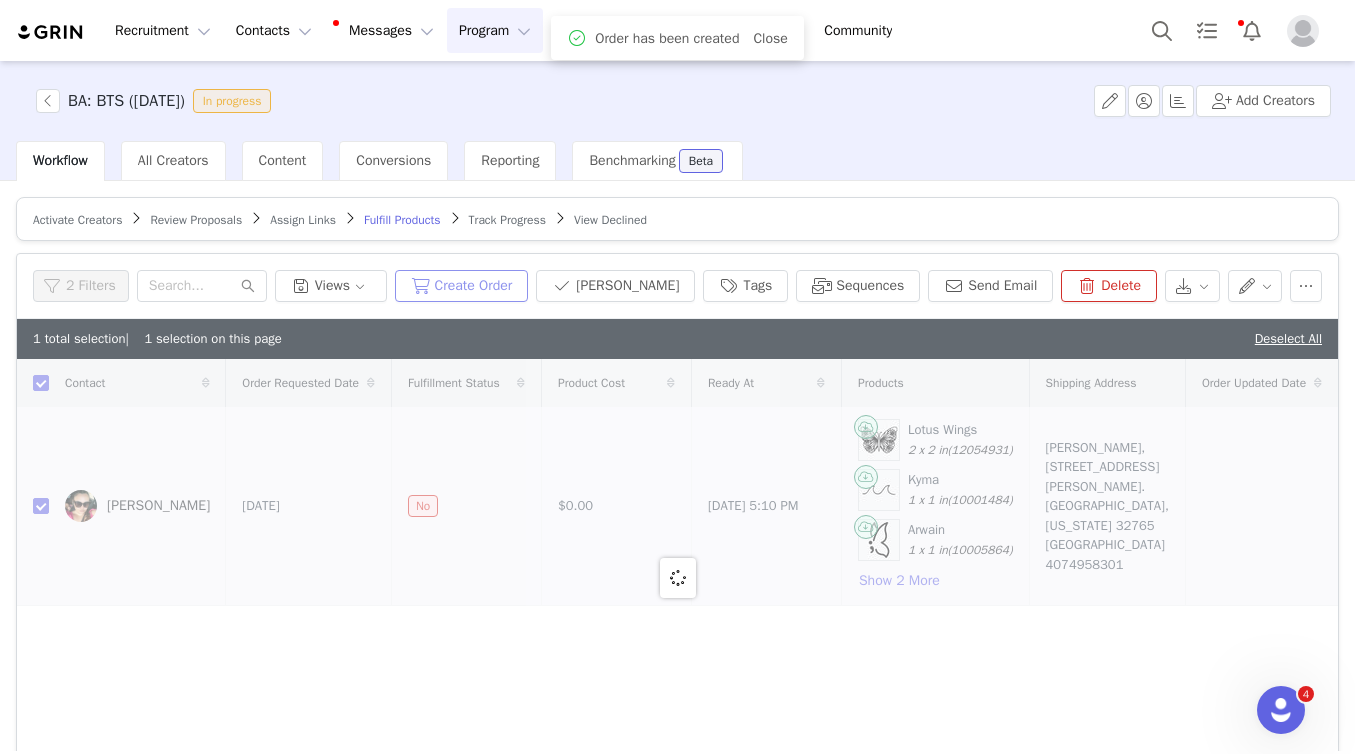 checkbox on "false" 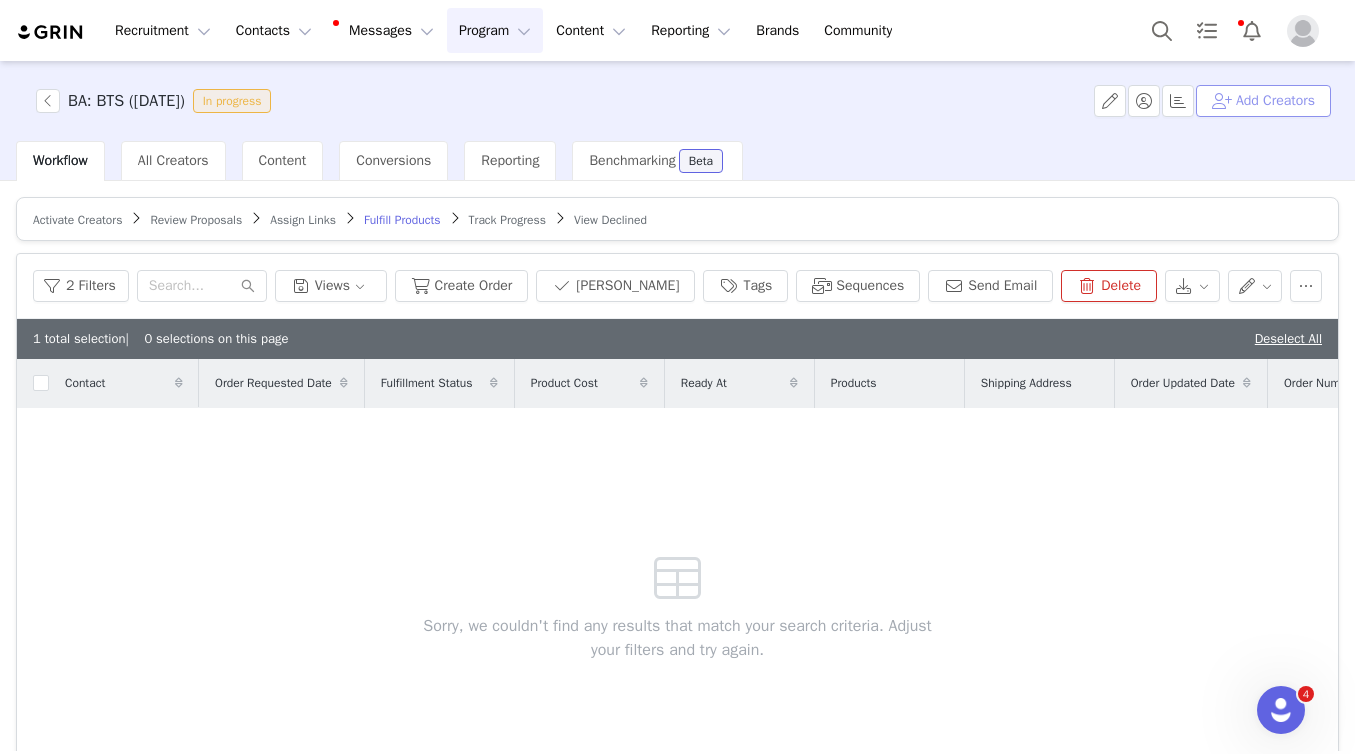 click on "Add Creators" at bounding box center [1263, 101] 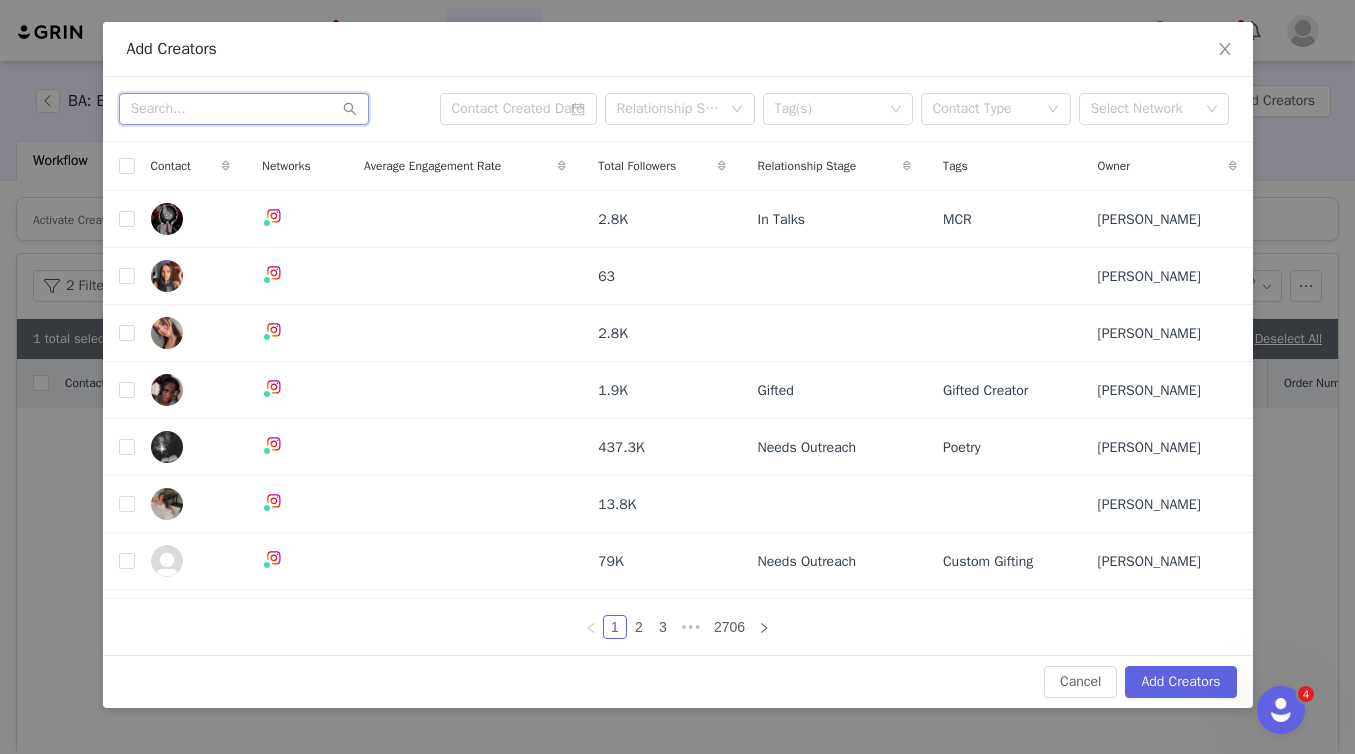 click at bounding box center [244, 109] 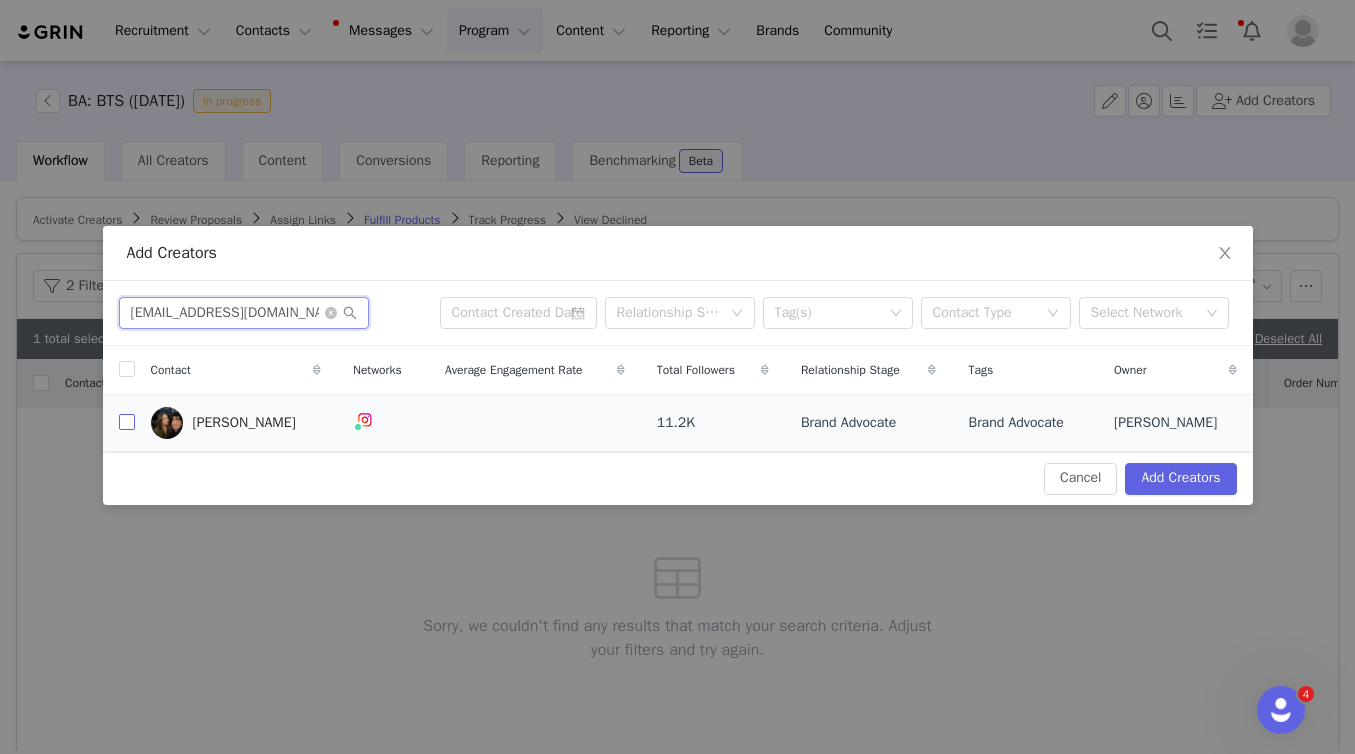 type on "clobag2008@gmail.com" 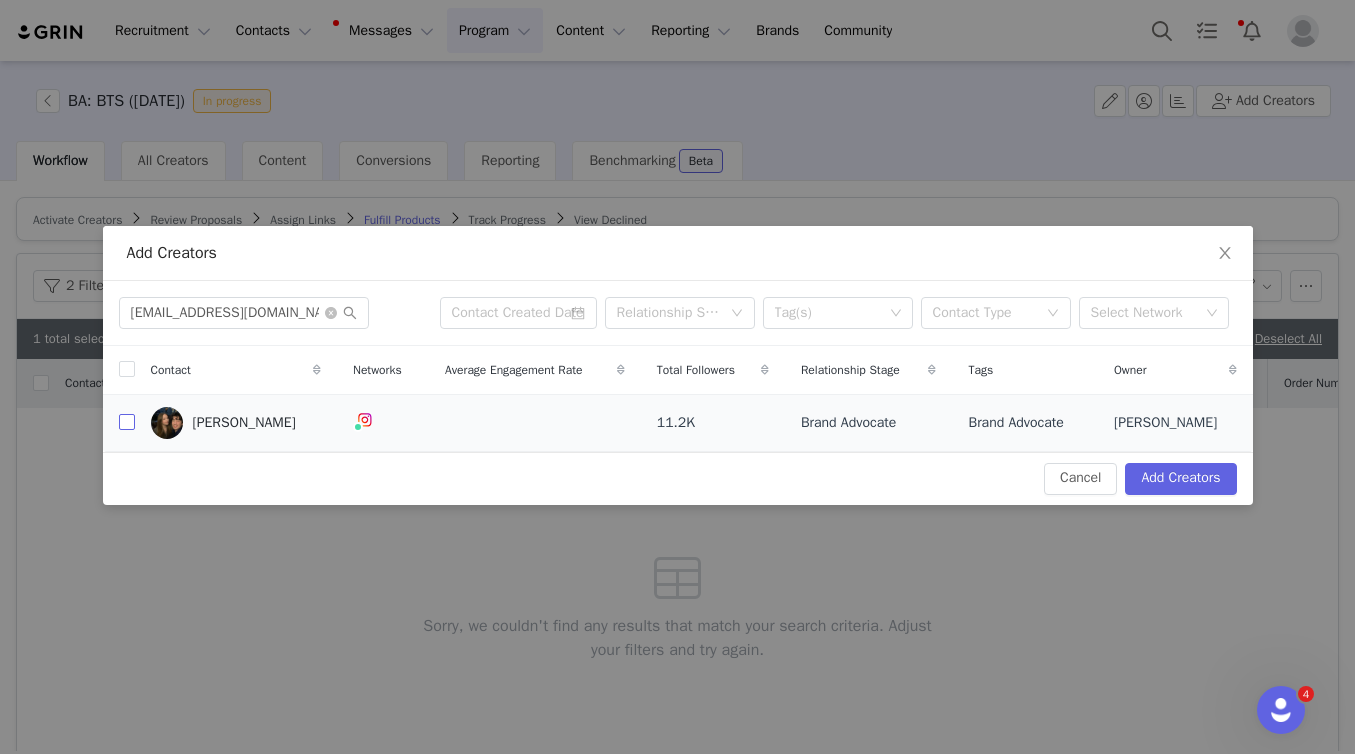 click at bounding box center [127, 422] 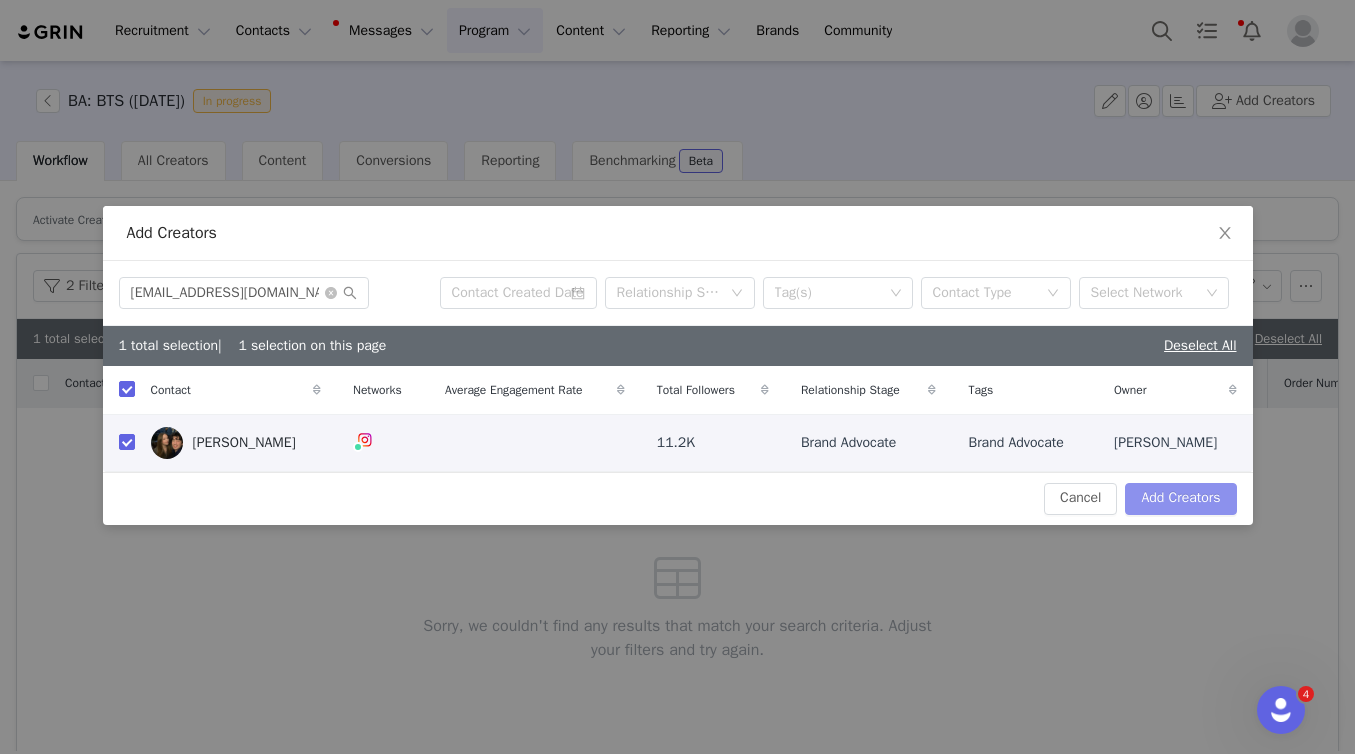 click on "Add Creators" at bounding box center [1180, 499] 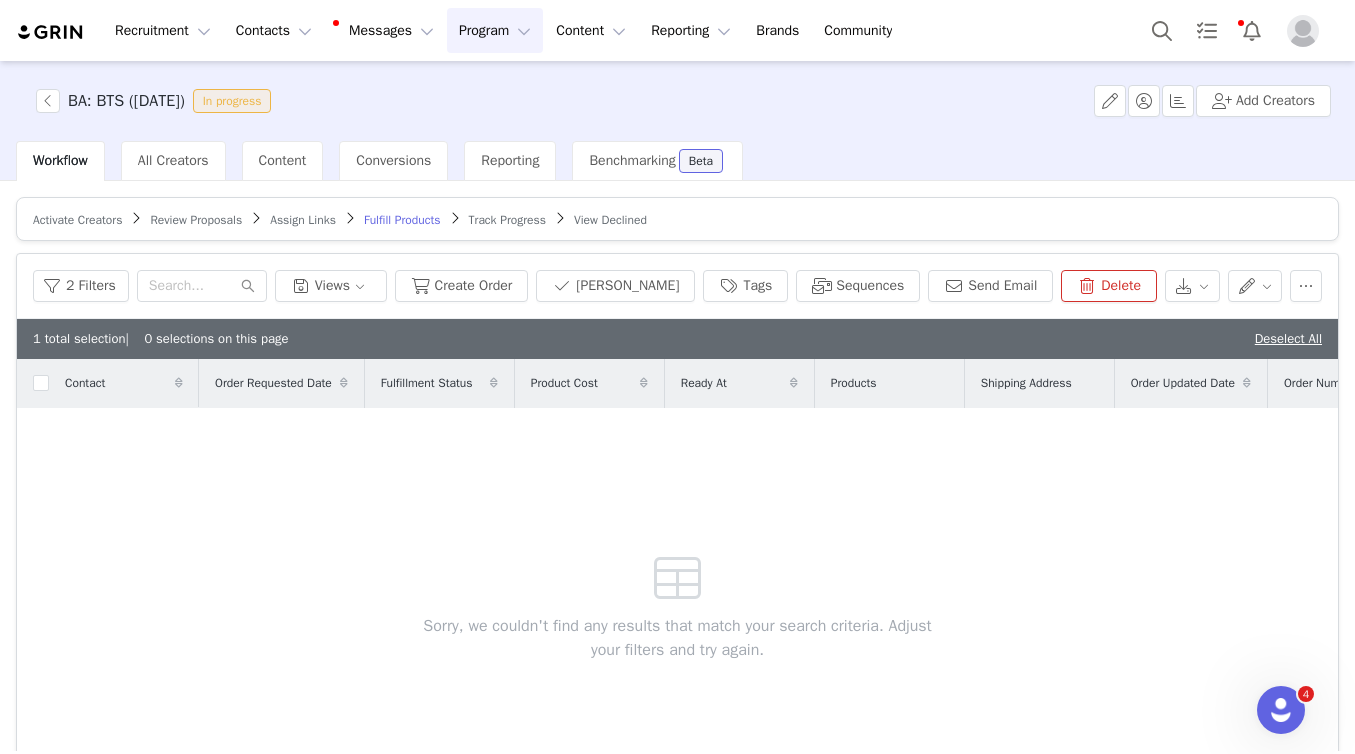 click on "Activate Creators" at bounding box center [77, 220] 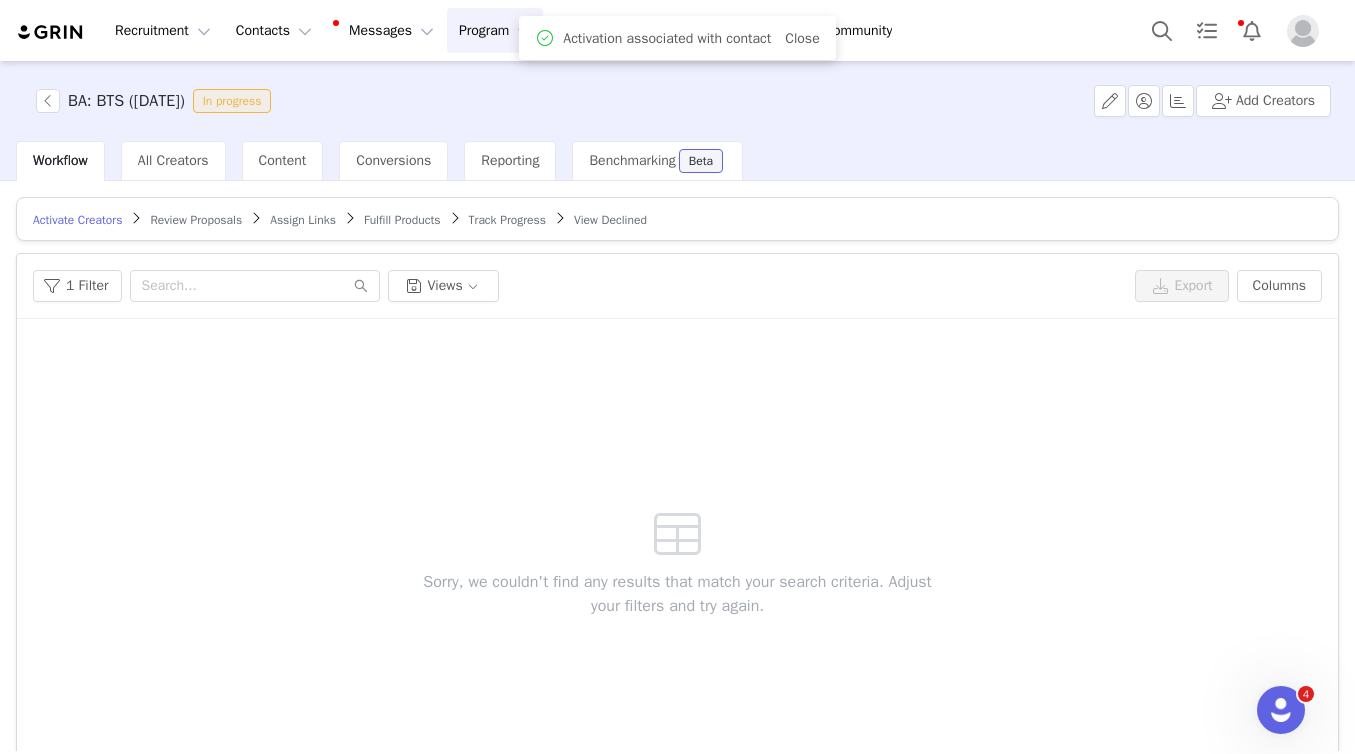 click on "Review Proposals" at bounding box center (196, 220) 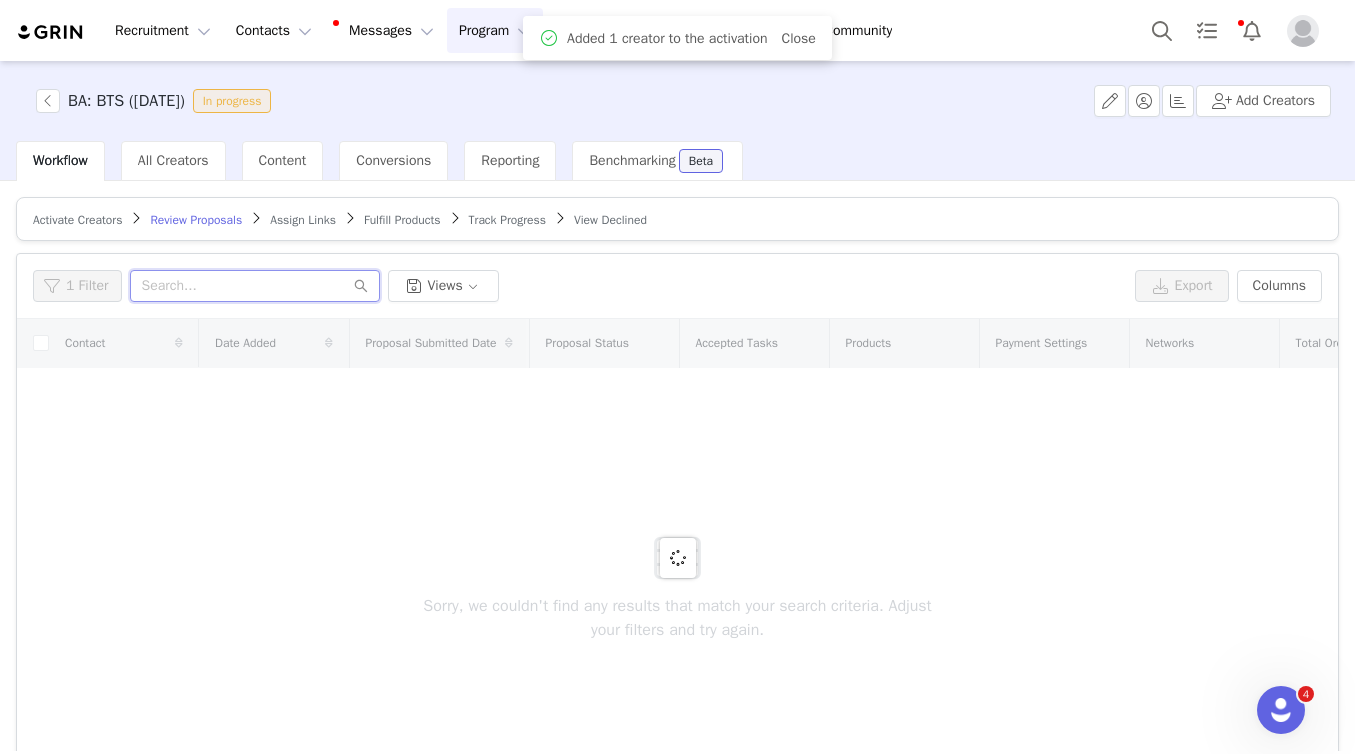 click at bounding box center (255, 286) 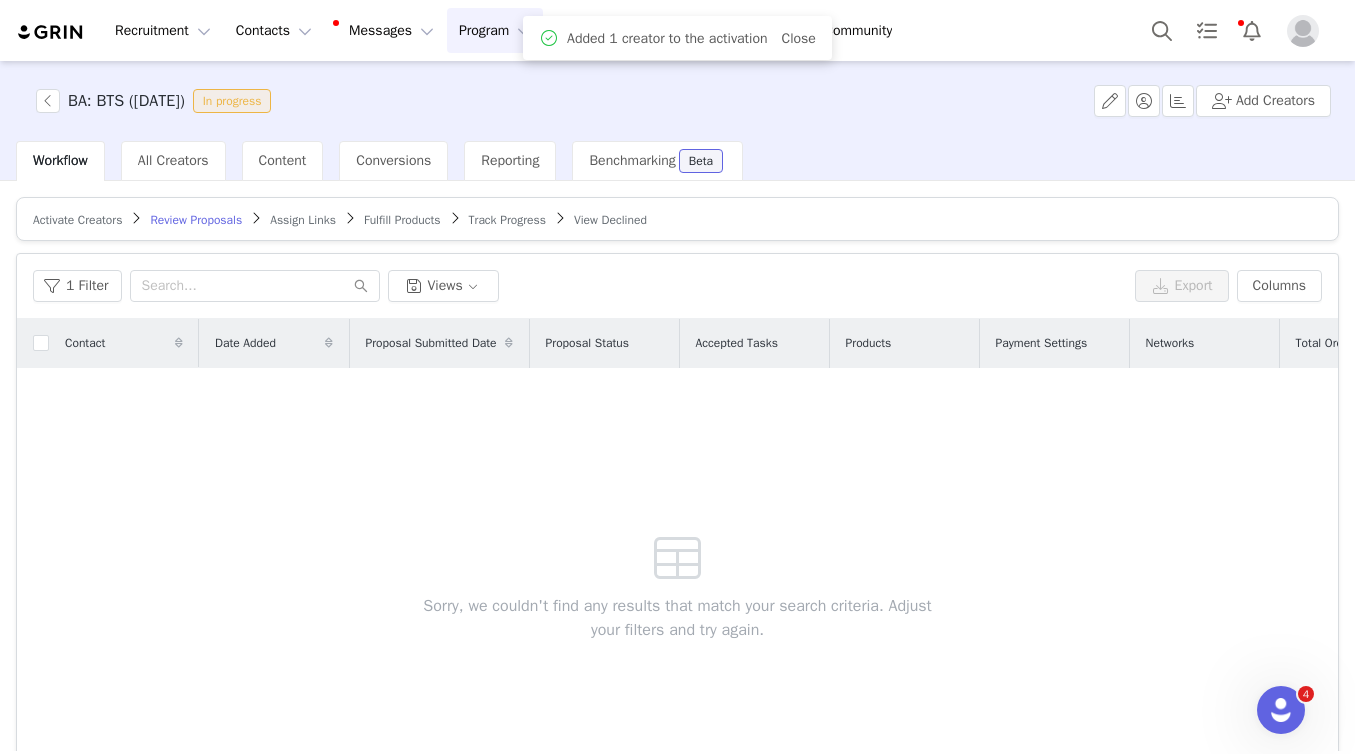 click on "Activate Creators" at bounding box center [77, 220] 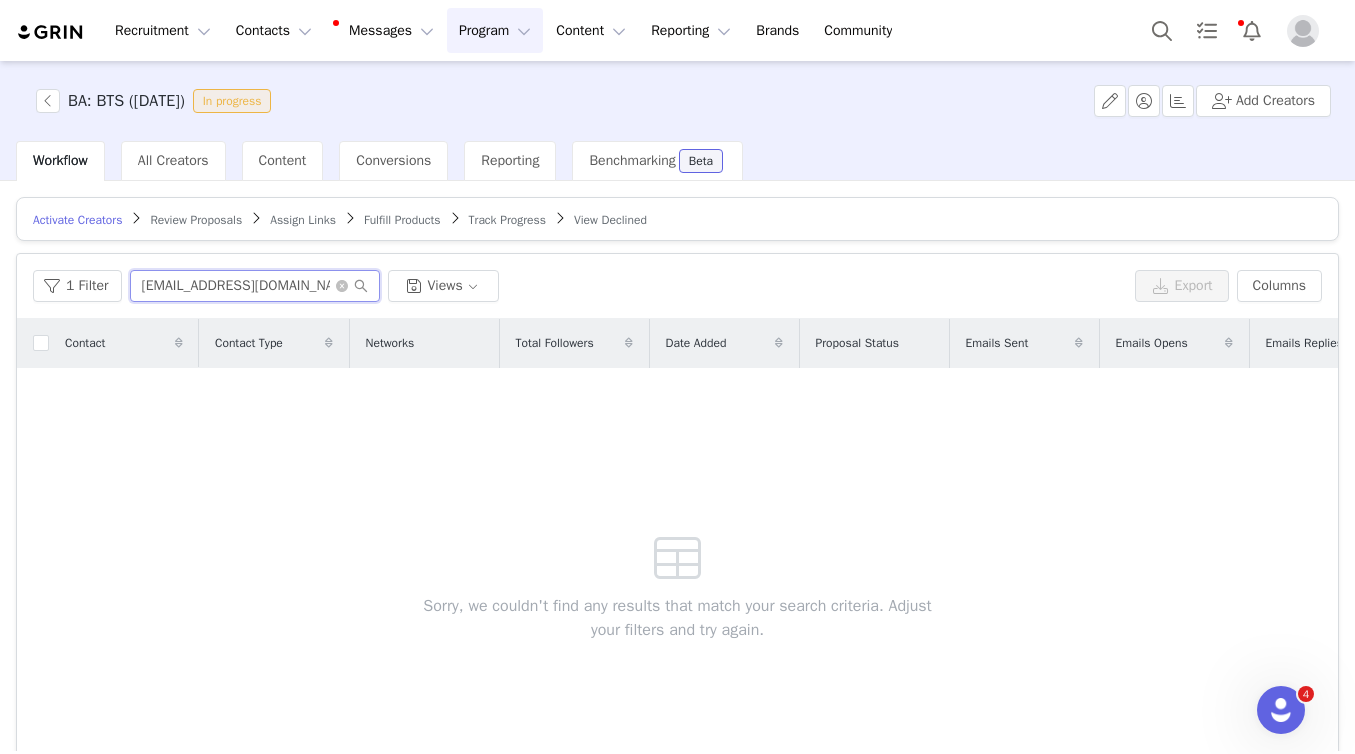 drag, startPoint x: 296, startPoint y: 281, endPoint x: 86, endPoint y: 210, distance: 221.67769 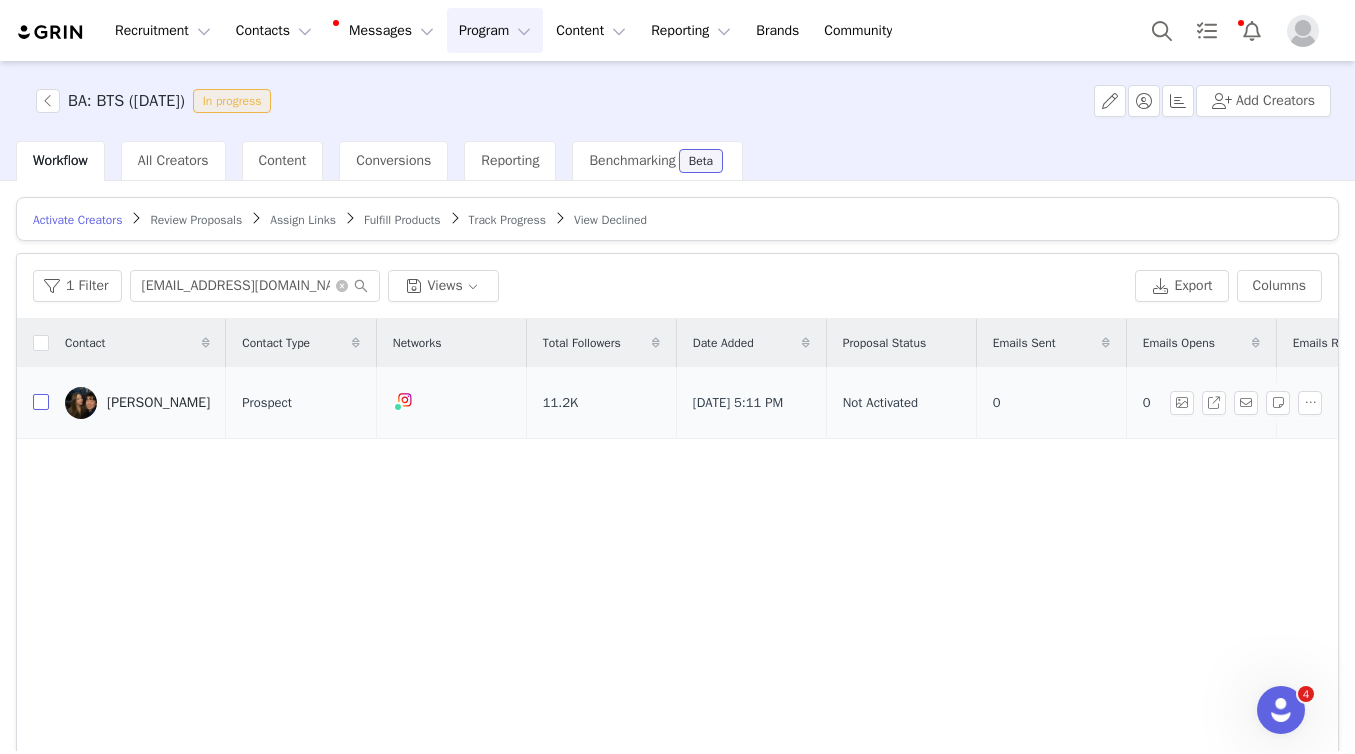 click at bounding box center (41, 402) 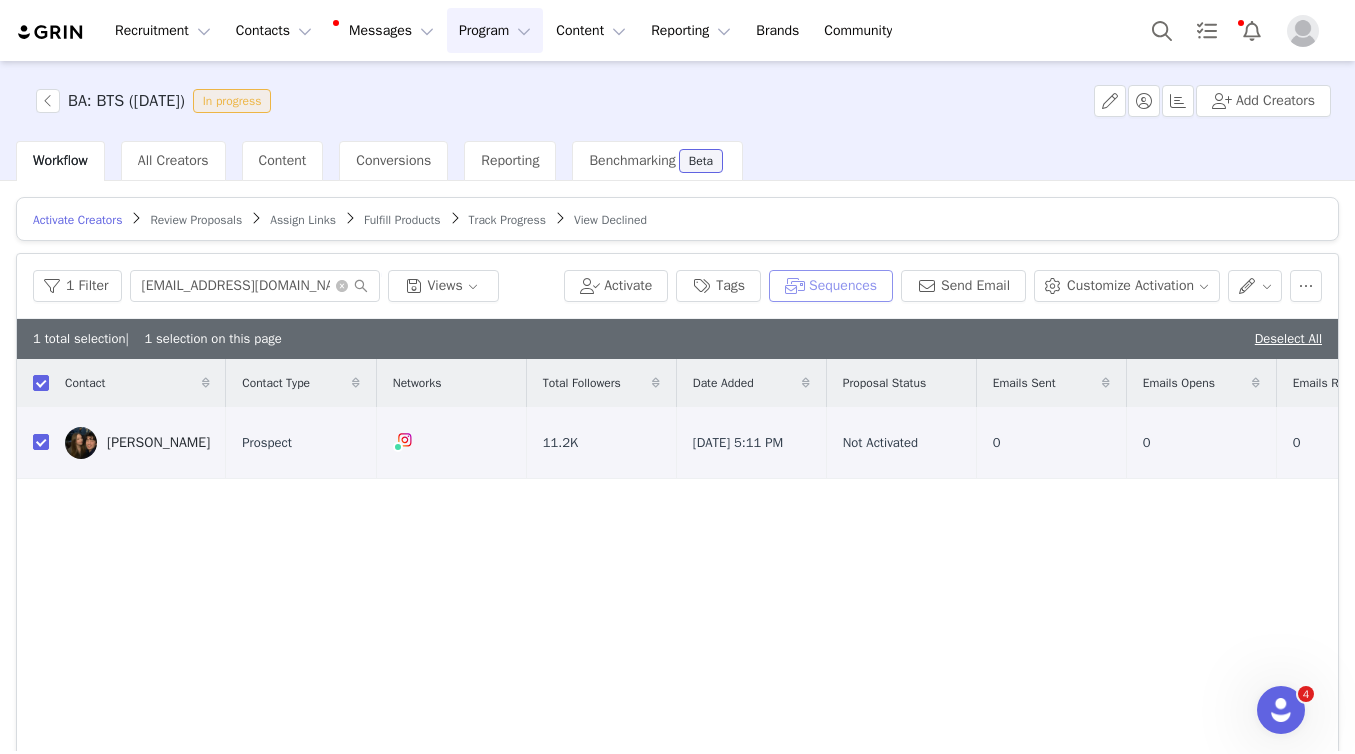 click on "Sequences" at bounding box center (831, 286) 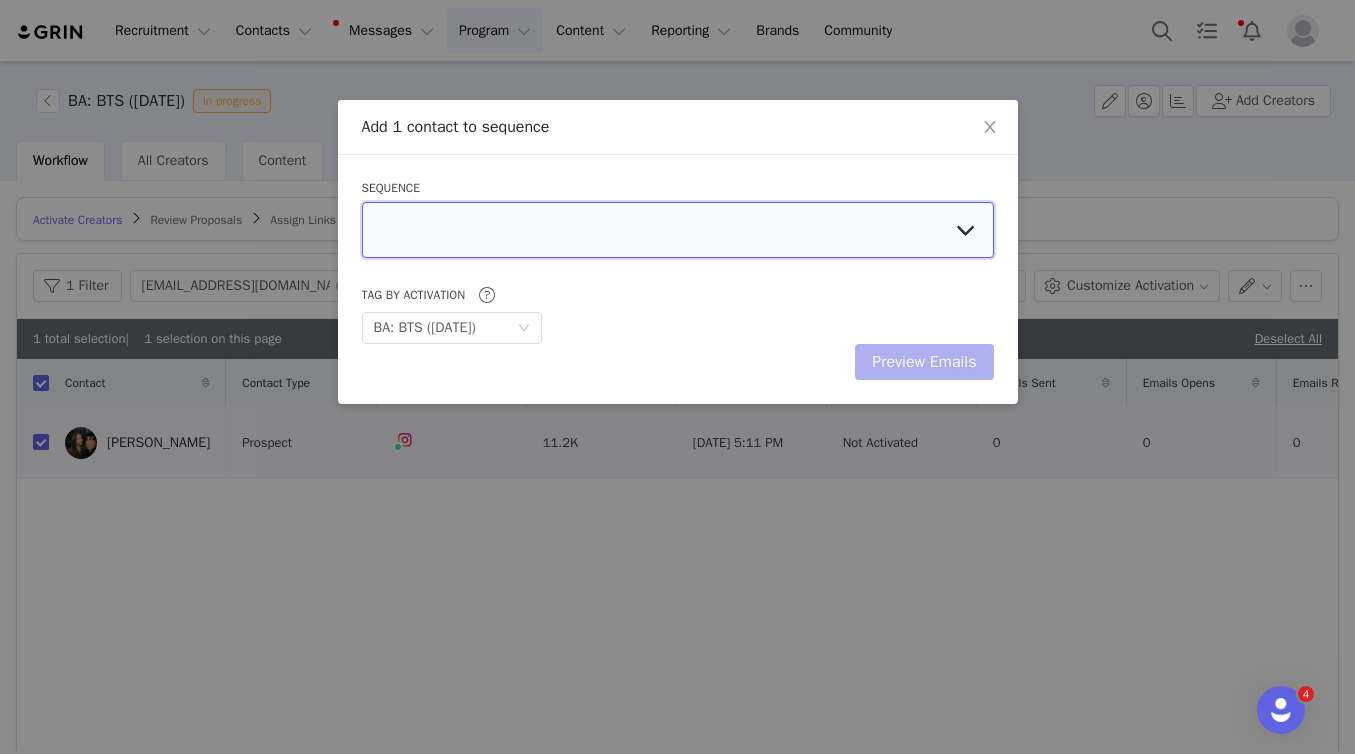 click at bounding box center (678, 230) 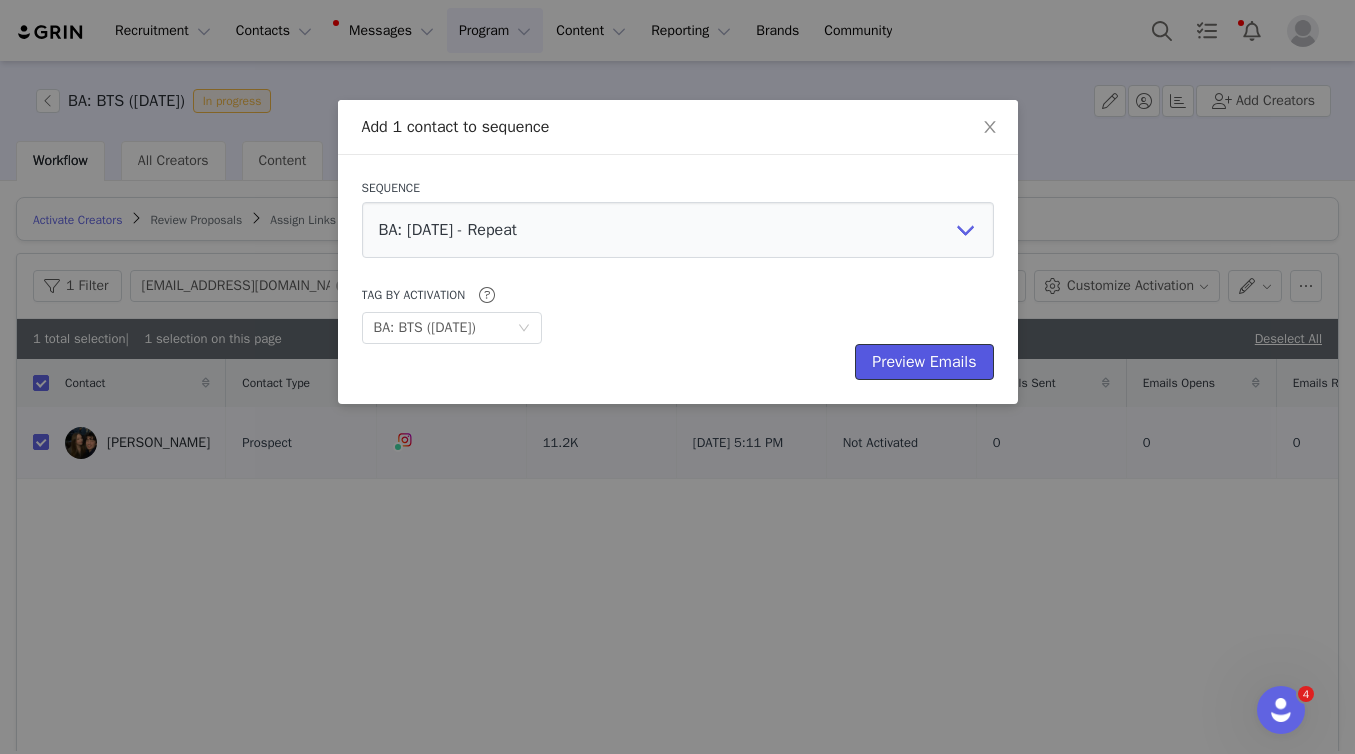 click on "Preview Emails" at bounding box center [924, 362] 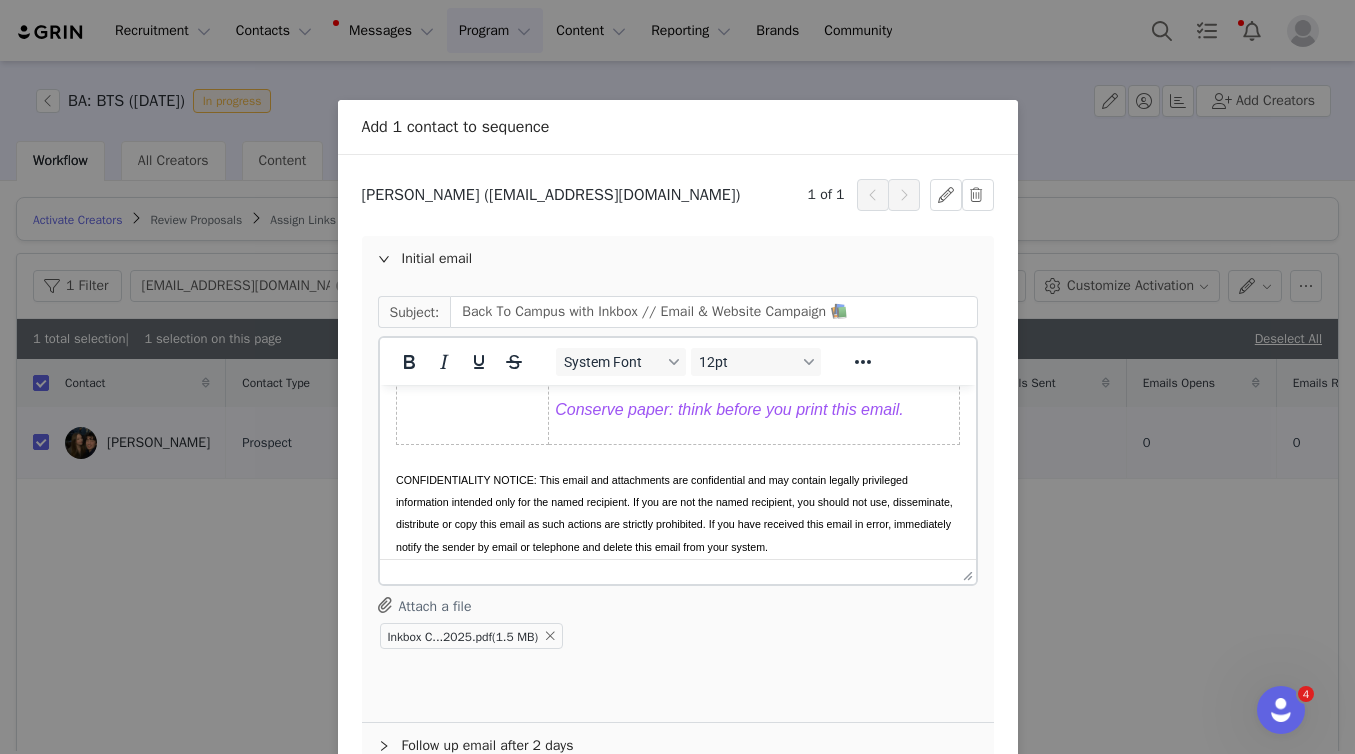 scroll, scrollTop: 743, scrollLeft: 0, axis: vertical 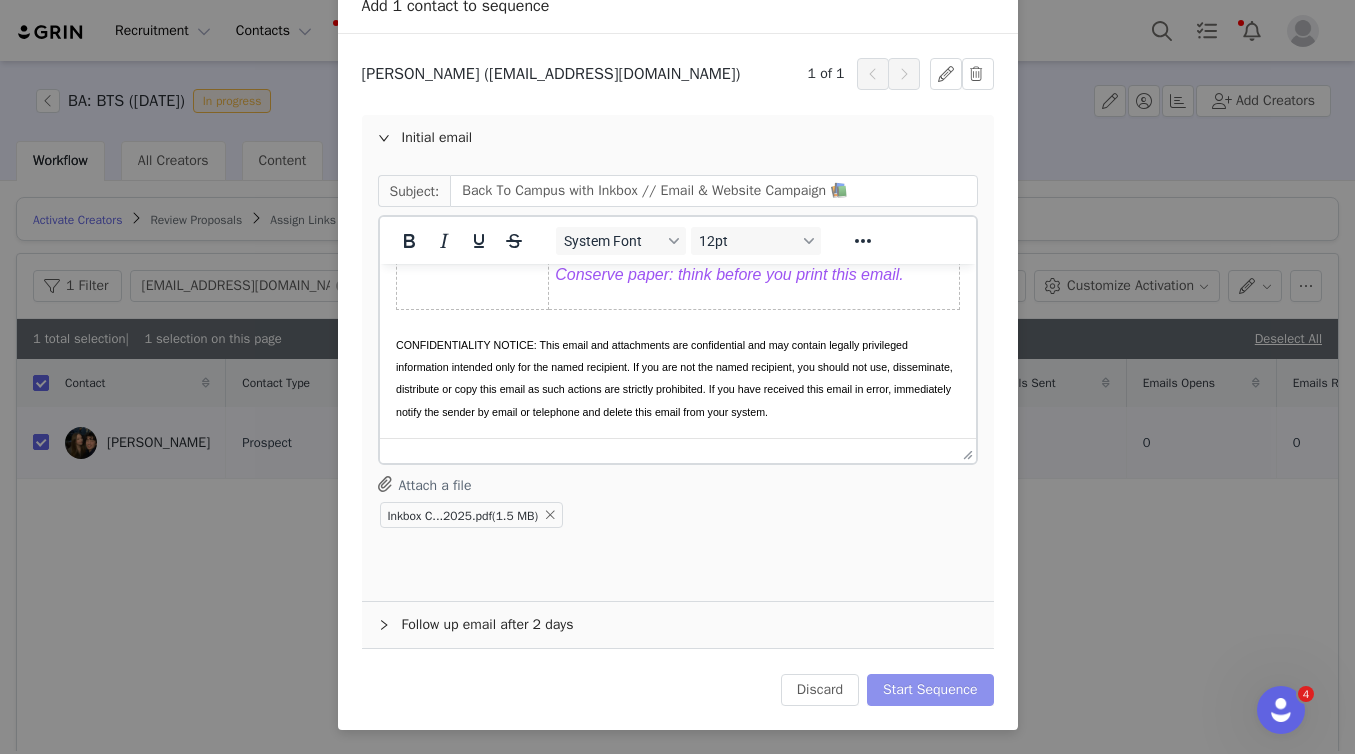 click on "Start Sequence" at bounding box center [930, 690] 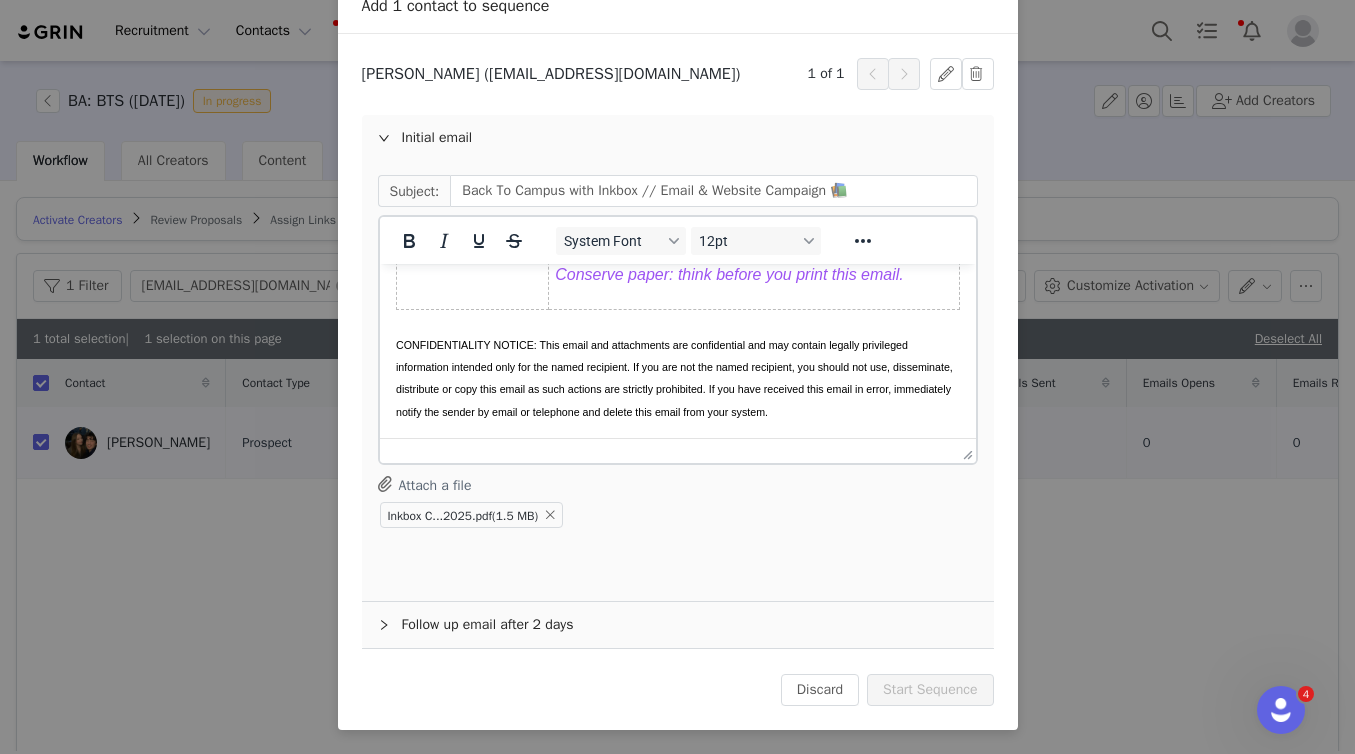 scroll, scrollTop: 0, scrollLeft: 0, axis: both 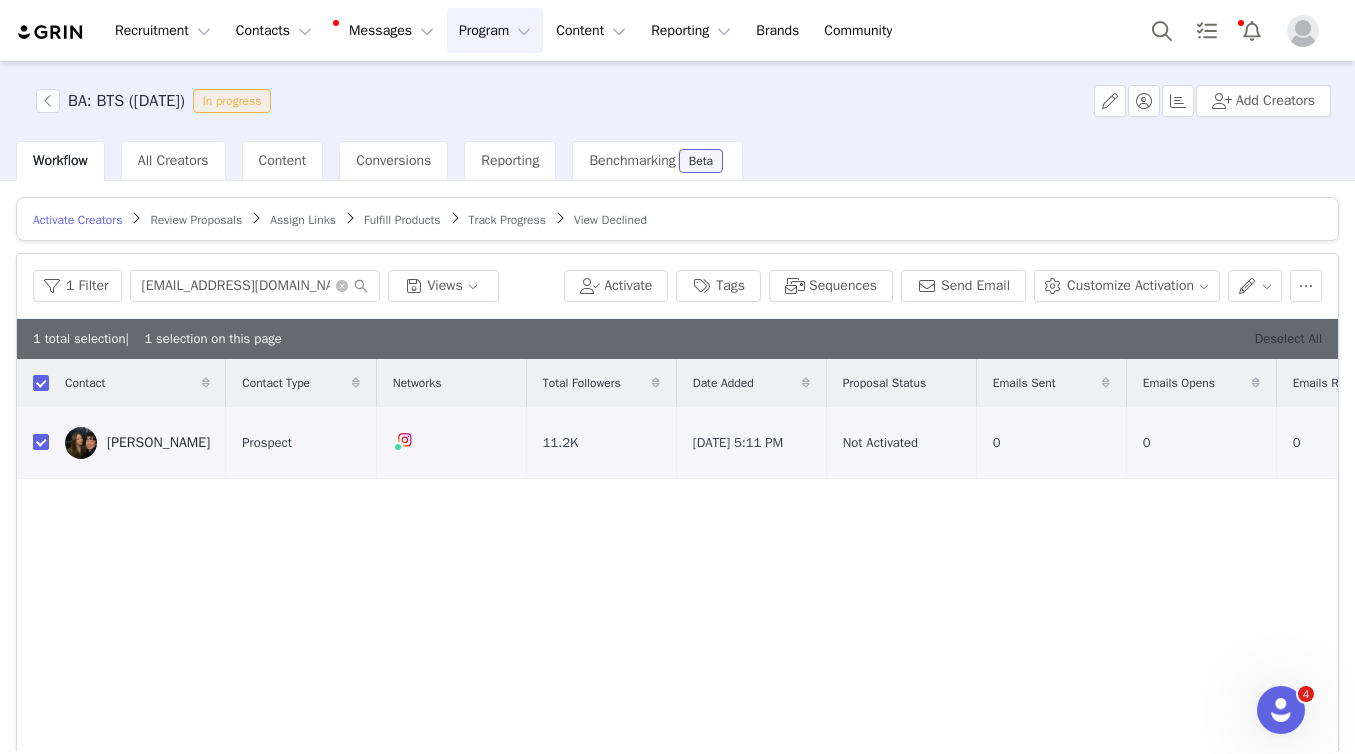 click on "Deselect All" at bounding box center [1288, 338] 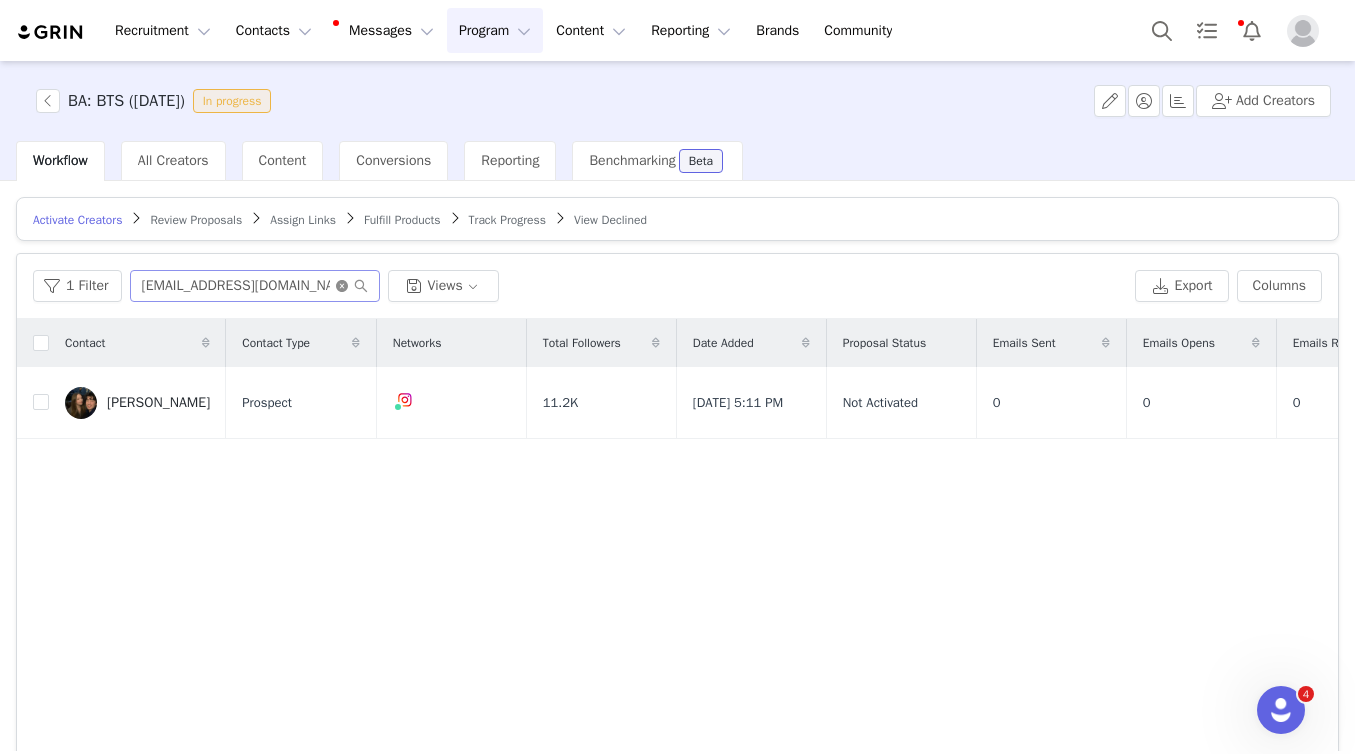 click 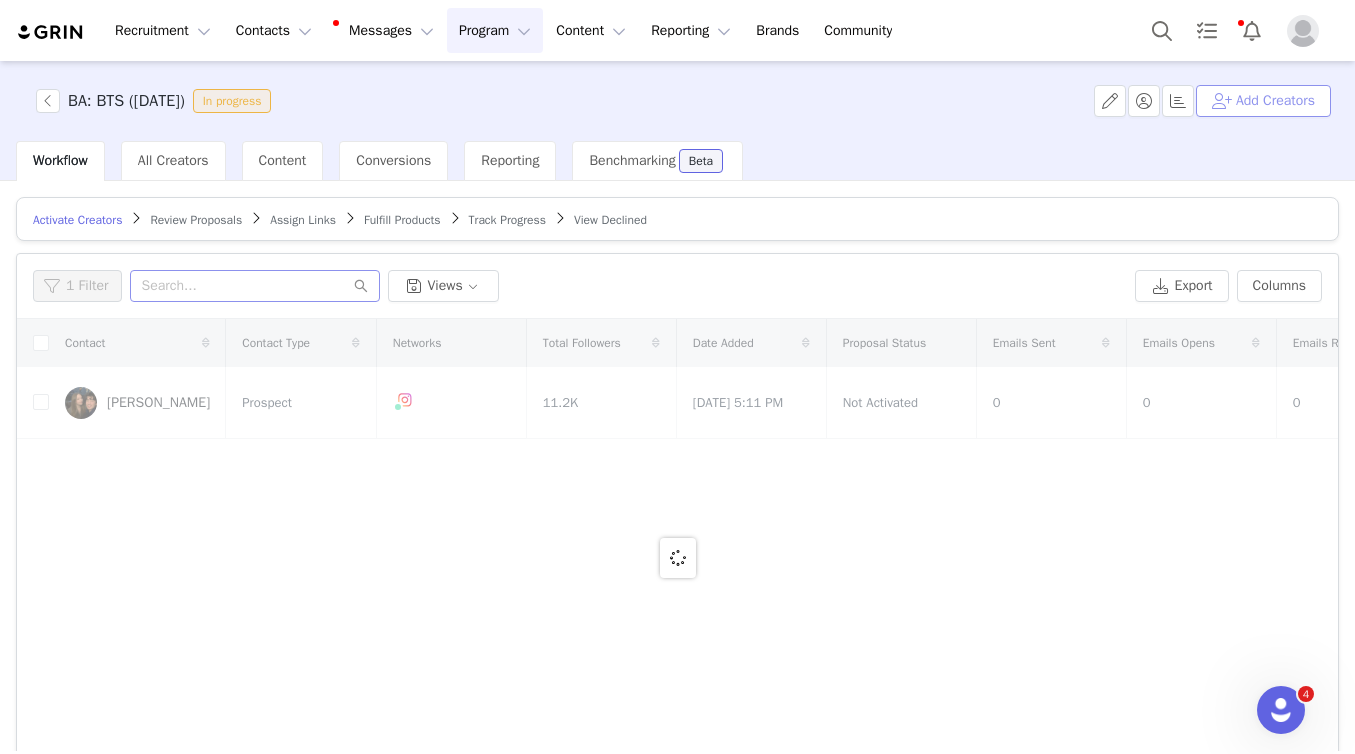 click on "Add Creators" at bounding box center [1263, 101] 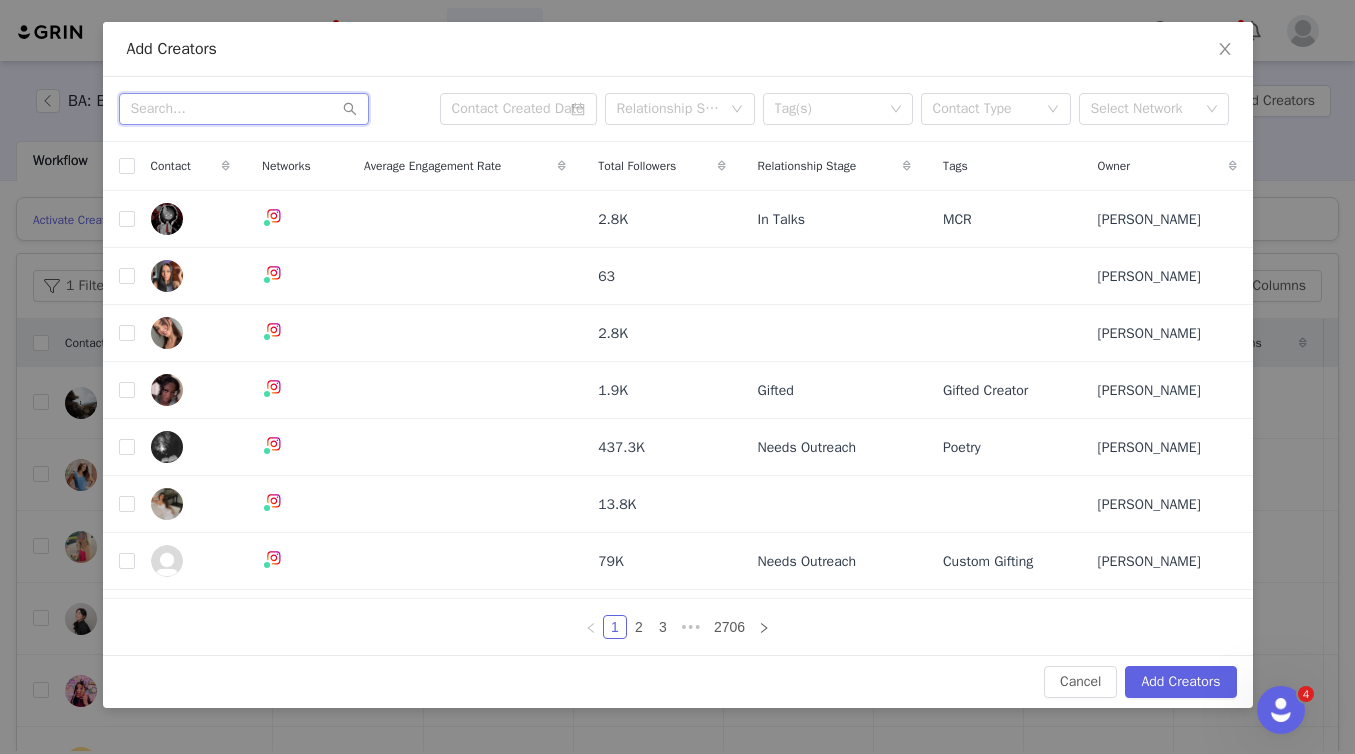 click at bounding box center (244, 109) 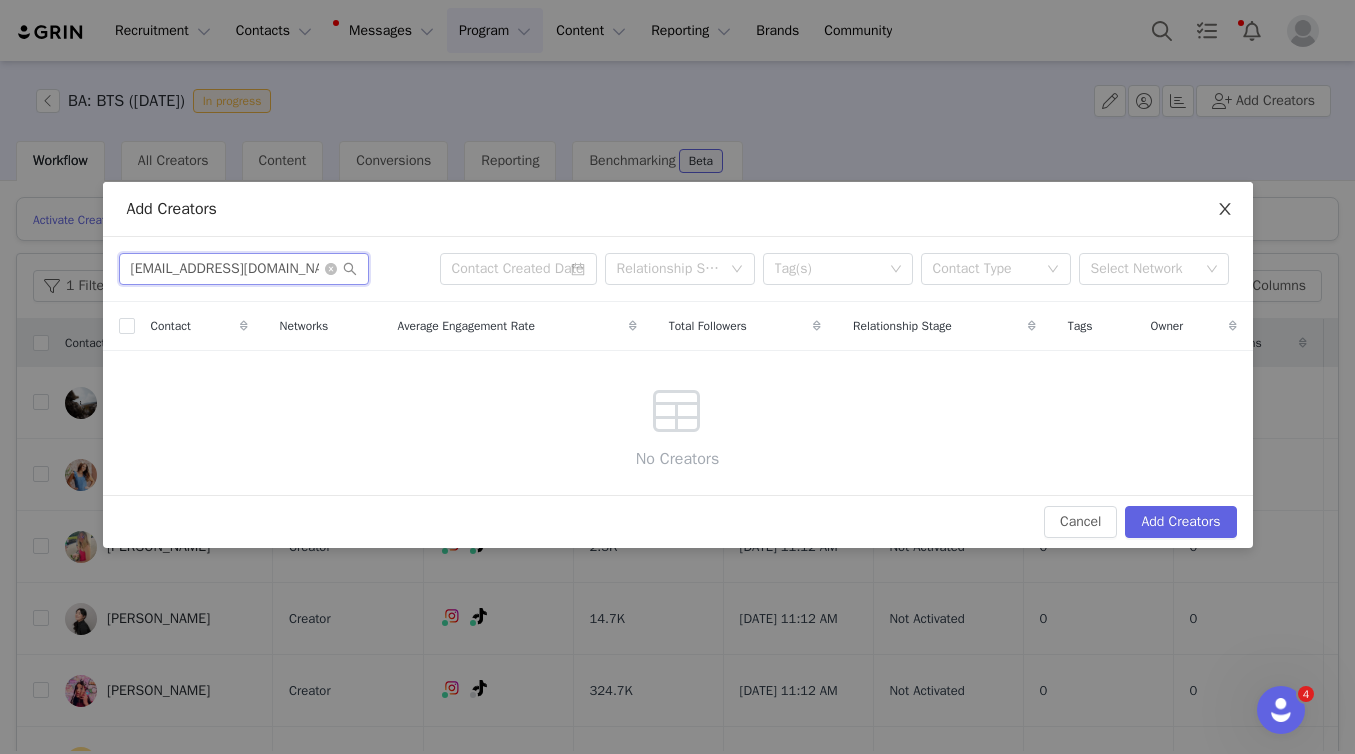 type on "tongoldanielle@gmail.com" 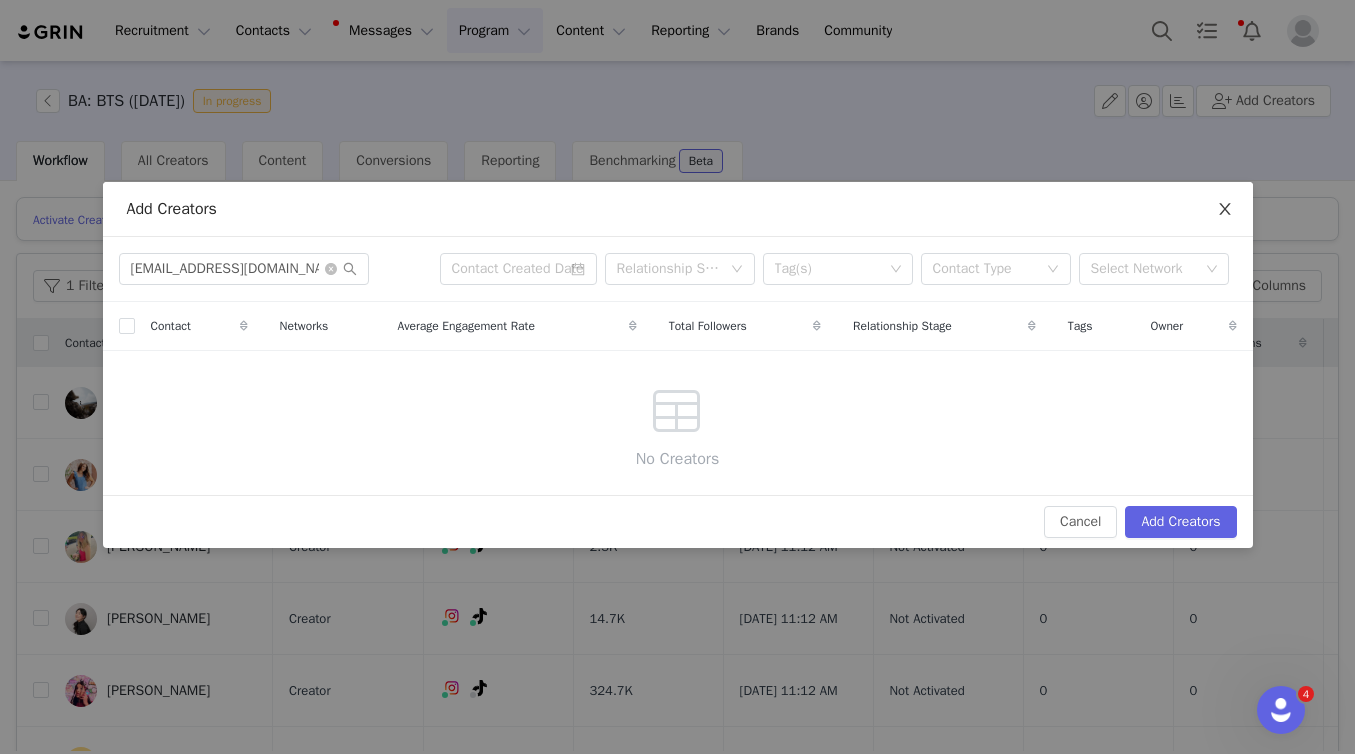 click 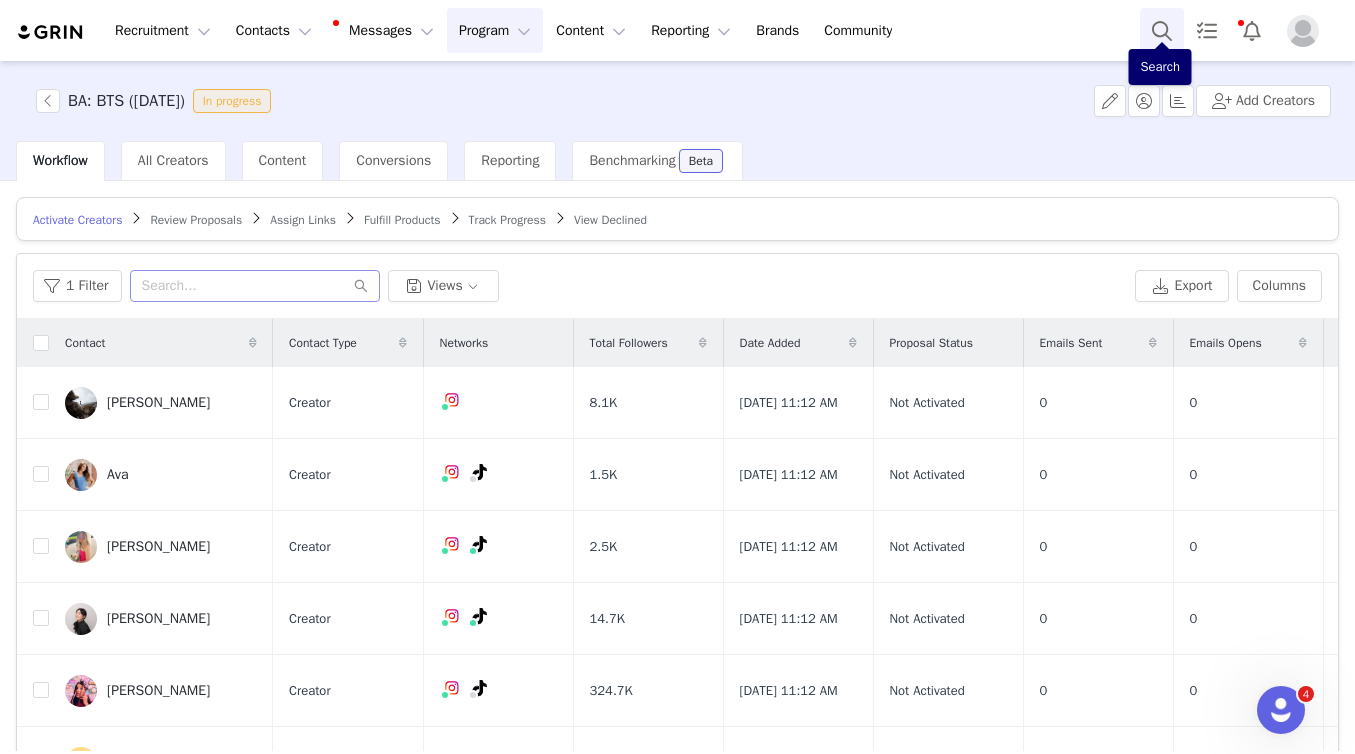 click at bounding box center [1162, 30] 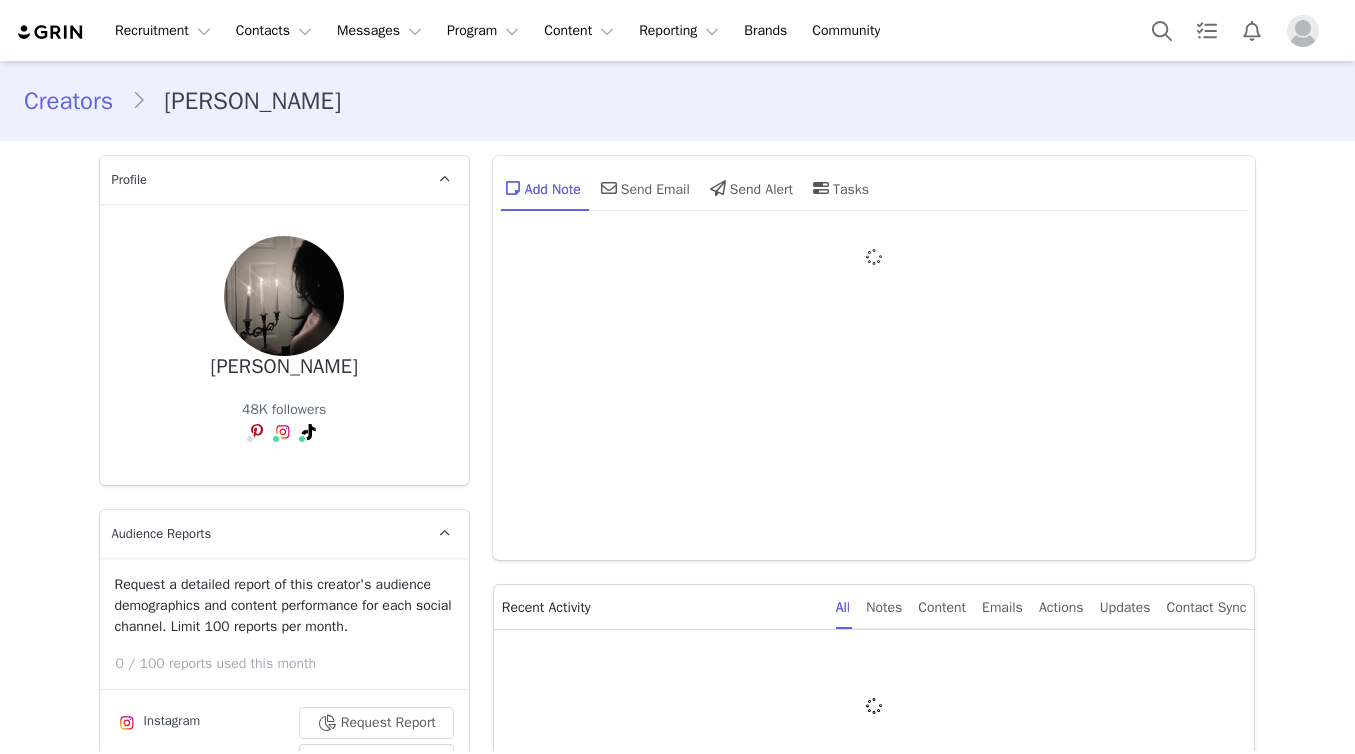 type on "+63 ([GEOGRAPHIC_DATA])" 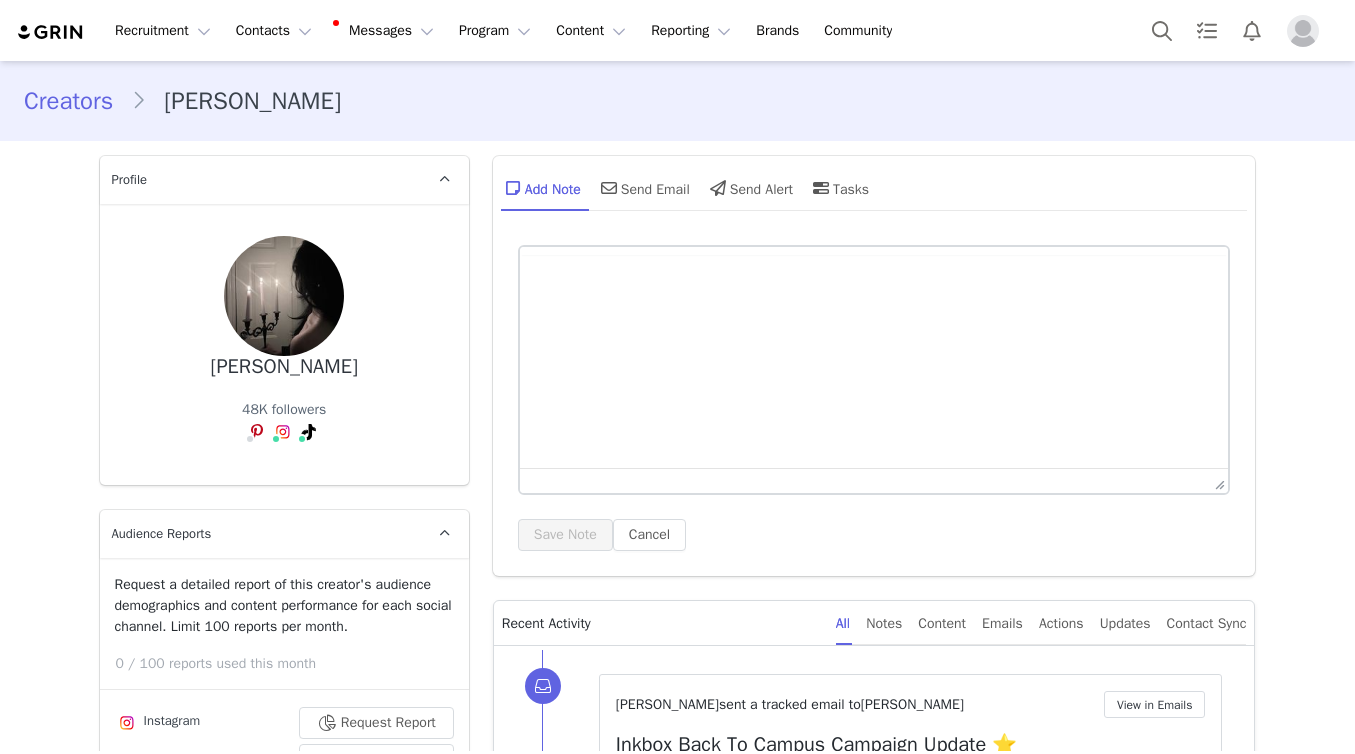 scroll, scrollTop: 778, scrollLeft: 0, axis: vertical 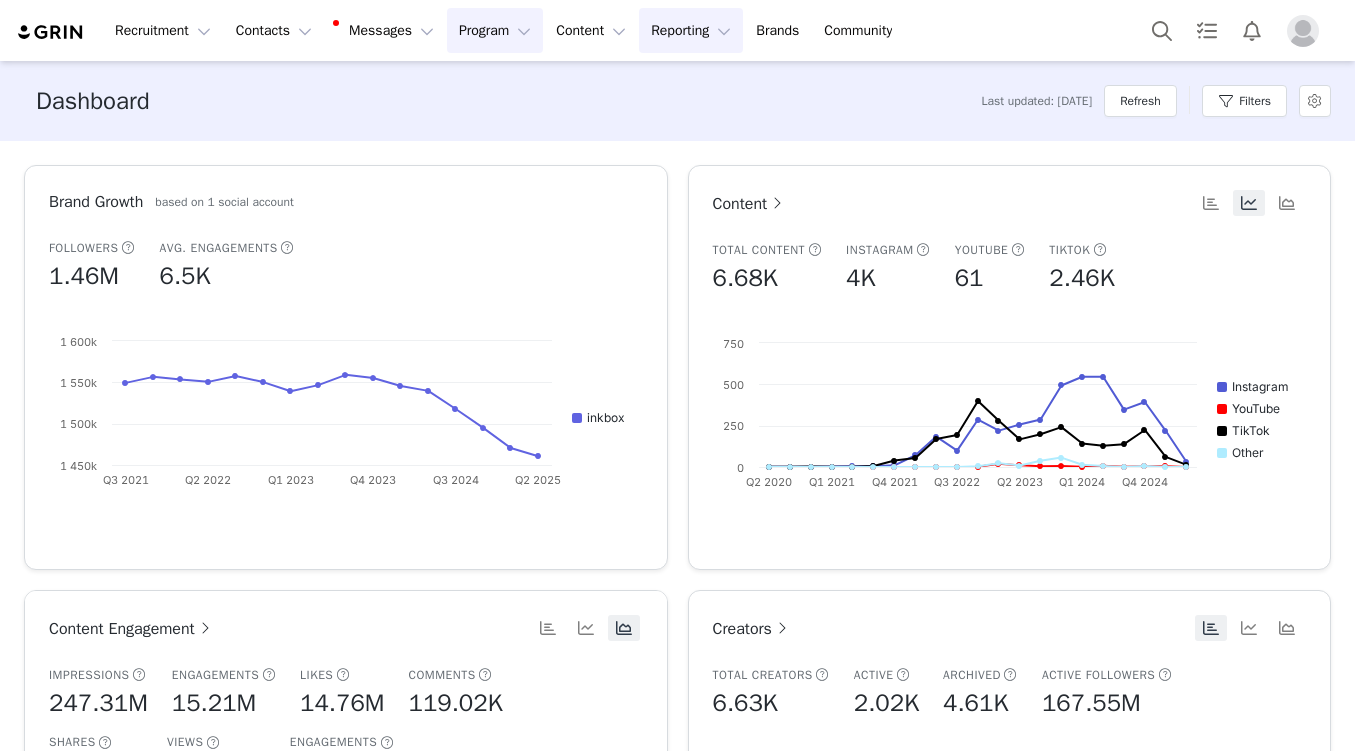 click on "Program Program" at bounding box center [495, 30] 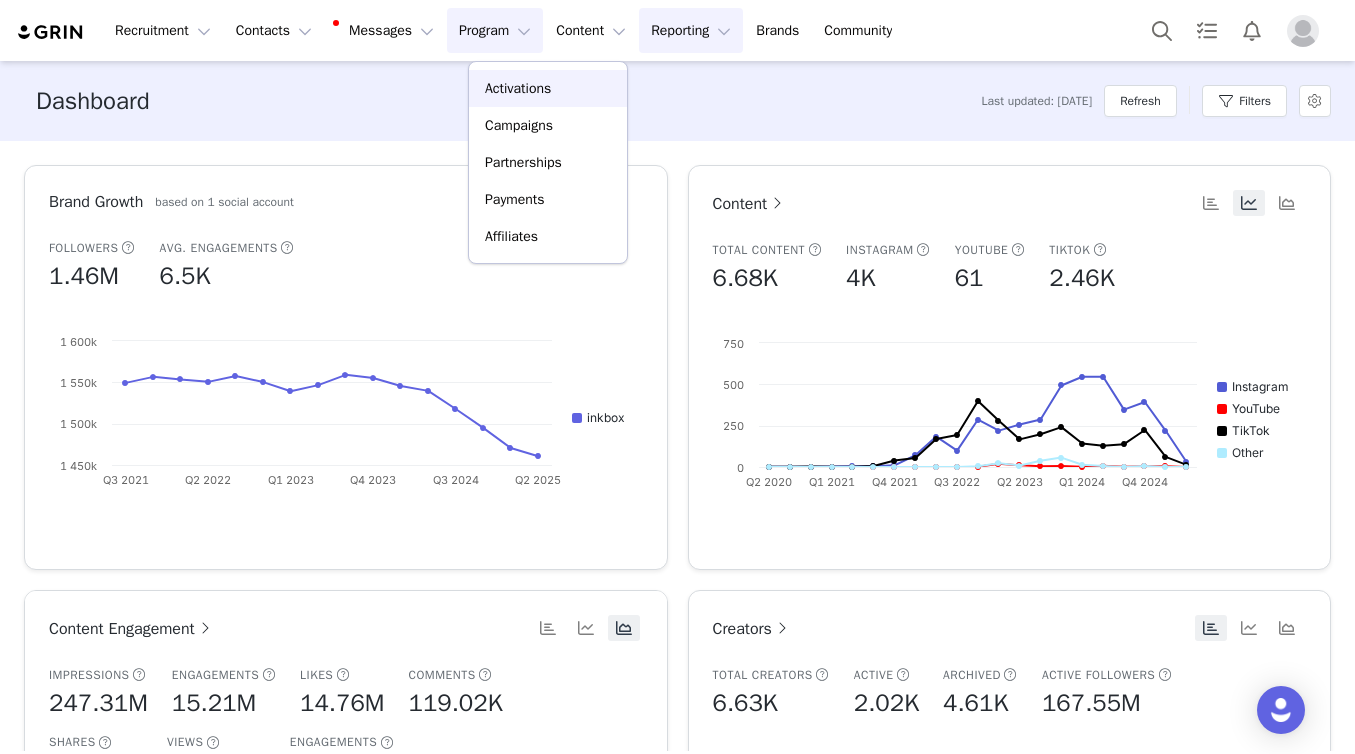 click on "Activations" at bounding box center [548, 88] 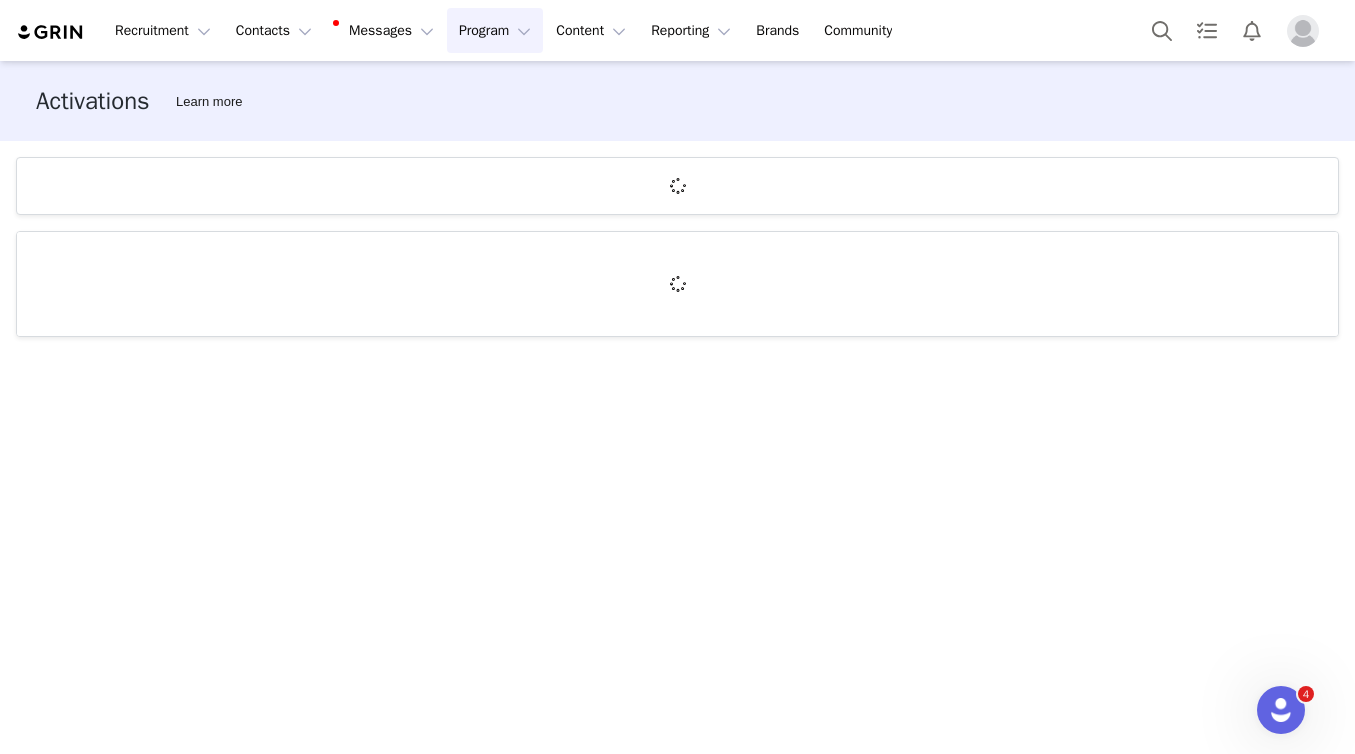 scroll, scrollTop: 0, scrollLeft: 0, axis: both 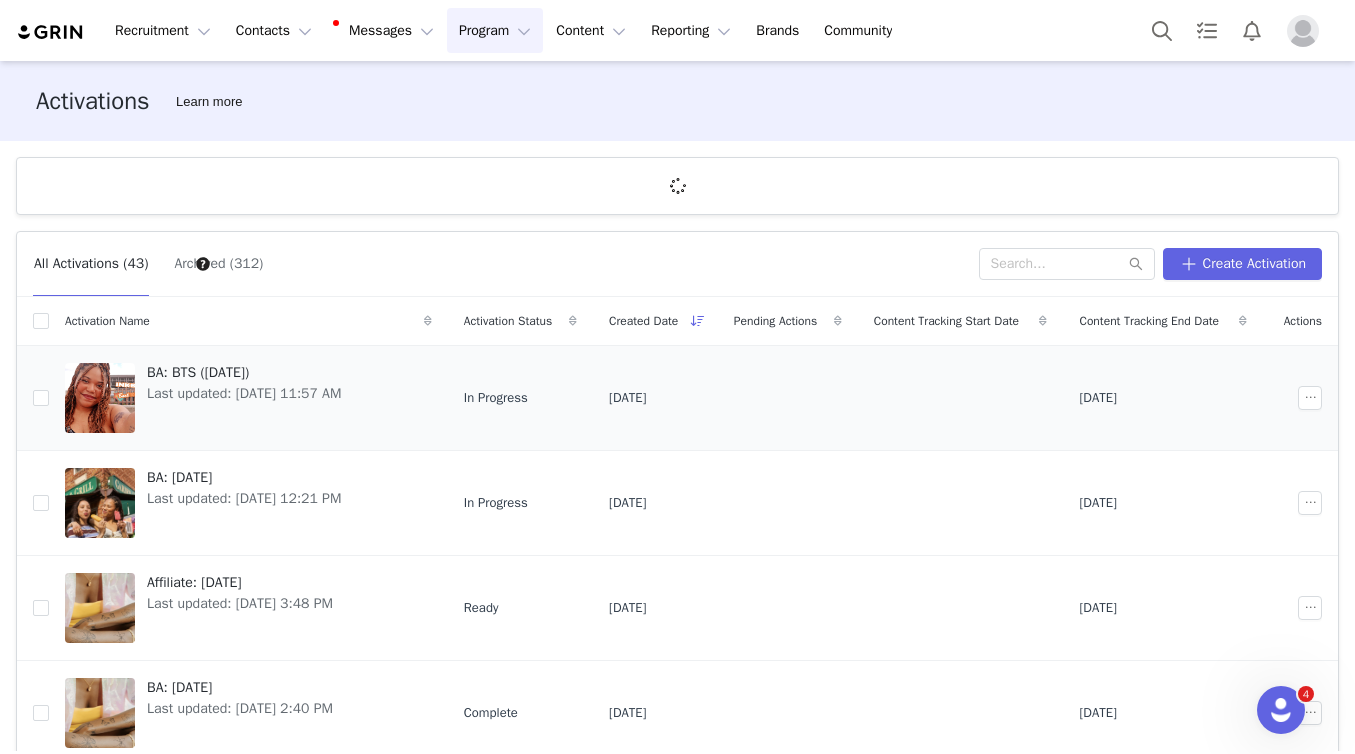 click on "Last updated: [DATE] 11:57 AM" at bounding box center [244, 393] 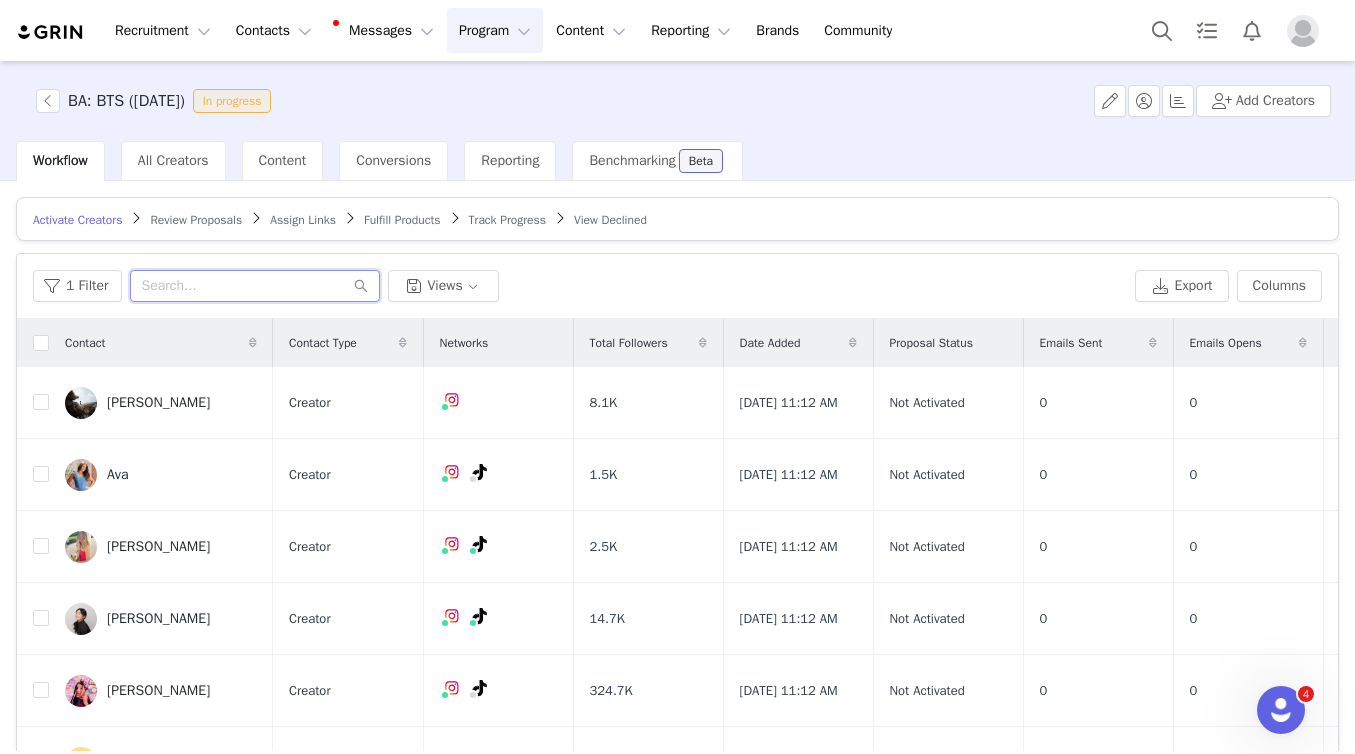 click at bounding box center (255, 286) 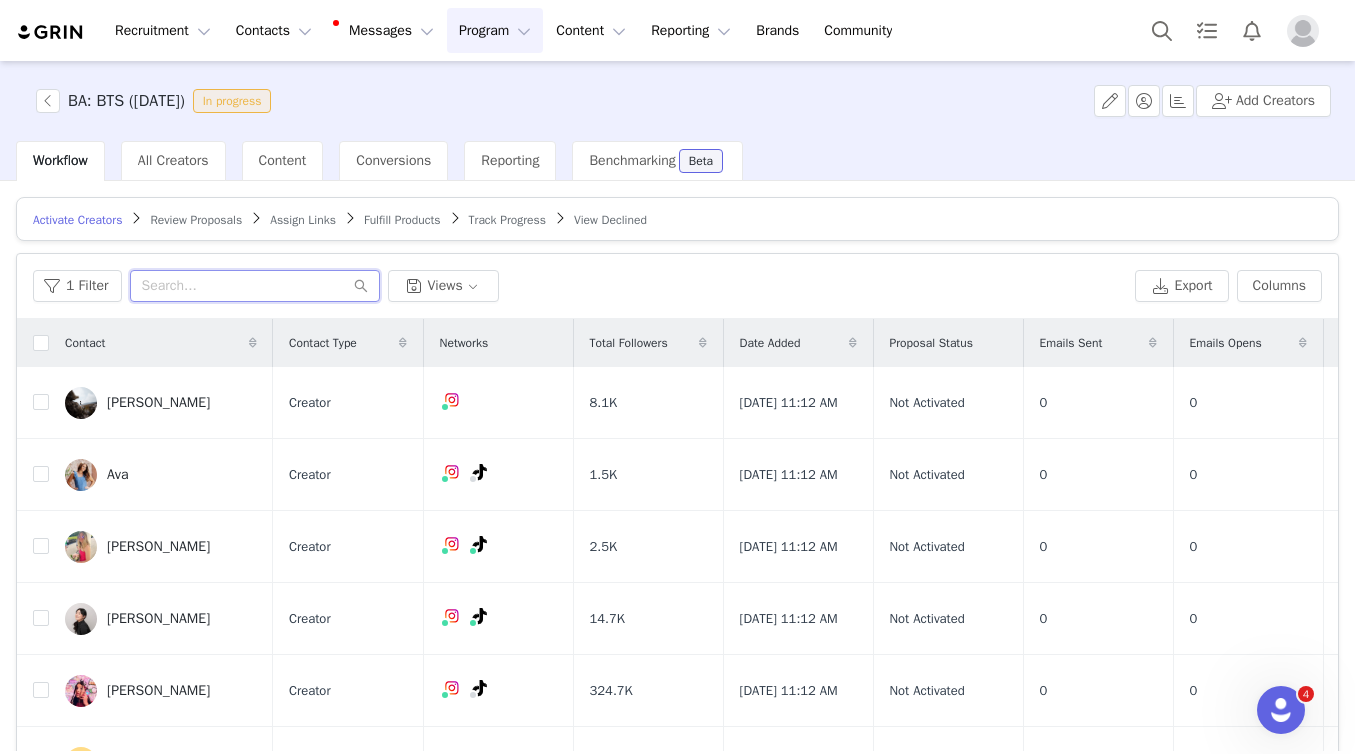 paste on "kharrybusiness@gmail.com" 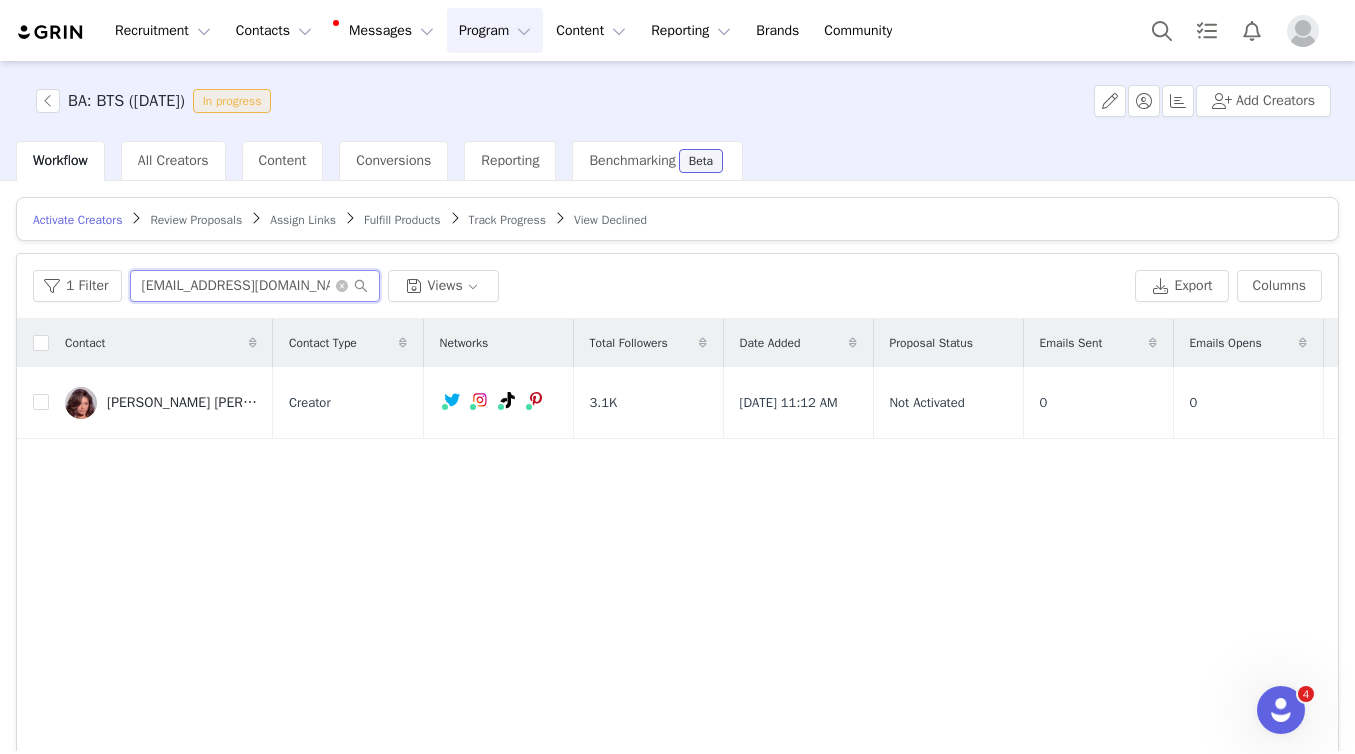 drag, startPoint x: 320, startPoint y: 294, endPoint x: 186, endPoint y: 211, distance: 157.62297 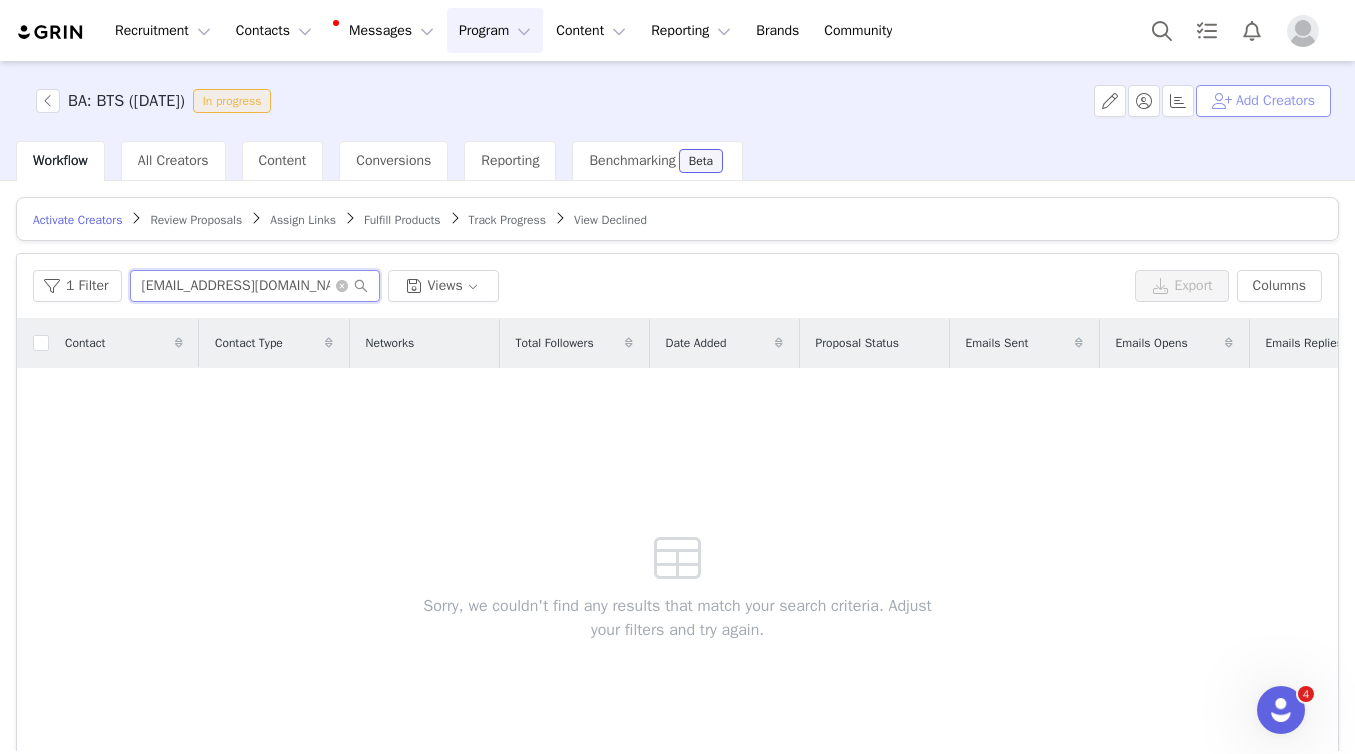 type on "fayazazmi20@gmail.com" 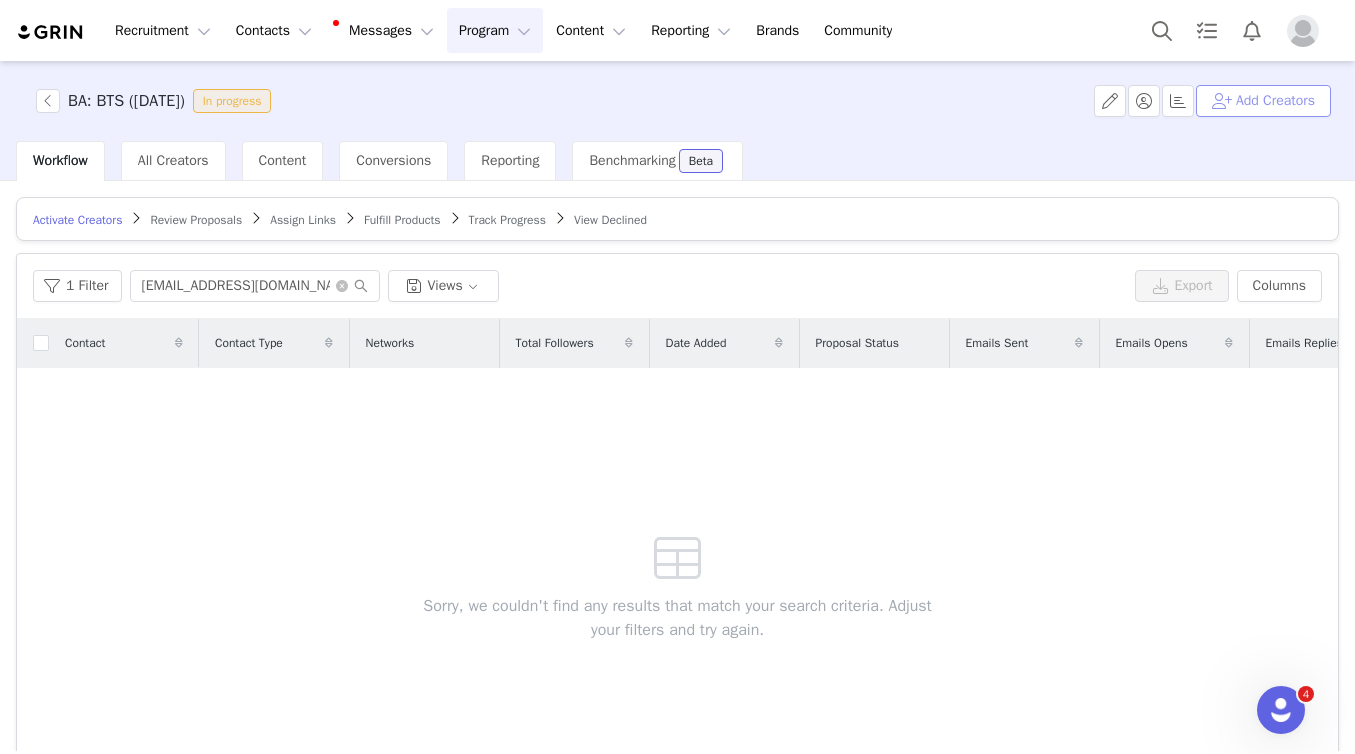click on "Add Creators" at bounding box center (1263, 101) 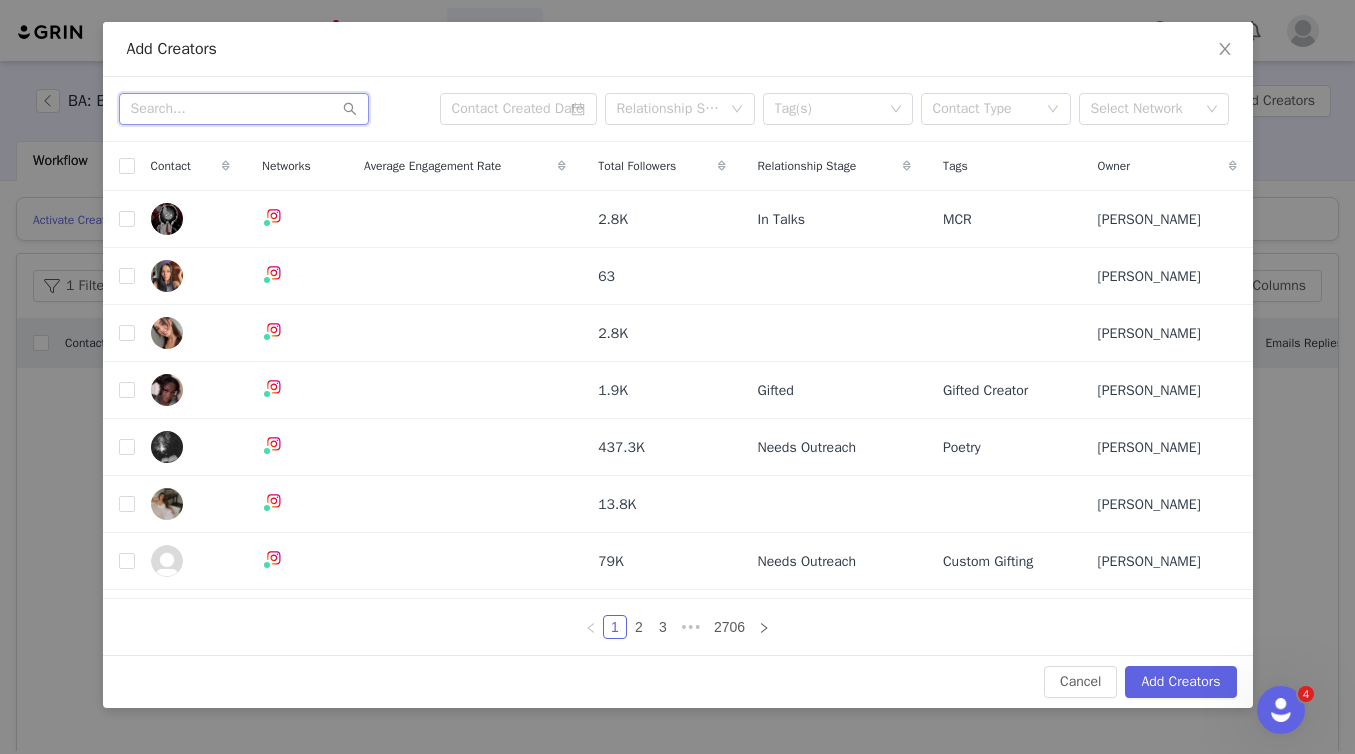 click at bounding box center (244, 109) 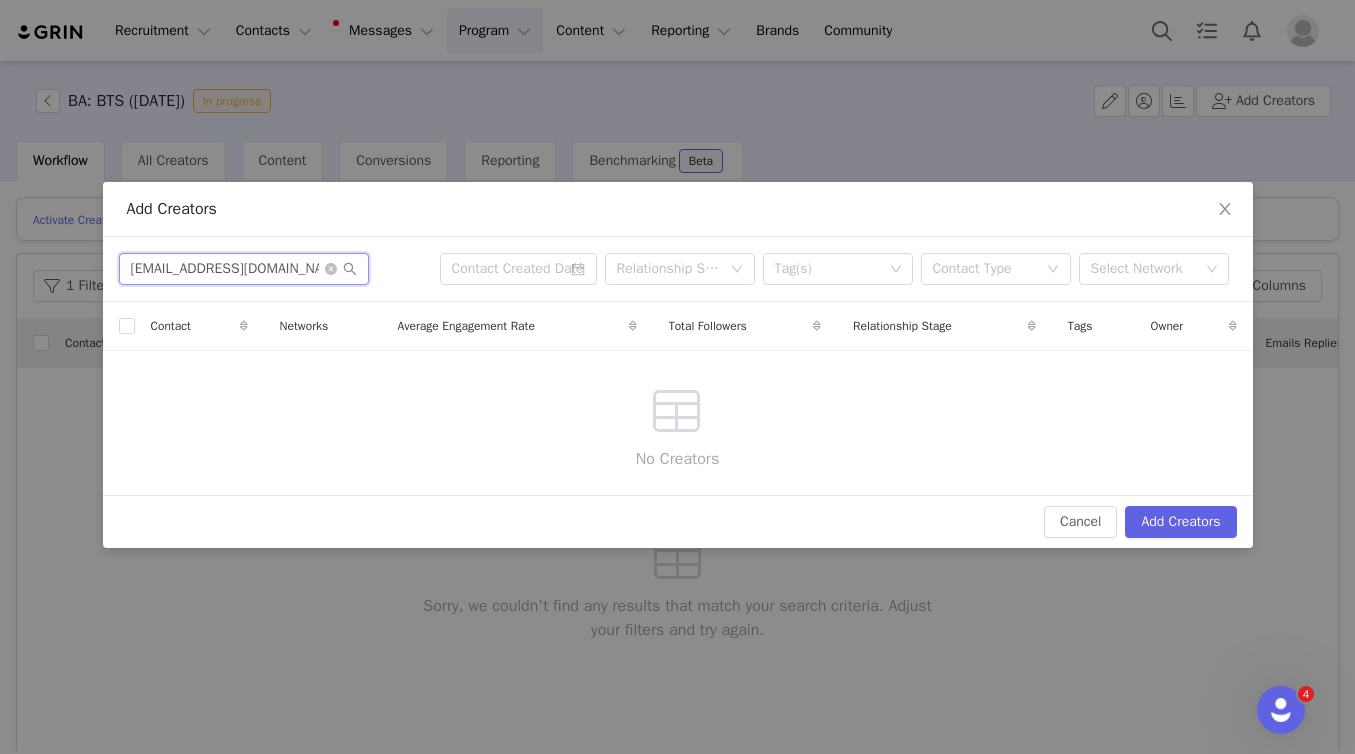 type on "fayazazmi20@gmail.com" 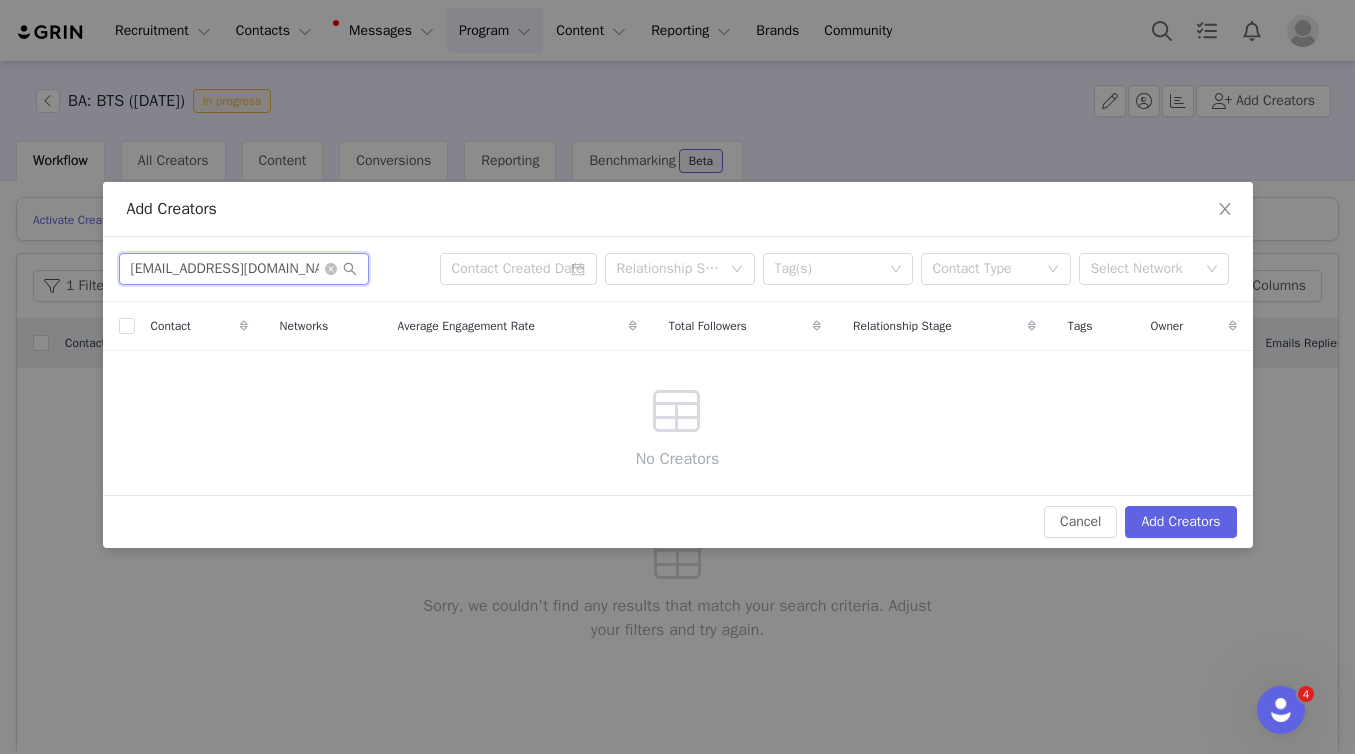 click on "fayazazmi20@gmail.com" at bounding box center (244, 269) 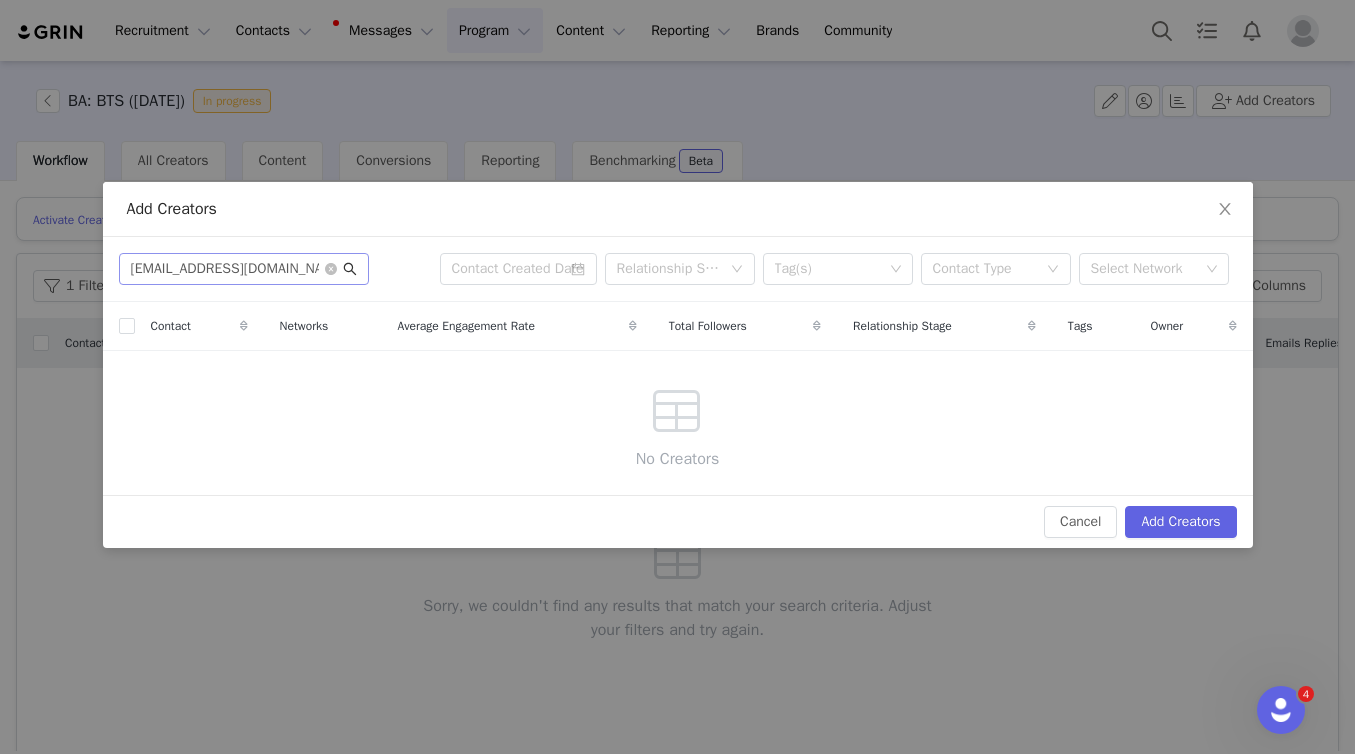 click 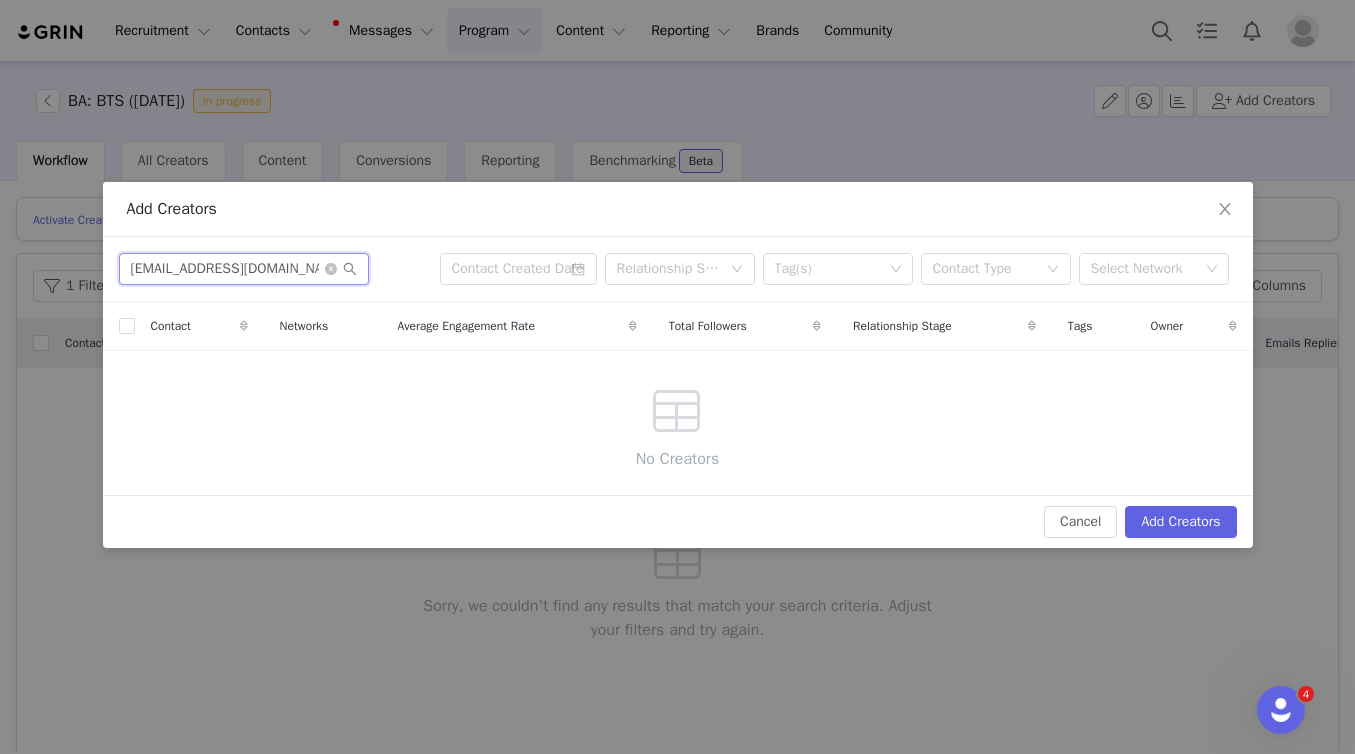 drag, startPoint x: 304, startPoint y: 271, endPoint x: 172, endPoint y: 211, distance: 144.99655 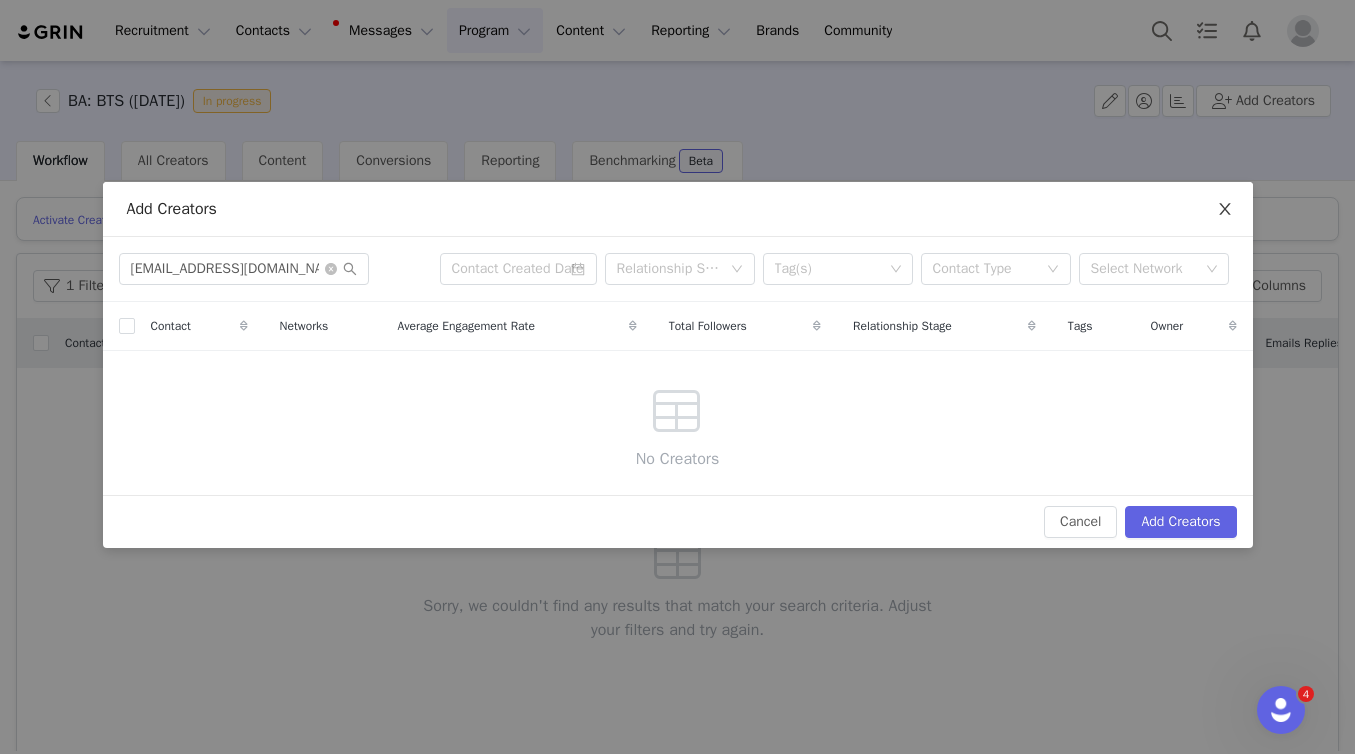click at bounding box center [1225, 210] 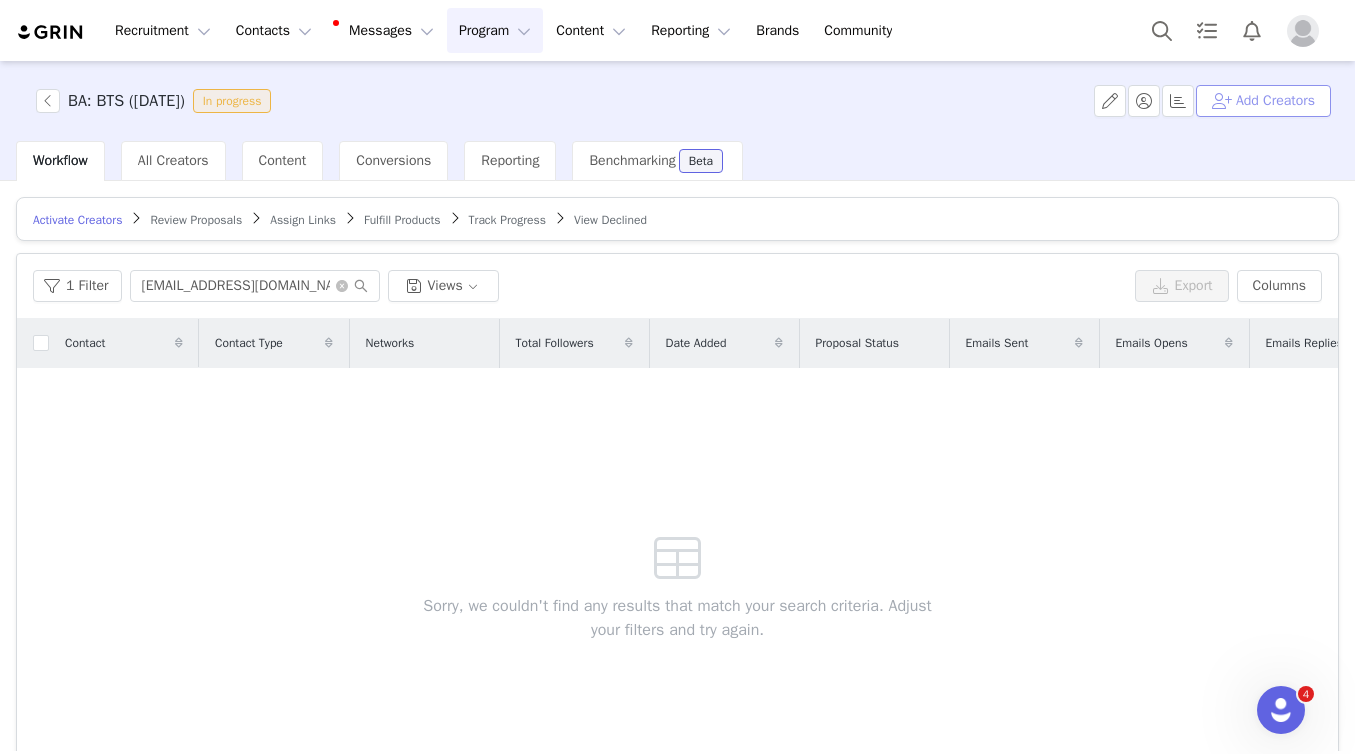 click on "Add Creators" at bounding box center [1263, 101] 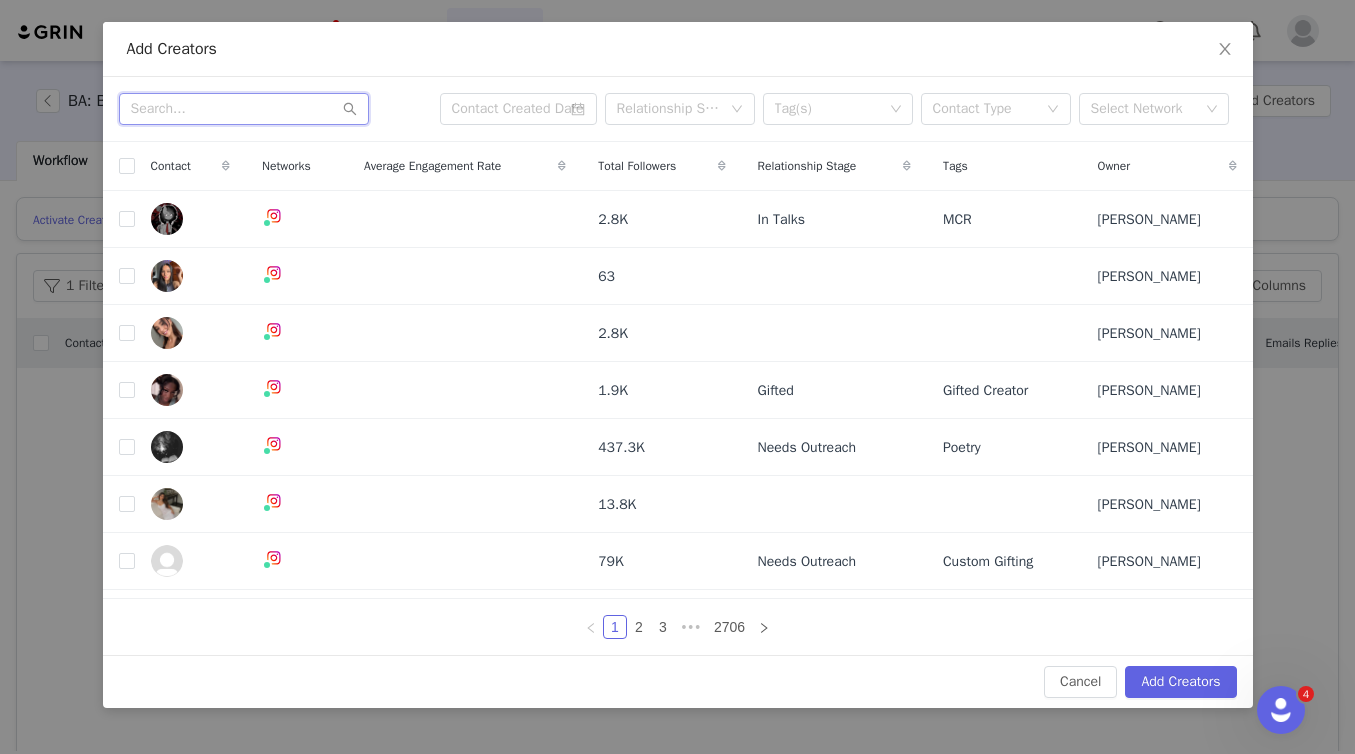 click at bounding box center [244, 109] 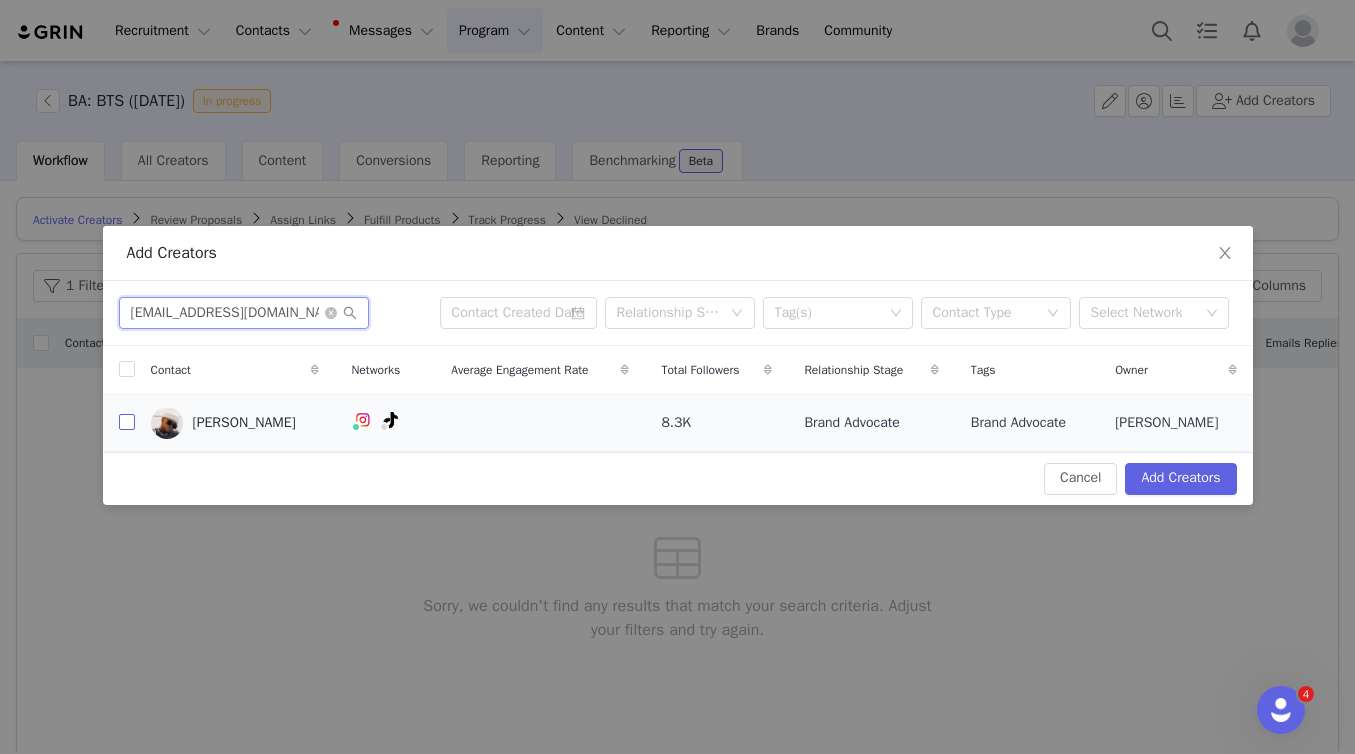 type on "fayazazmi20@gmail.com" 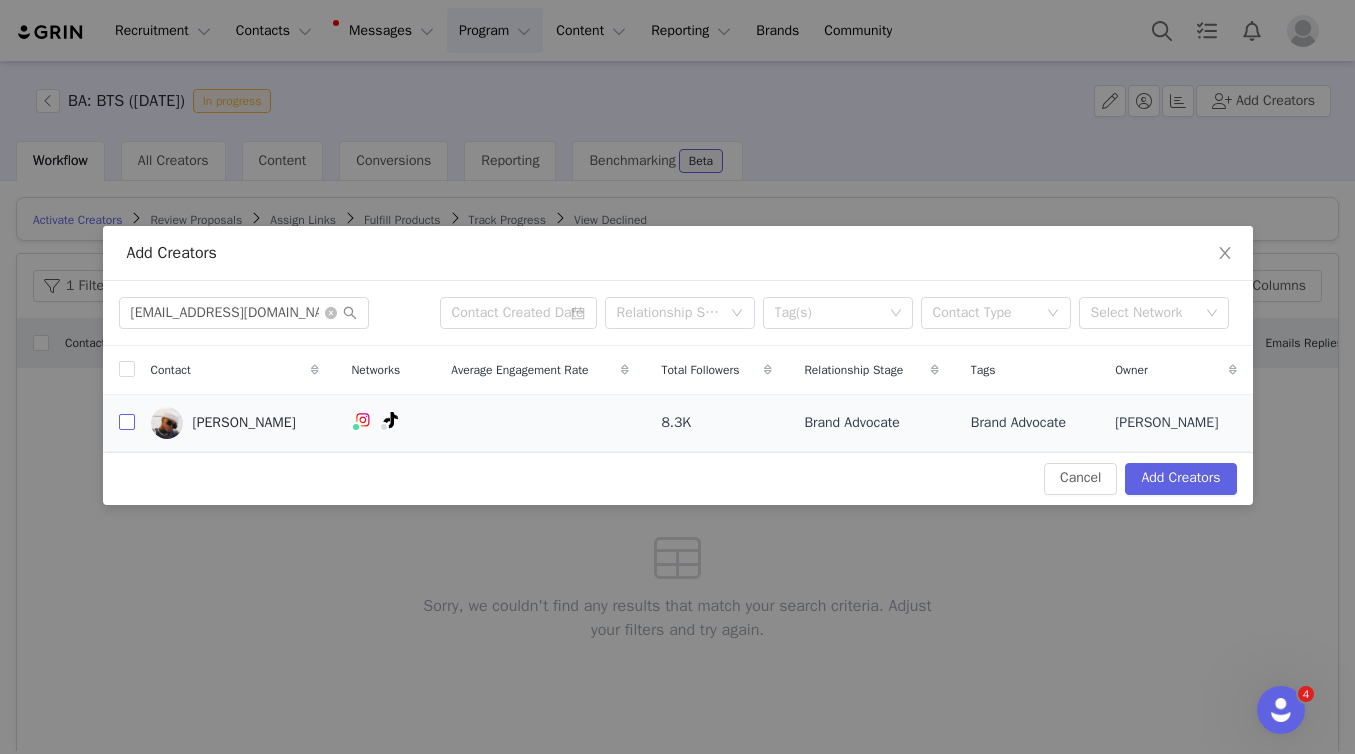 click at bounding box center (127, 422) 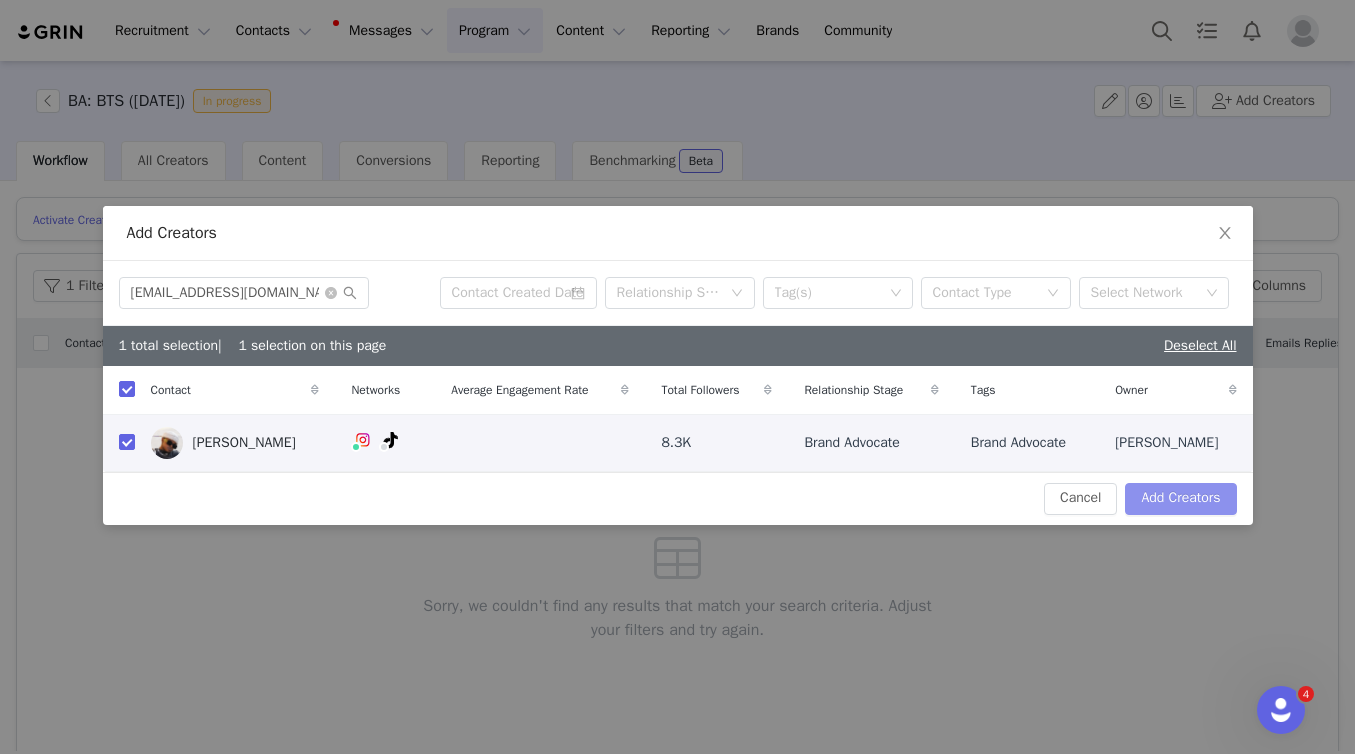 click on "Add Creators" at bounding box center (1180, 499) 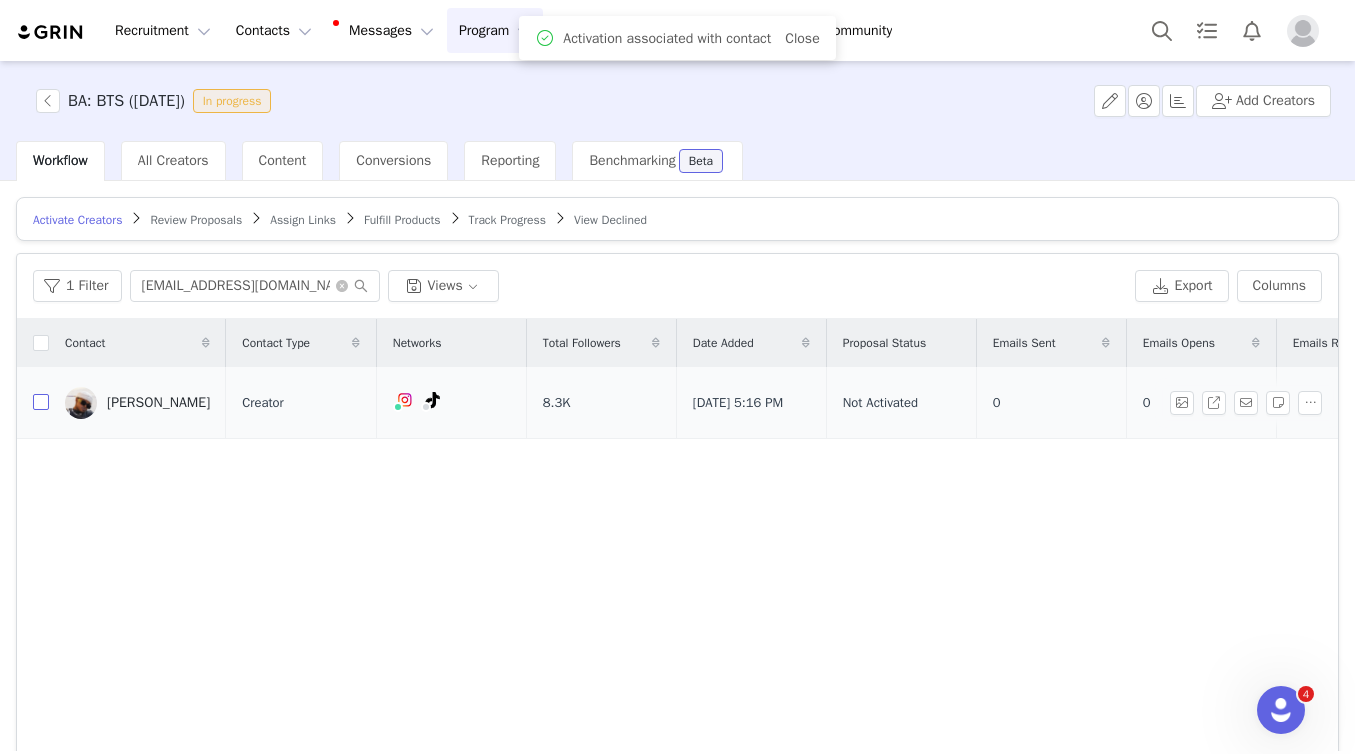 click at bounding box center [41, 402] 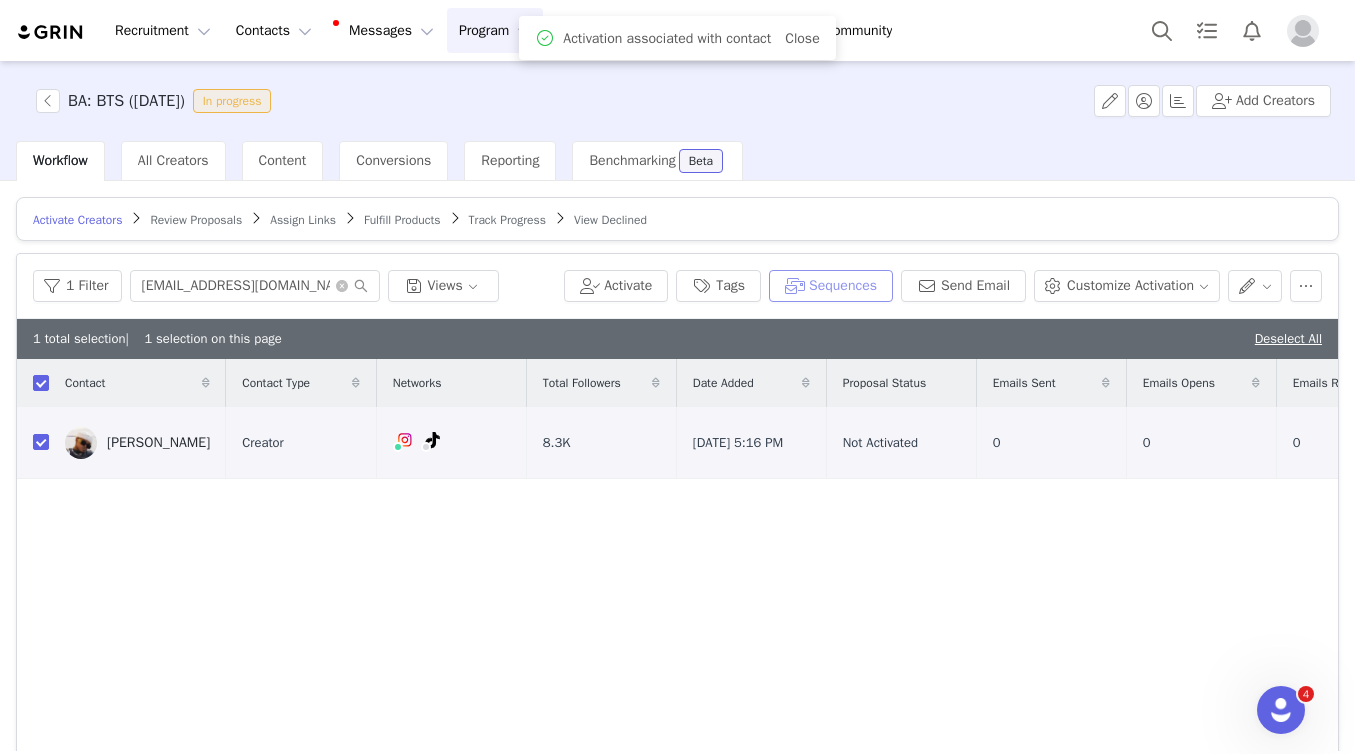 click on "Sequences" at bounding box center [831, 286] 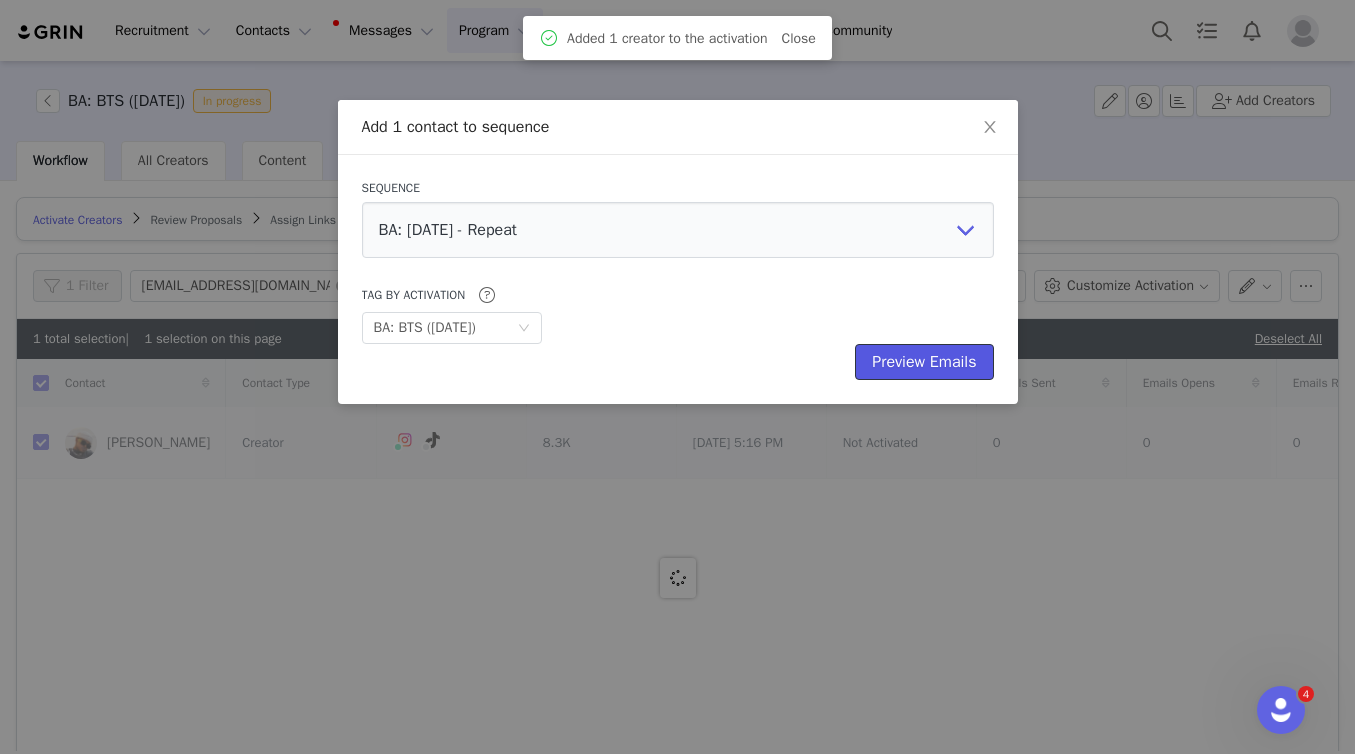 click on "Preview Emails" at bounding box center (924, 362) 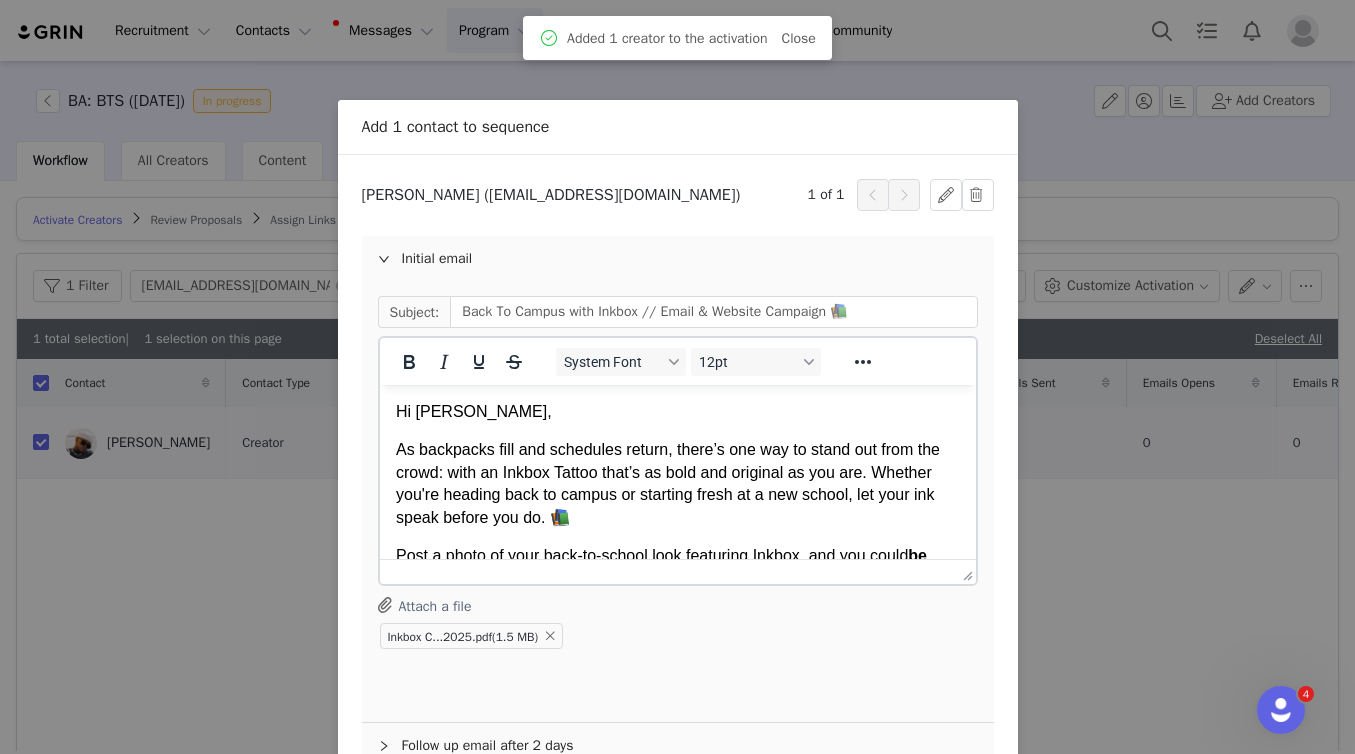 scroll, scrollTop: 0, scrollLeft: 0, axis: both 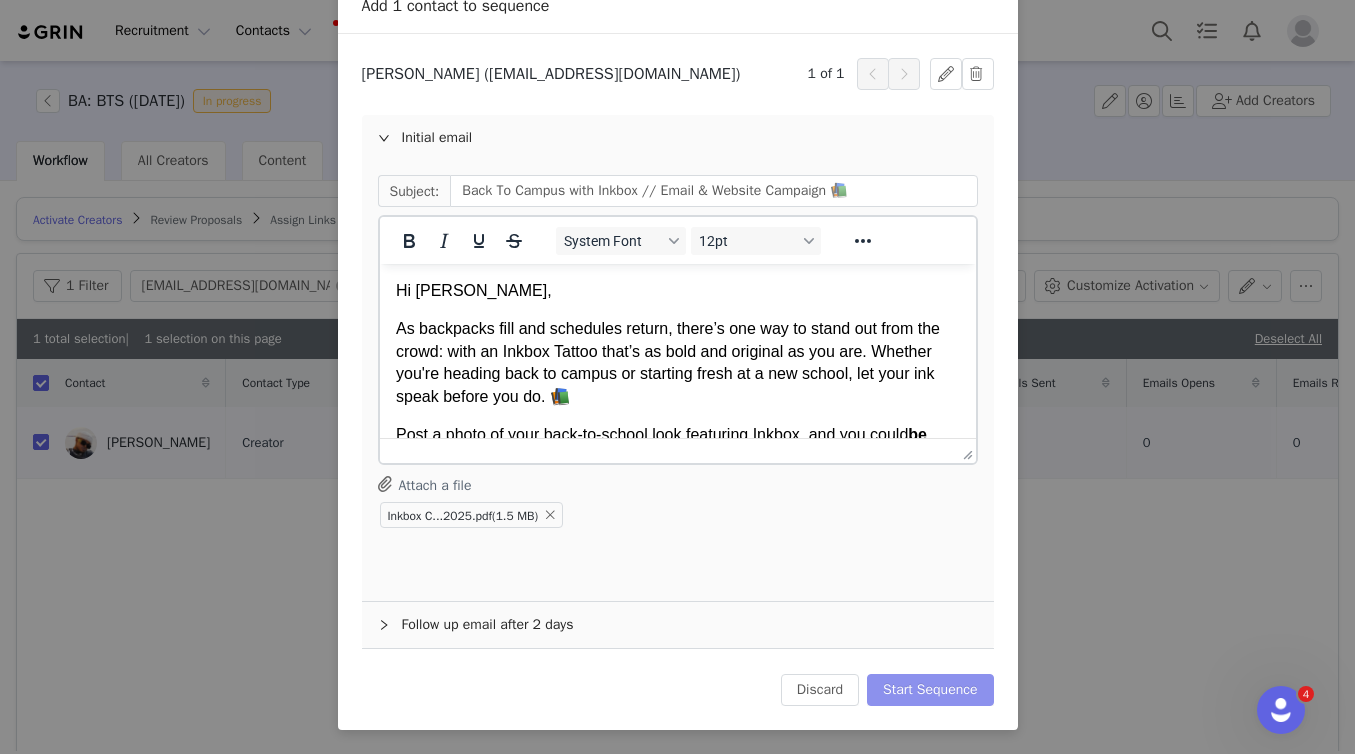 click on "Start Sequence" at bounding box center [930, 690] 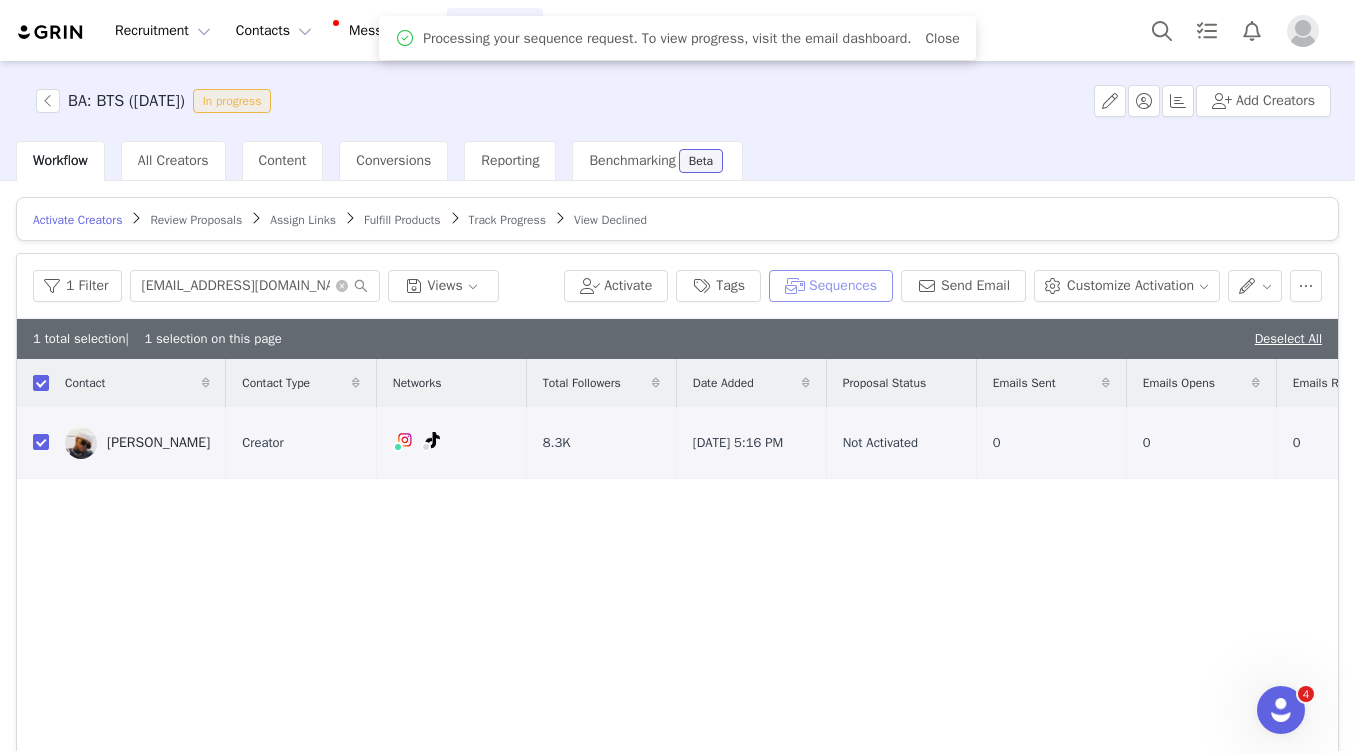 scroll, scrollTop: 0, scrollLeft: 0, axis: both 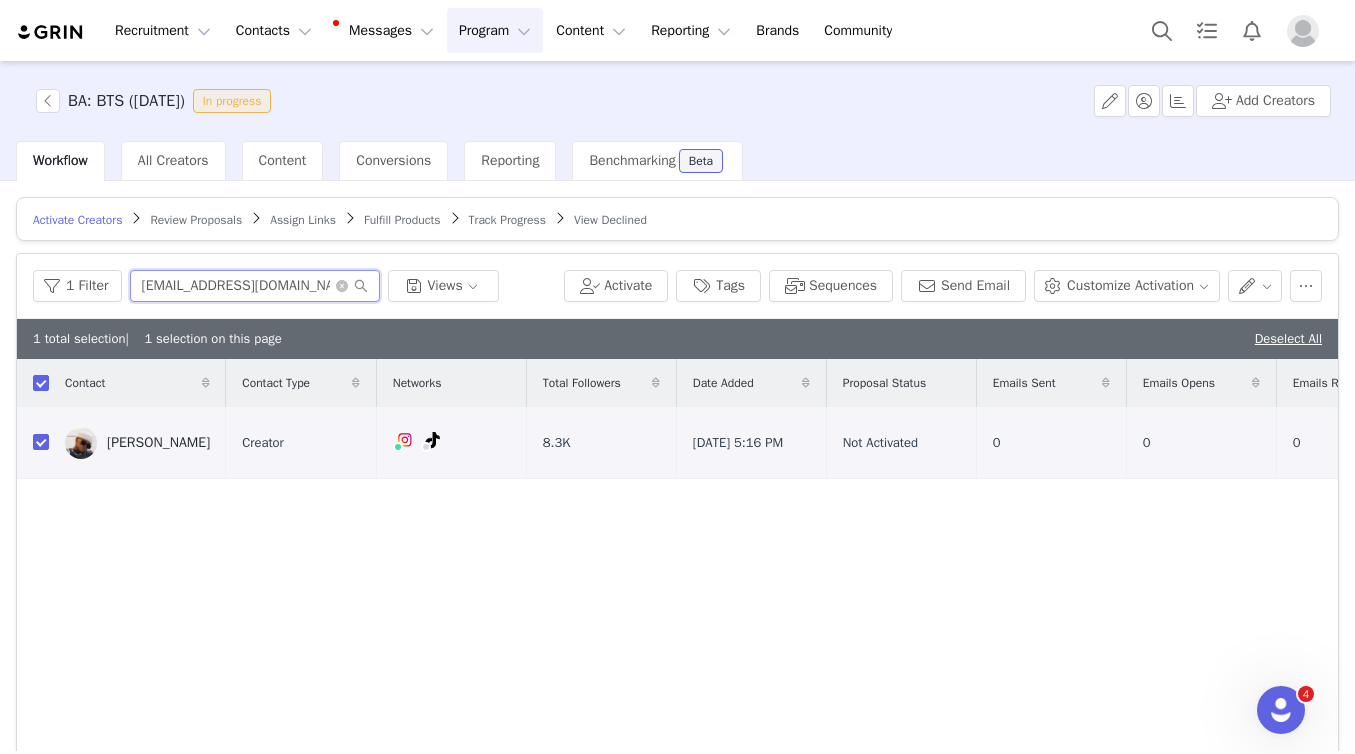 drag, startPoint x: 311, startPoint y: 290, endPoint x: 202, endPoint y: 233, distance: 123.00407 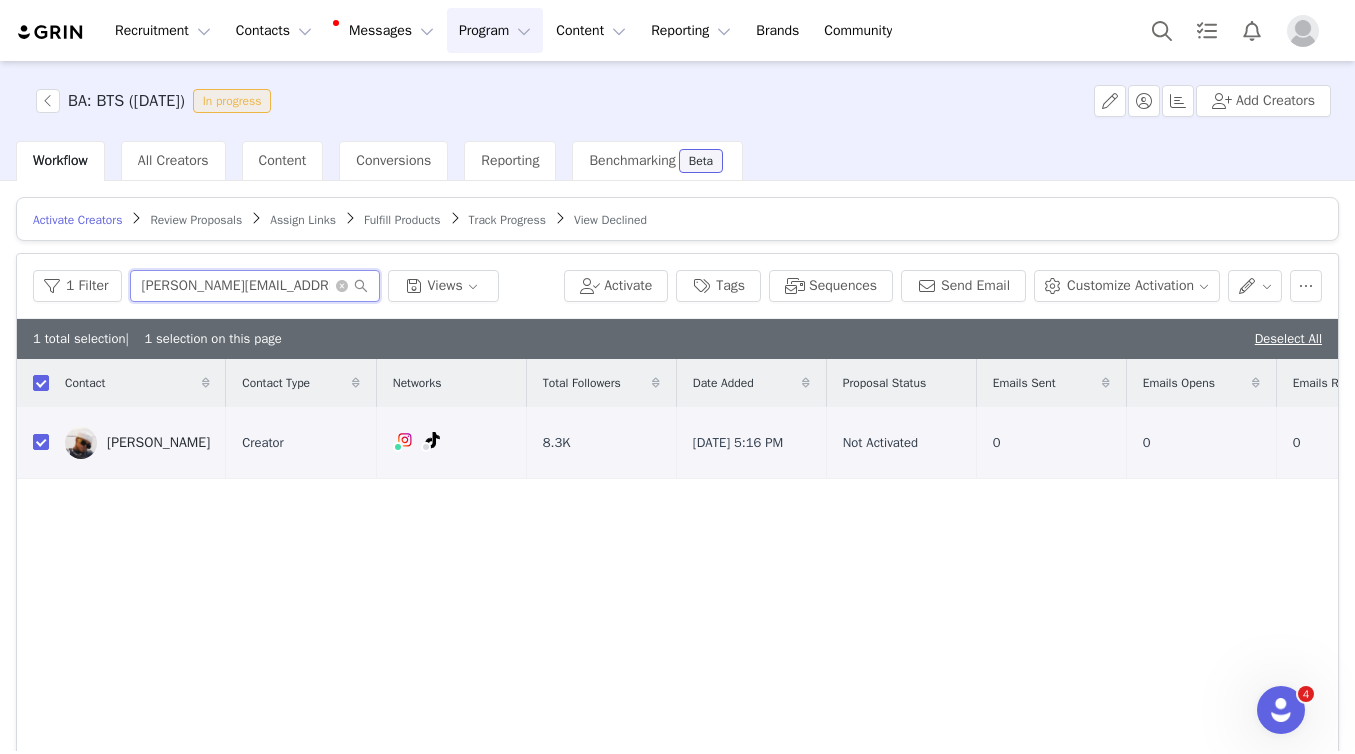 type on "anna.sophia.v.w@gmail.com" 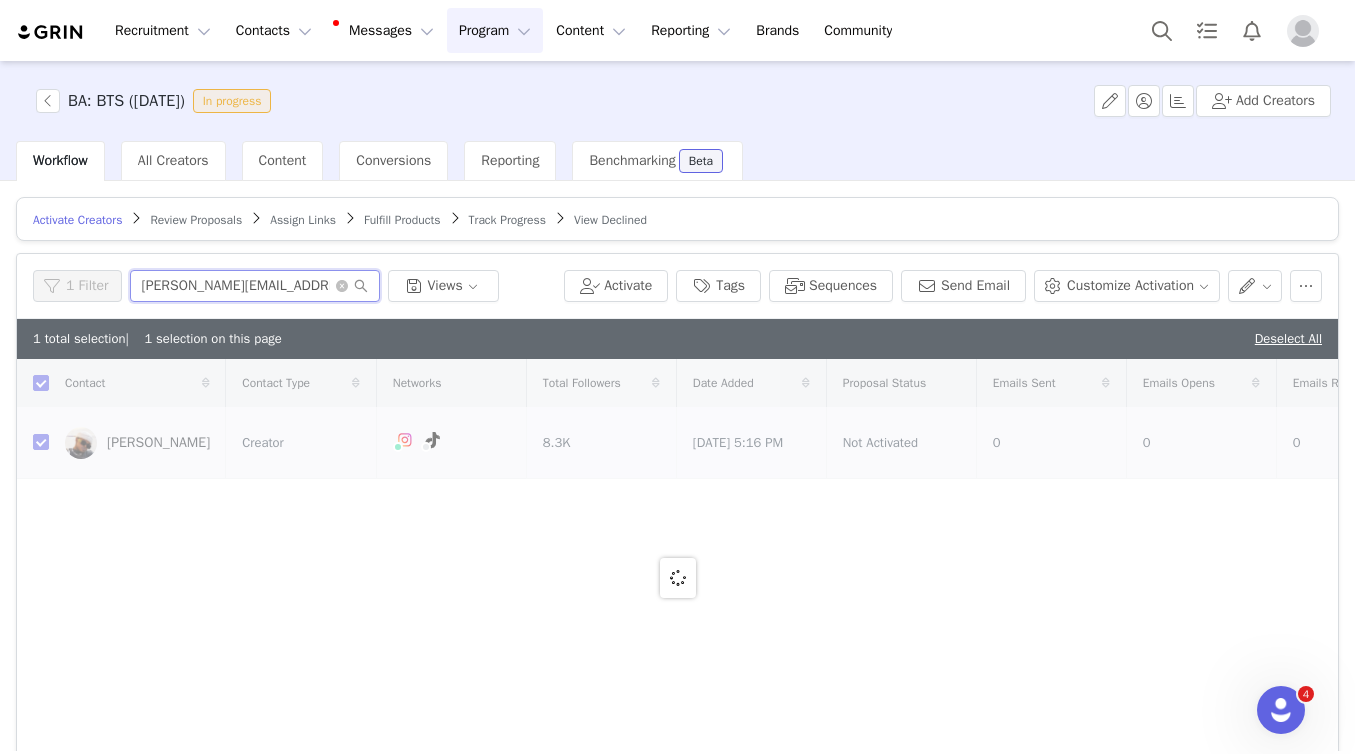 checkbox on "false" 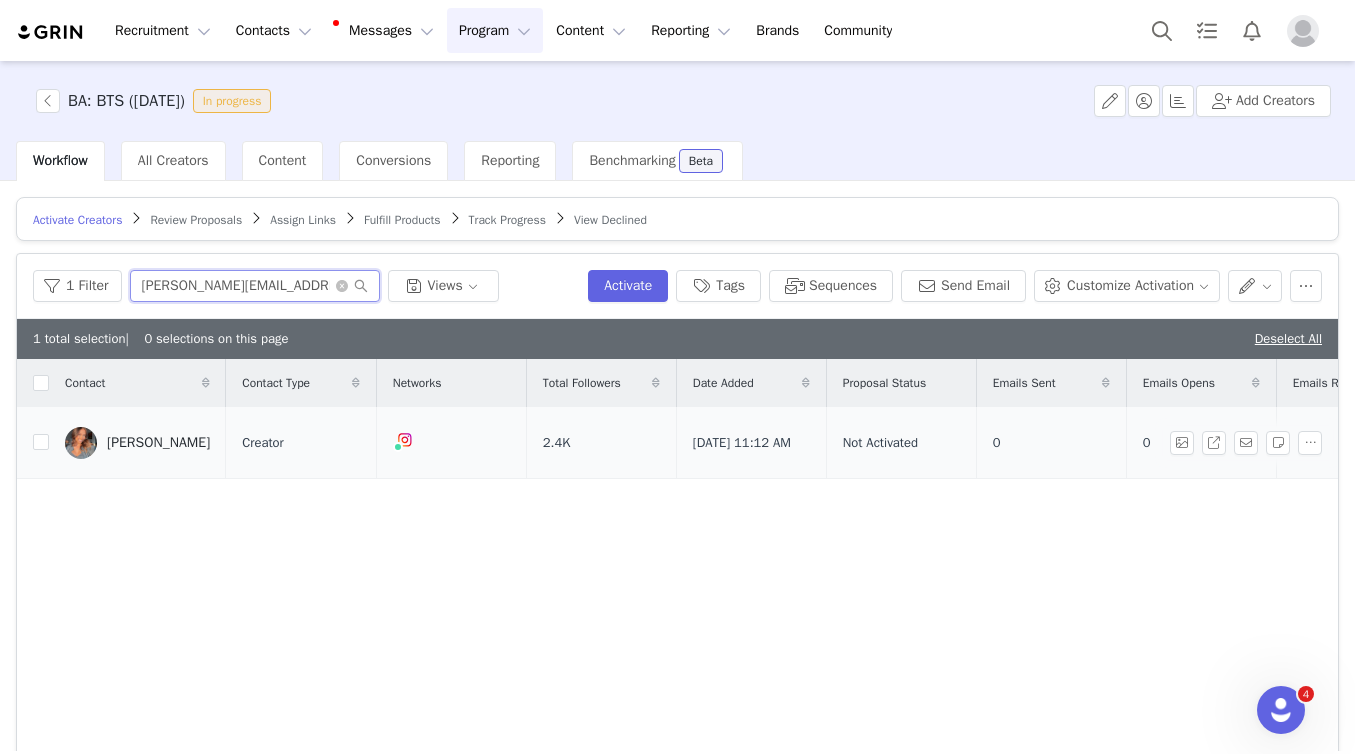 scroll, scrollTop: 0, scrollLeft: 266, axis: horizontal 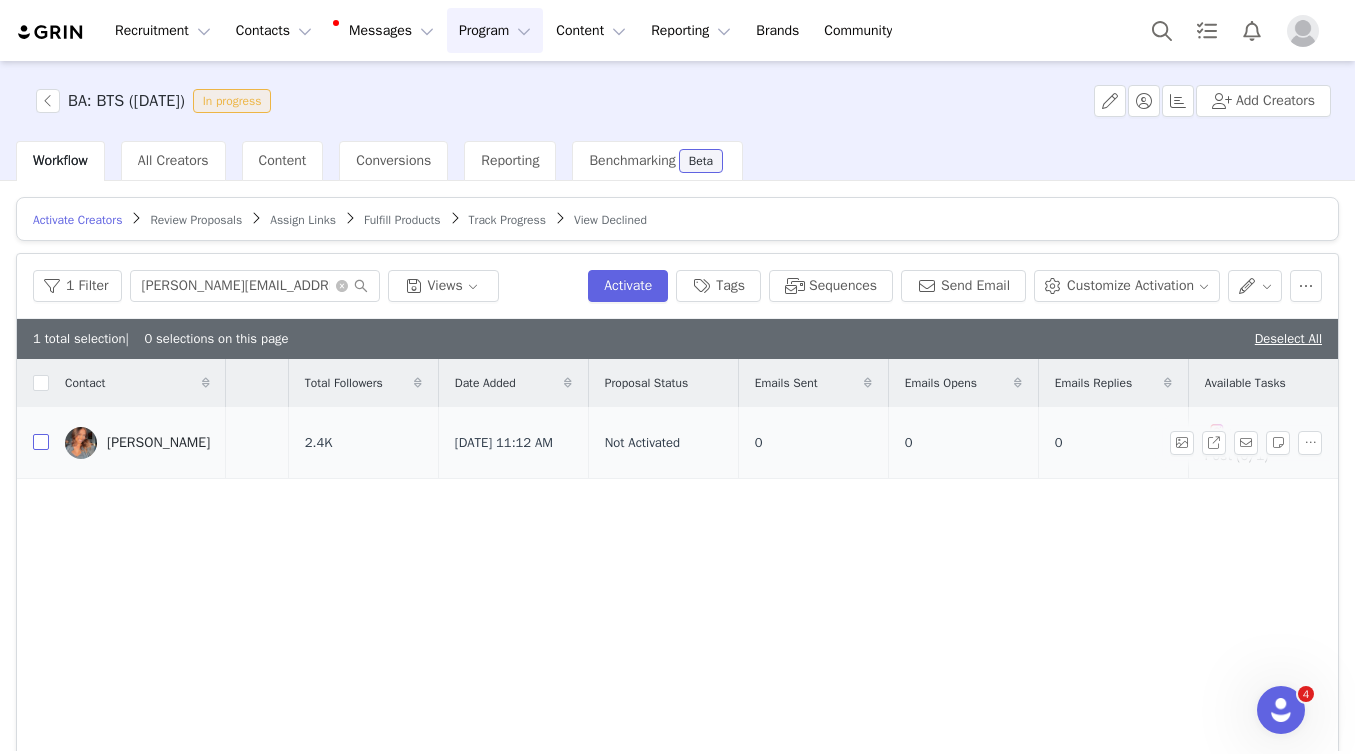 click at bounding box center [41, 442] 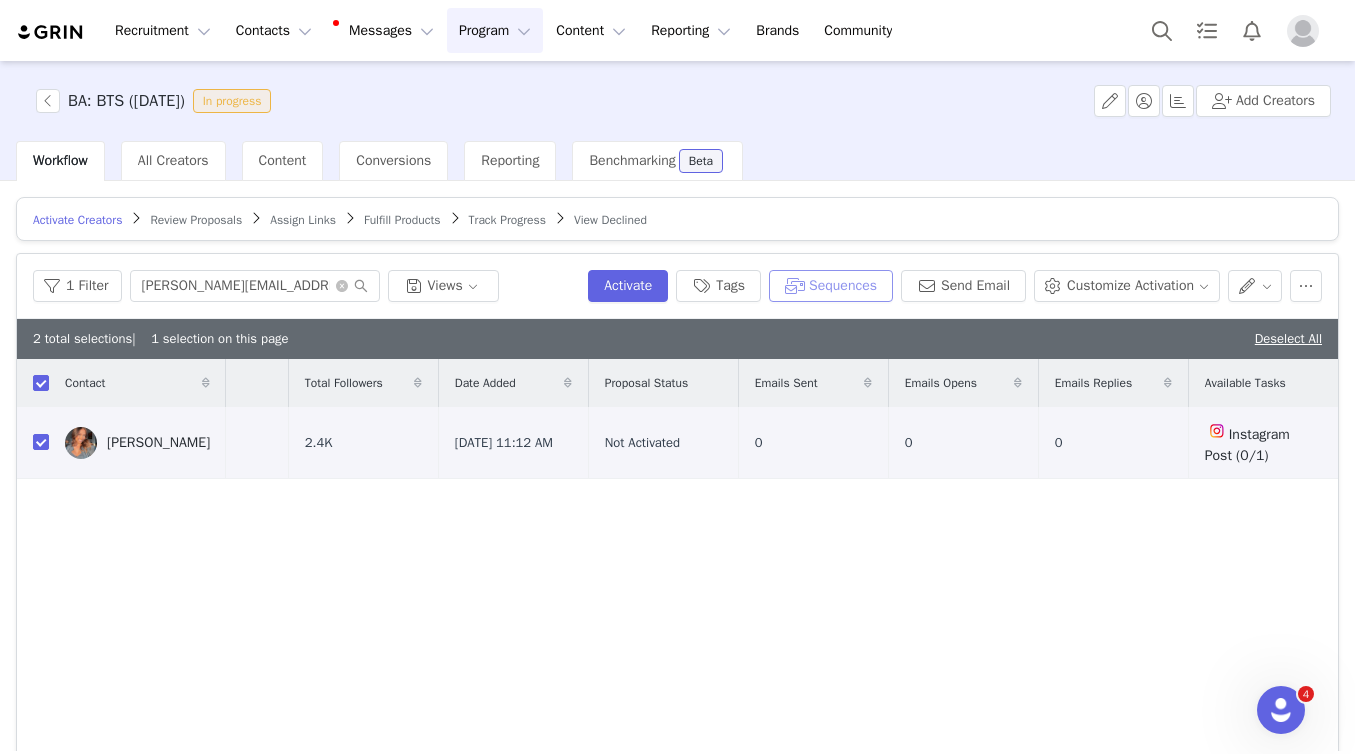 click on "Sequences" at bounding box center (831, 286) 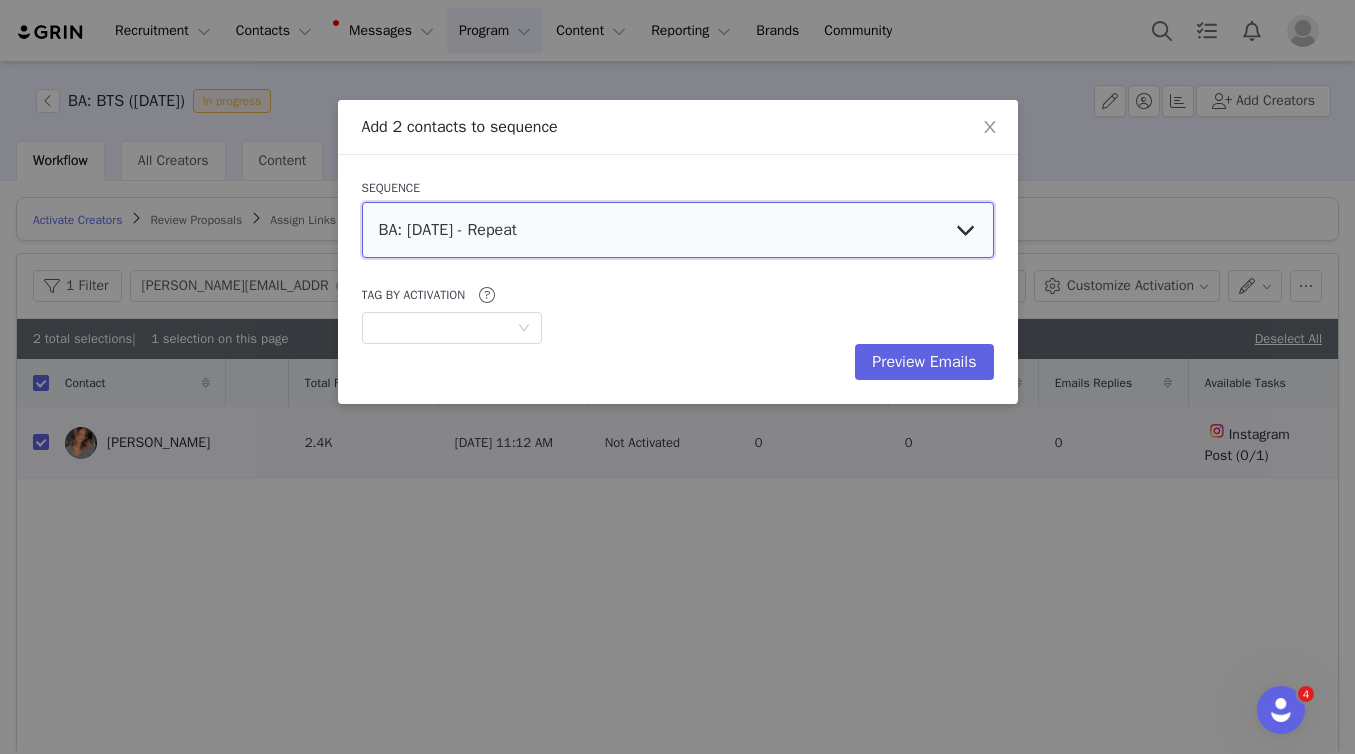 click on "BA: July 2025 - Repeat   BA: June 2025 - Repeat   Gifting: Festival (repeat)   BA: Summer Styling (Net New)   BA: Summer Styling (May 2025)   BA: Bestie Date (April 2025)   Gifting: MAR '25  (Net New)   Gifting: MAR '25 IG (Net New)   BA: Festival Styling   Gifting: FEB '25 NAME (Net New)   Gifting: GiveLoveInkUp (repeat)   BA: #GiveLoveInkUp (Net New)   BA: Give Love Ink Up   Artist: Q1 Outreach   Gifting: JAN '25 NAME (Net New)   Gifting: JAN '25 IG (Net New)   Gifting: Holiday NAME (repeat)" at bounding box center (678, 230) 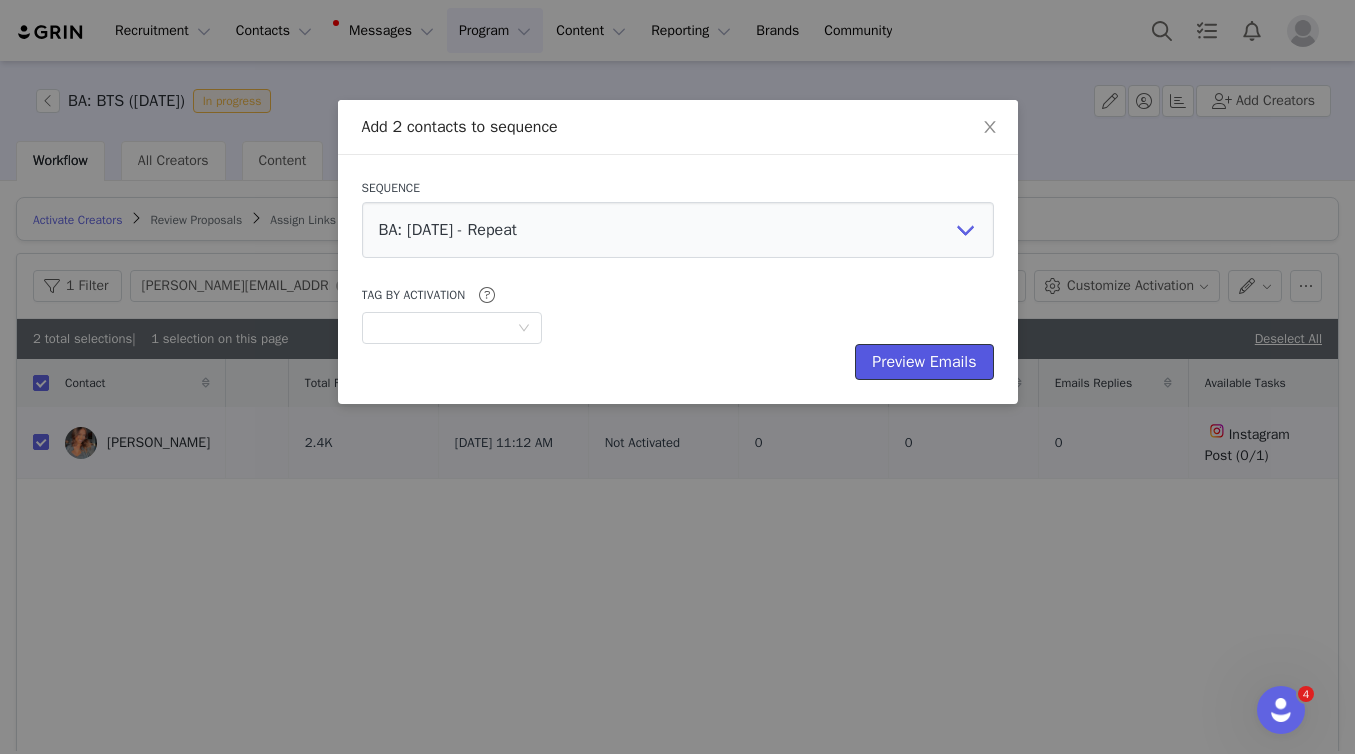 click on "Preview Emails" at bounding box center (924, 362) 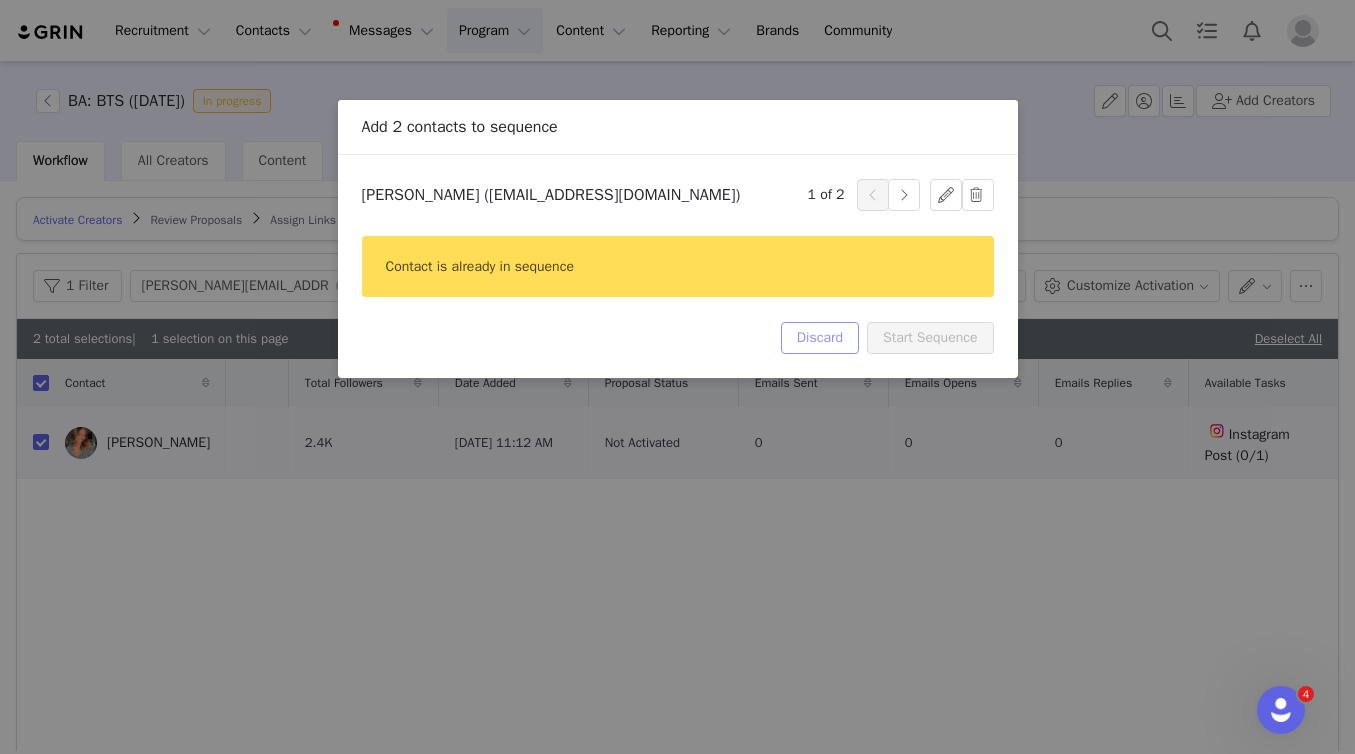 click on "Discard" at bounding box center [820, 338] 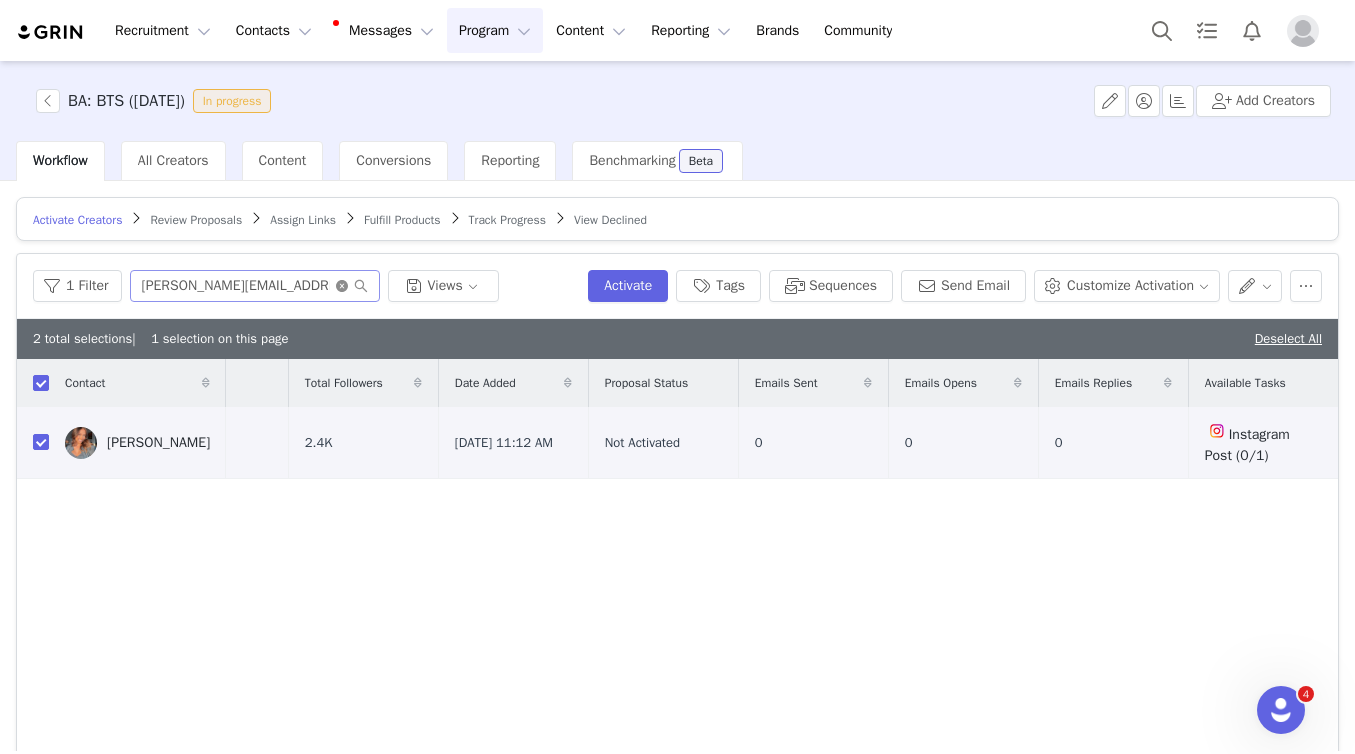 click 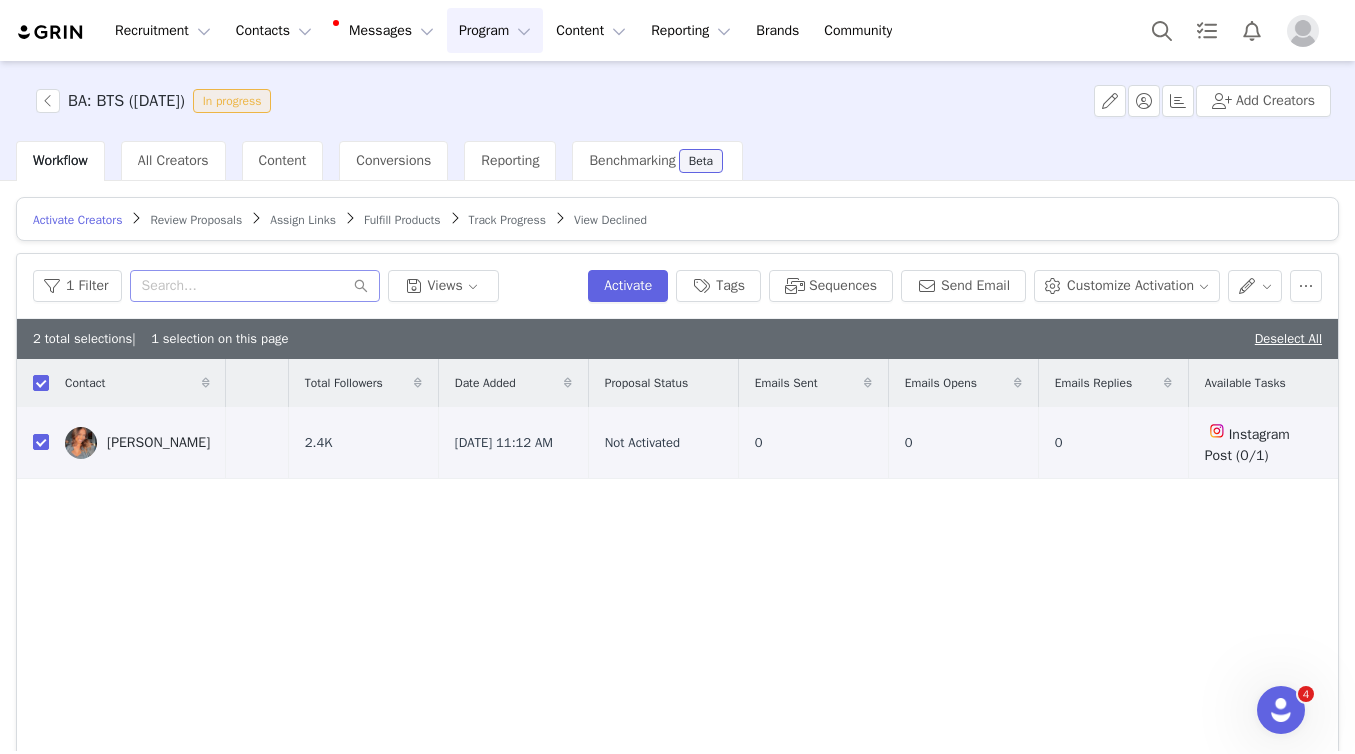 scroll, scrollTop: 0, scrollLeft: 0, axis: both 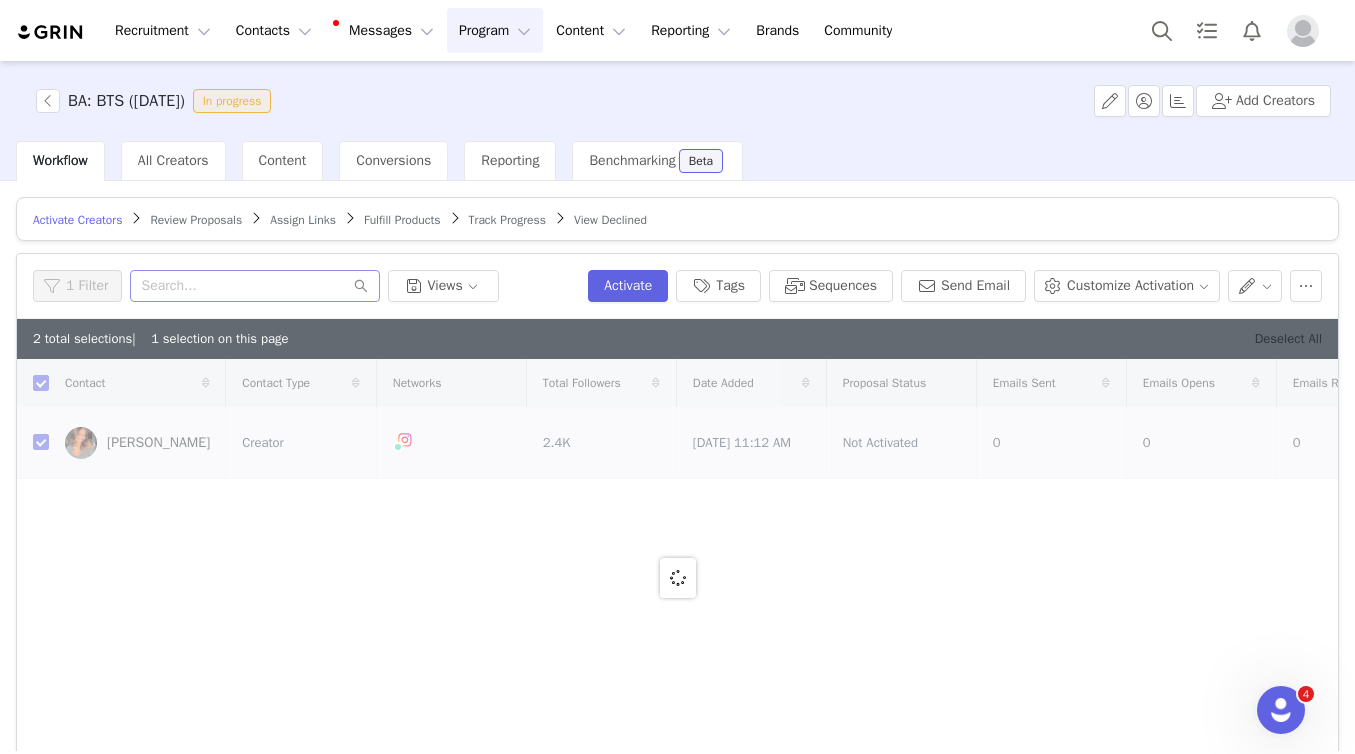 click on "Deselect All" at bounding box center (1288, 338) 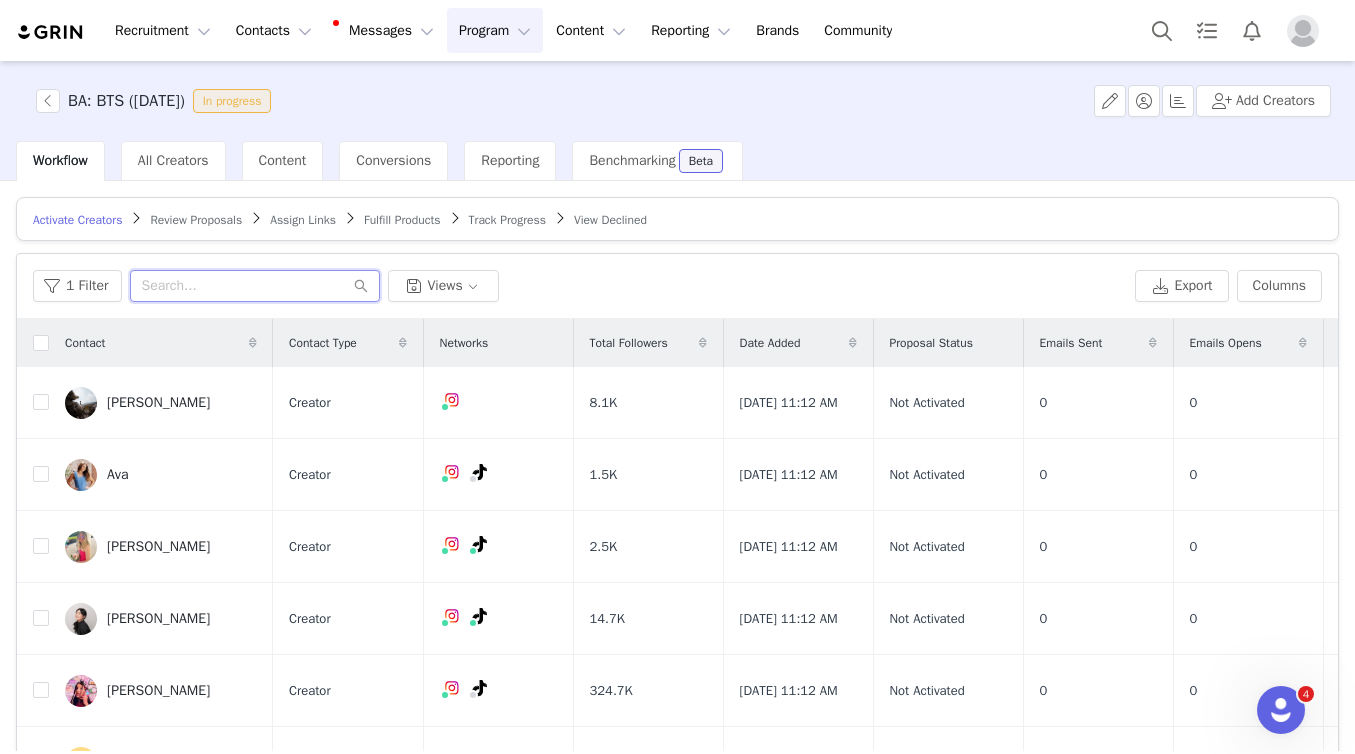 click at bounding box center [255, 286] 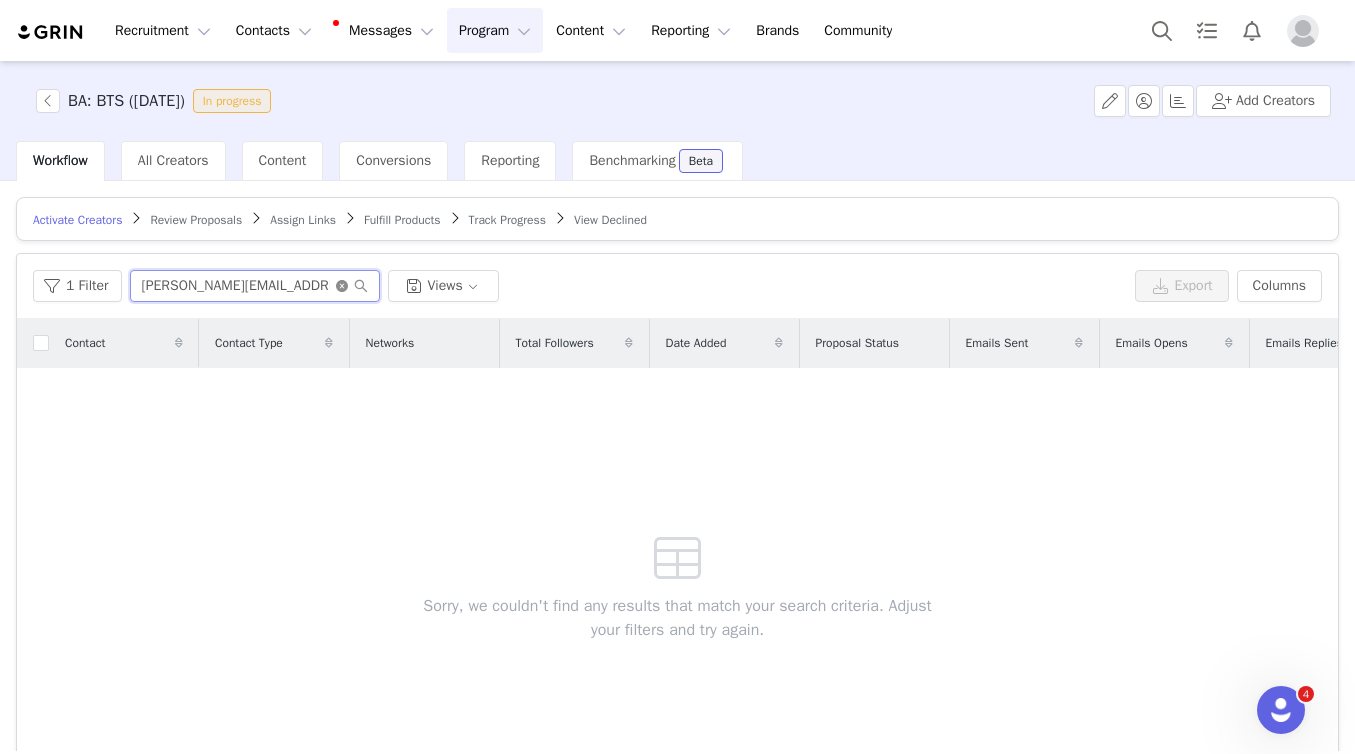 type on "kim.segebarth17@web.de" 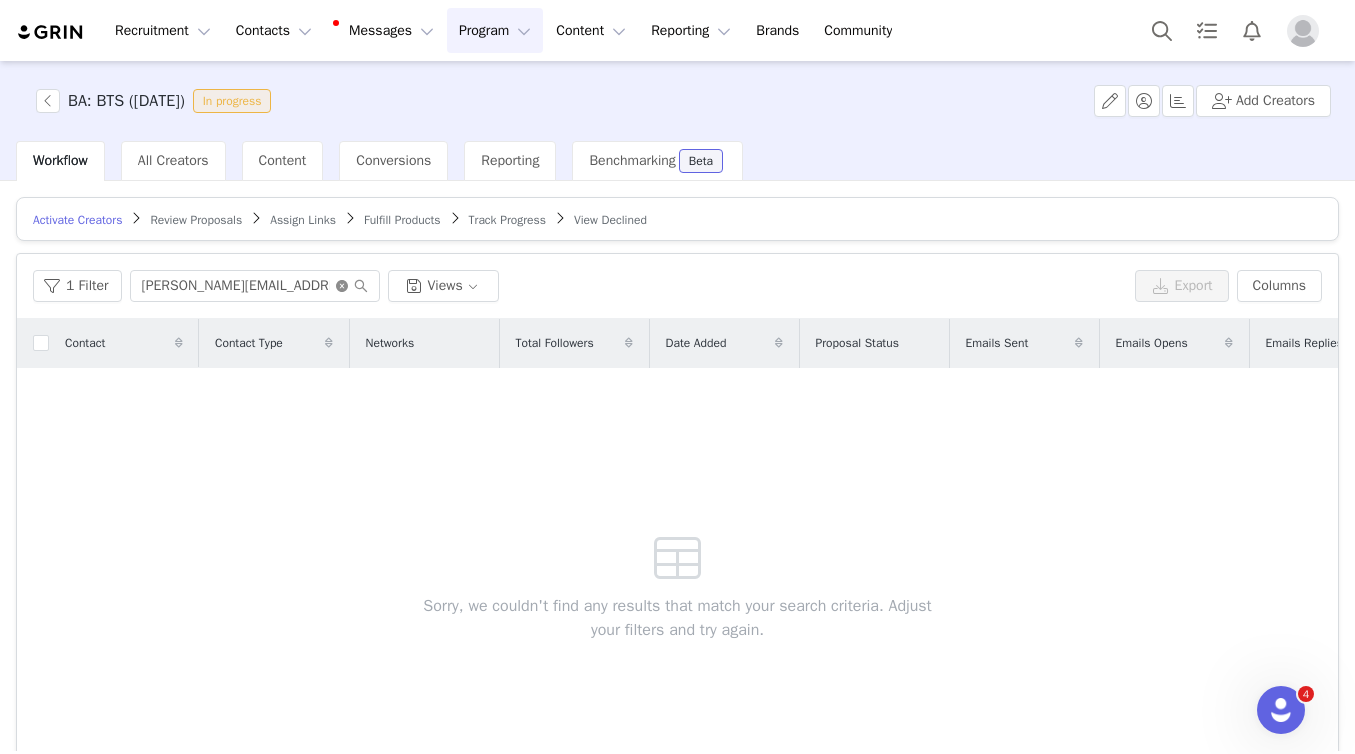 click 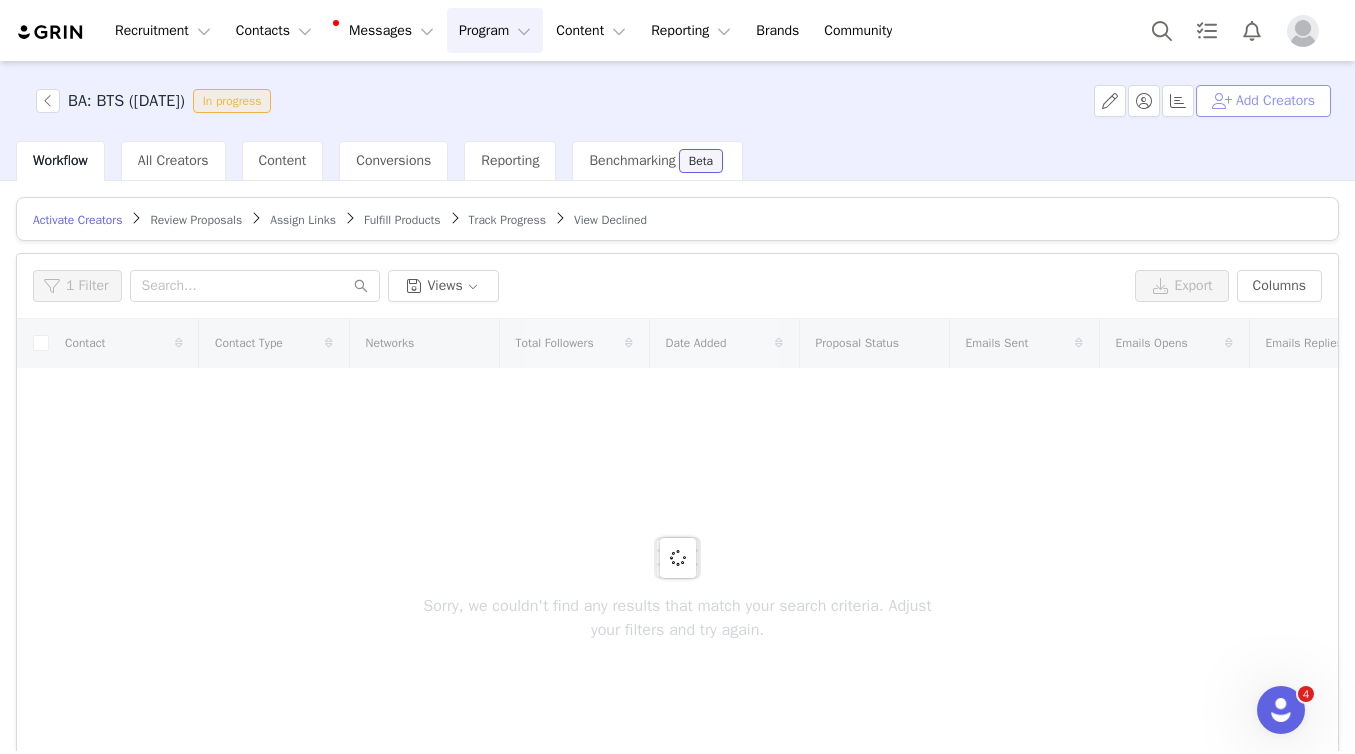 click on "Add Creators" at bounding box center (1263, 101) 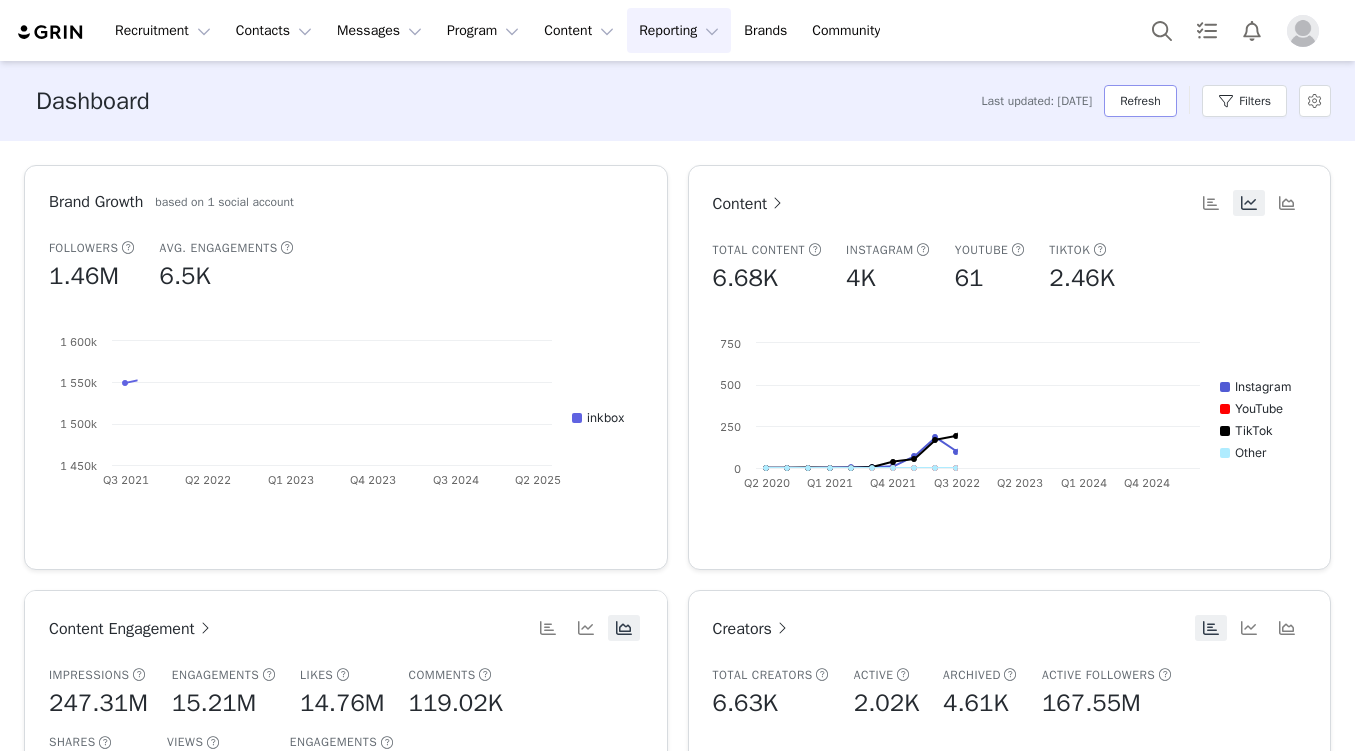 scroll, scrollTop: 0, scrollLeft: 0, axis: both 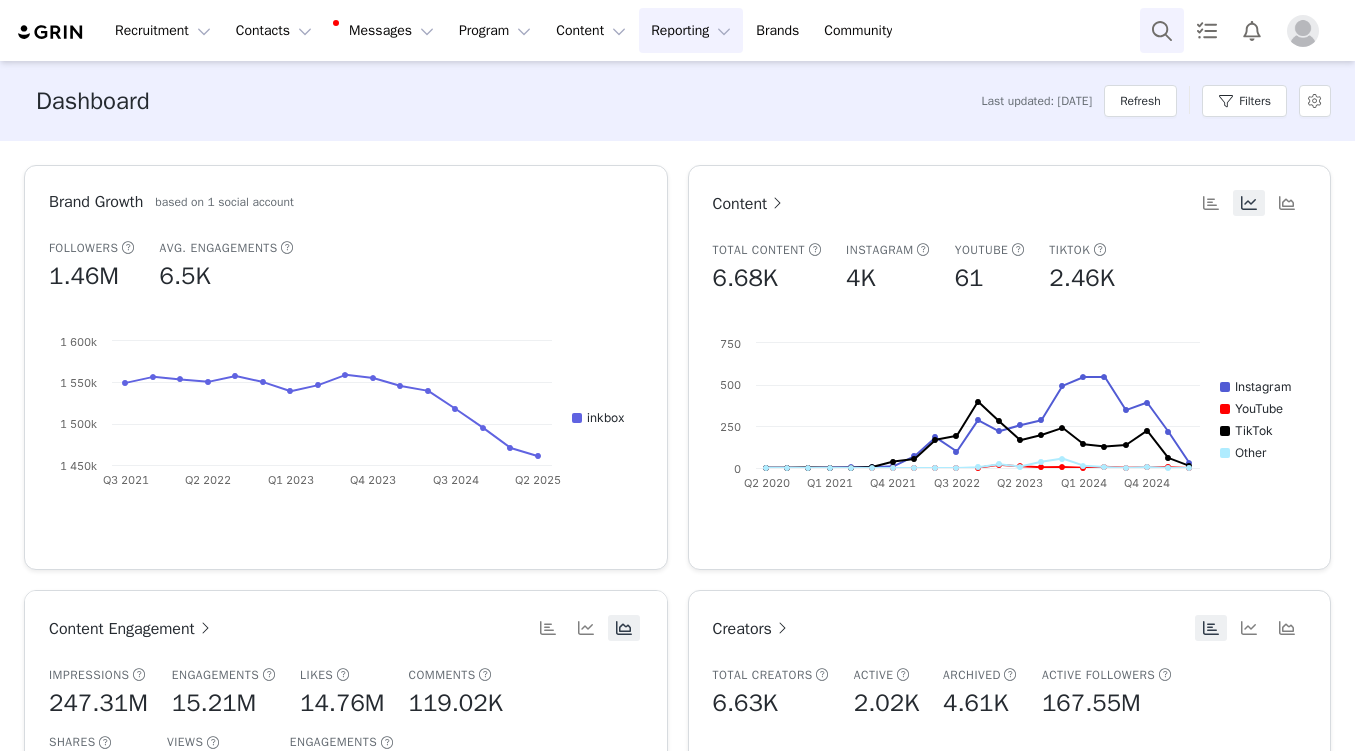 click at bounding box center [1162, 30] 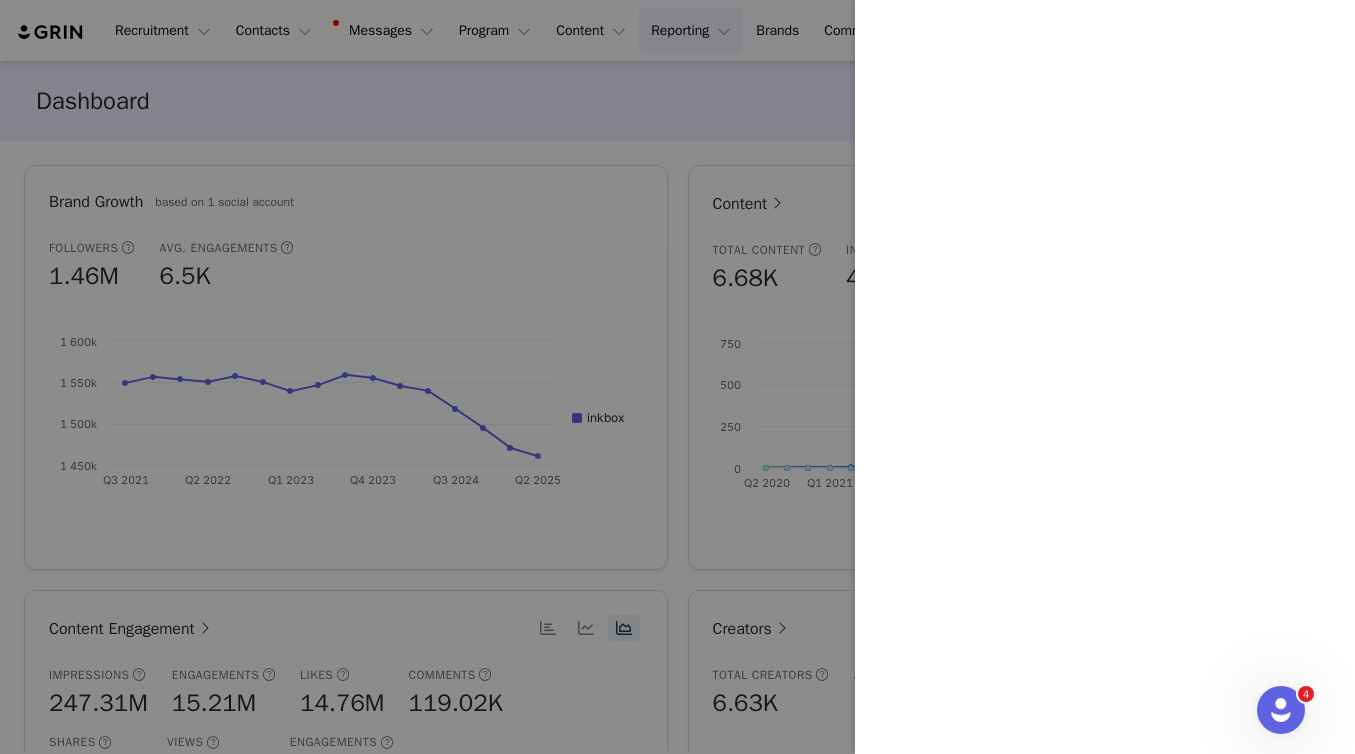 scroll, scrollTop: 0, scrollLeft: 0, axis: both 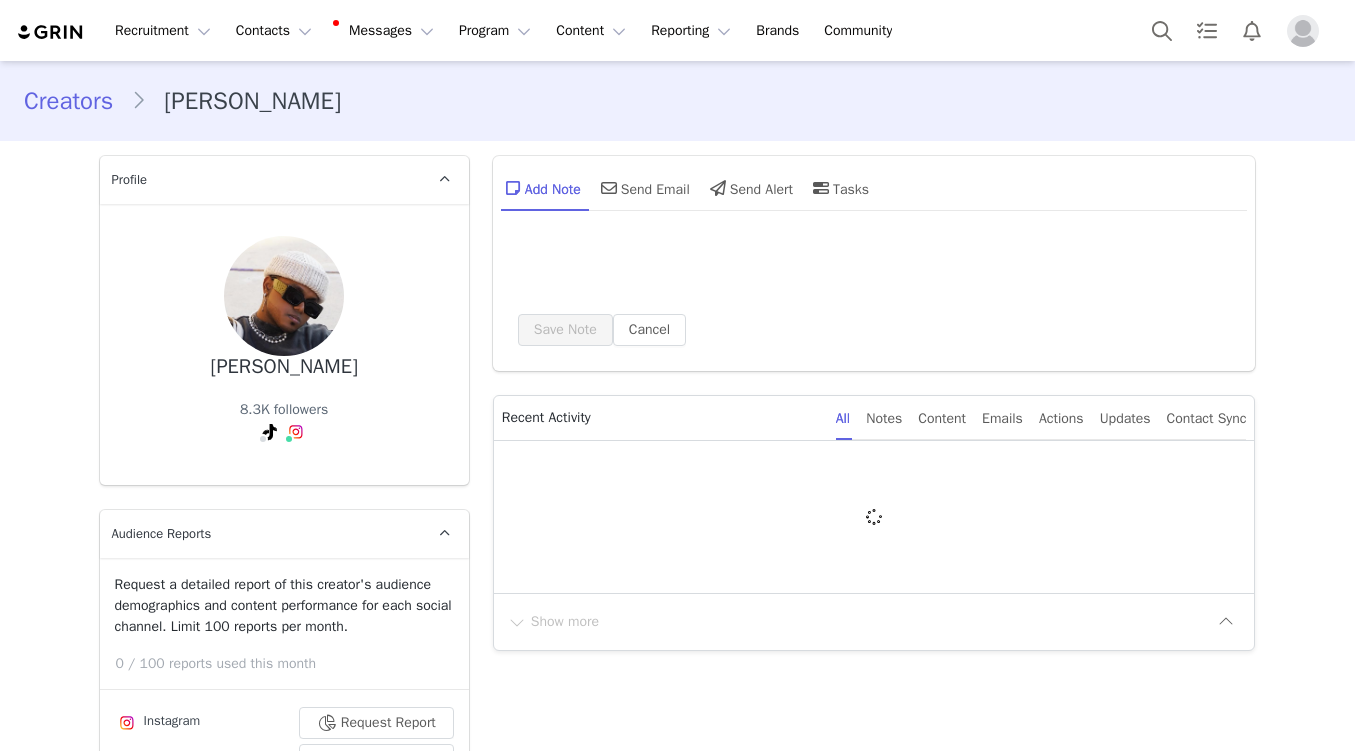 type on "+965 ([GEOGRAPHIC_DATA])" 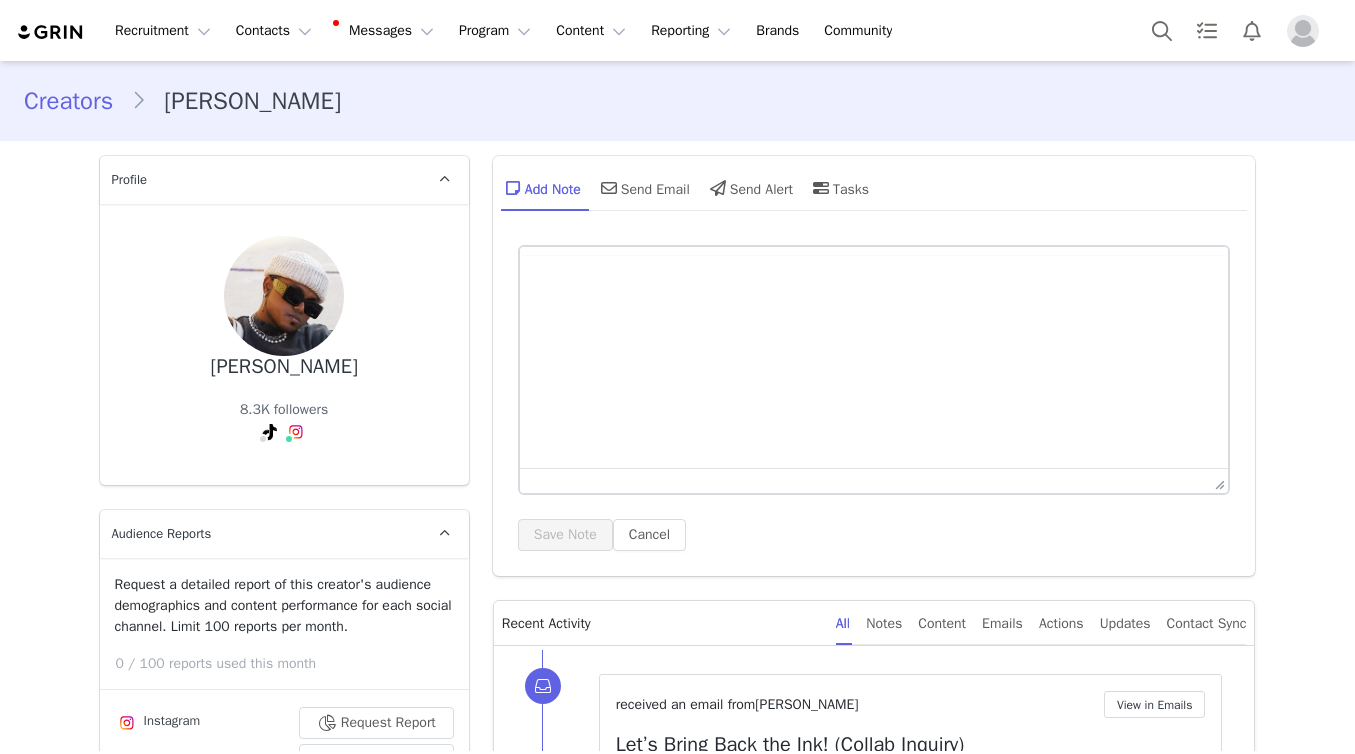 scroll, scrollTop: 584, scrollLeft: 0, axis: vertical 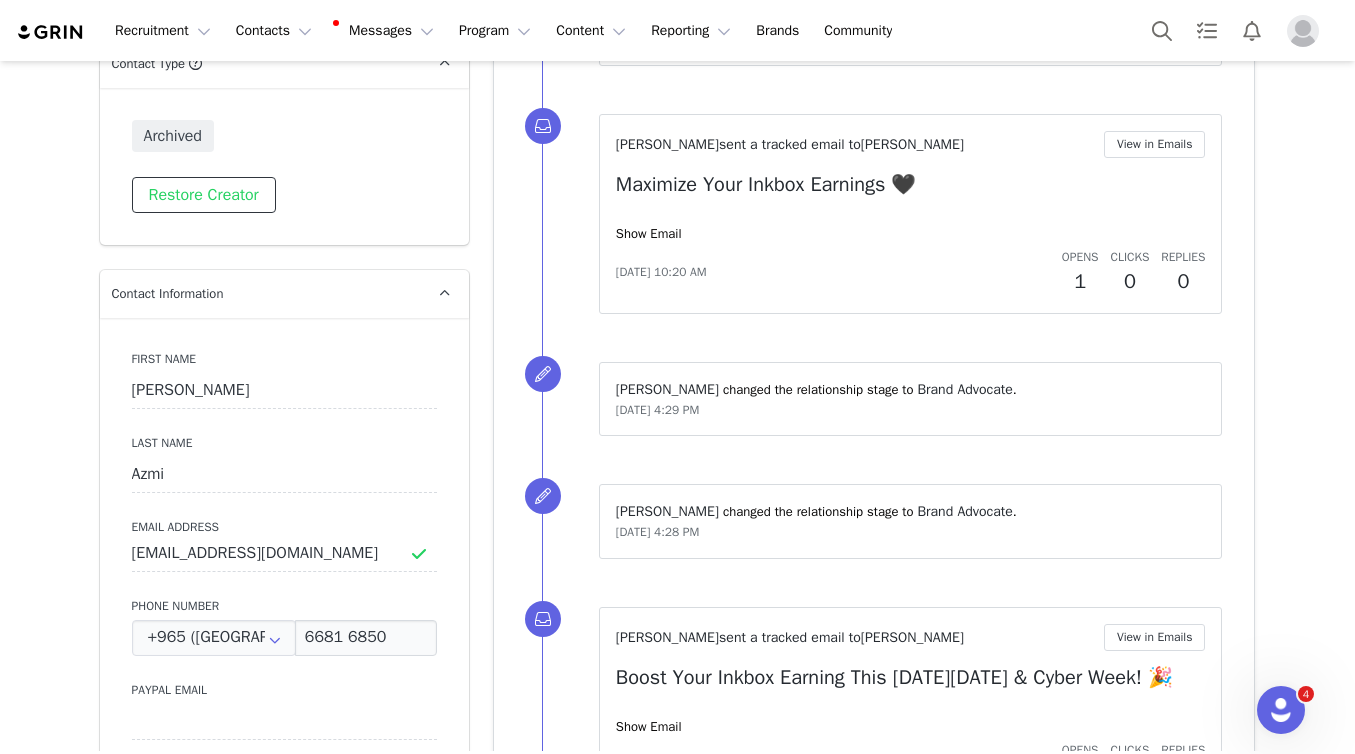 click on "Restore Creator" at bounding box center (204, 195) 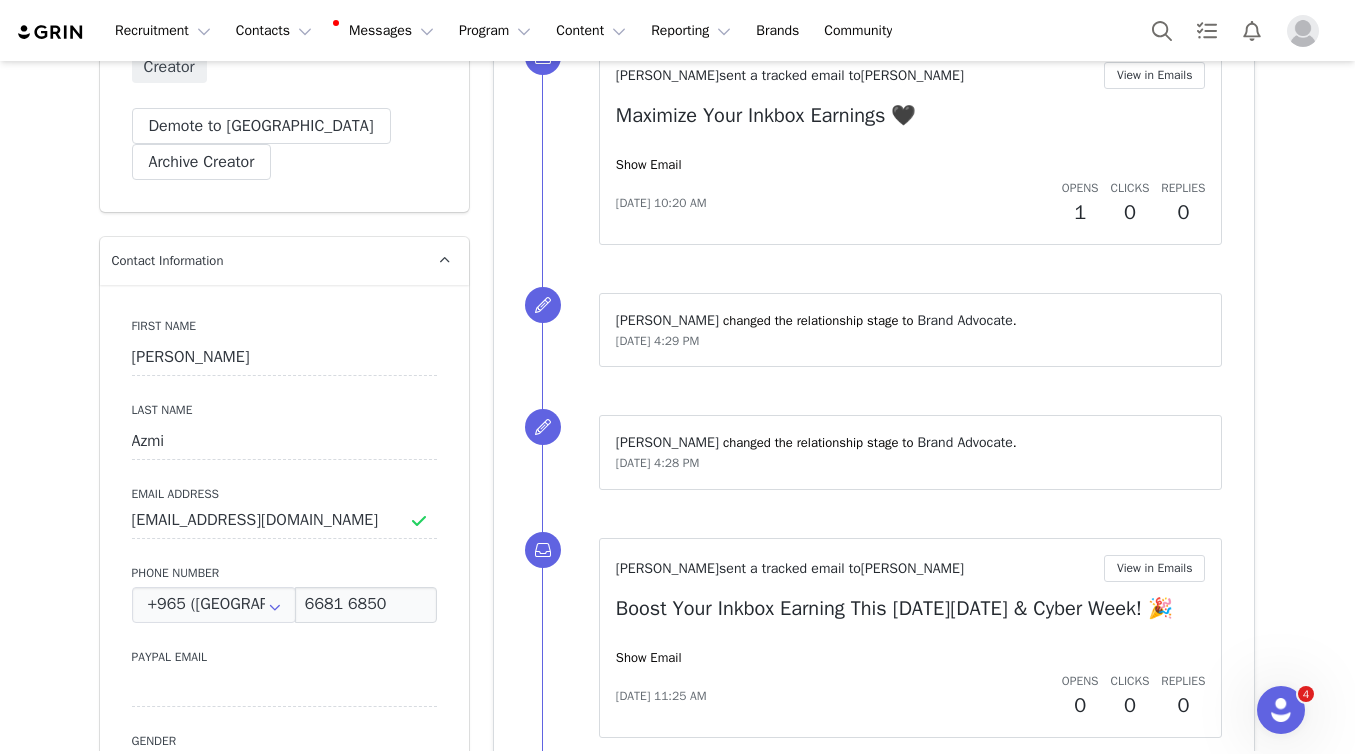 scroll, scrollTop: 580, scrollLeft: 0, axis: vertical 